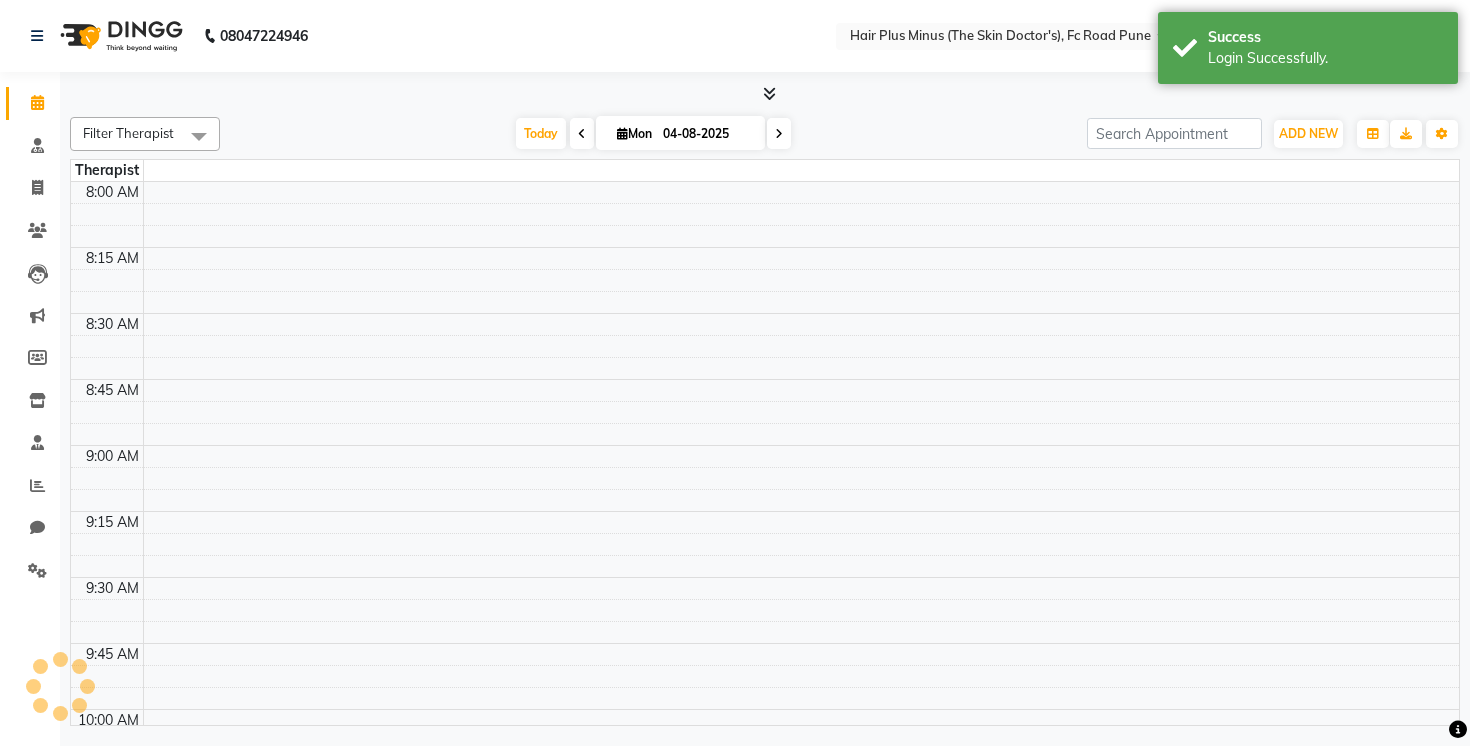 scroll, scrollTop: 0, scrollLeft: 0, axis: both 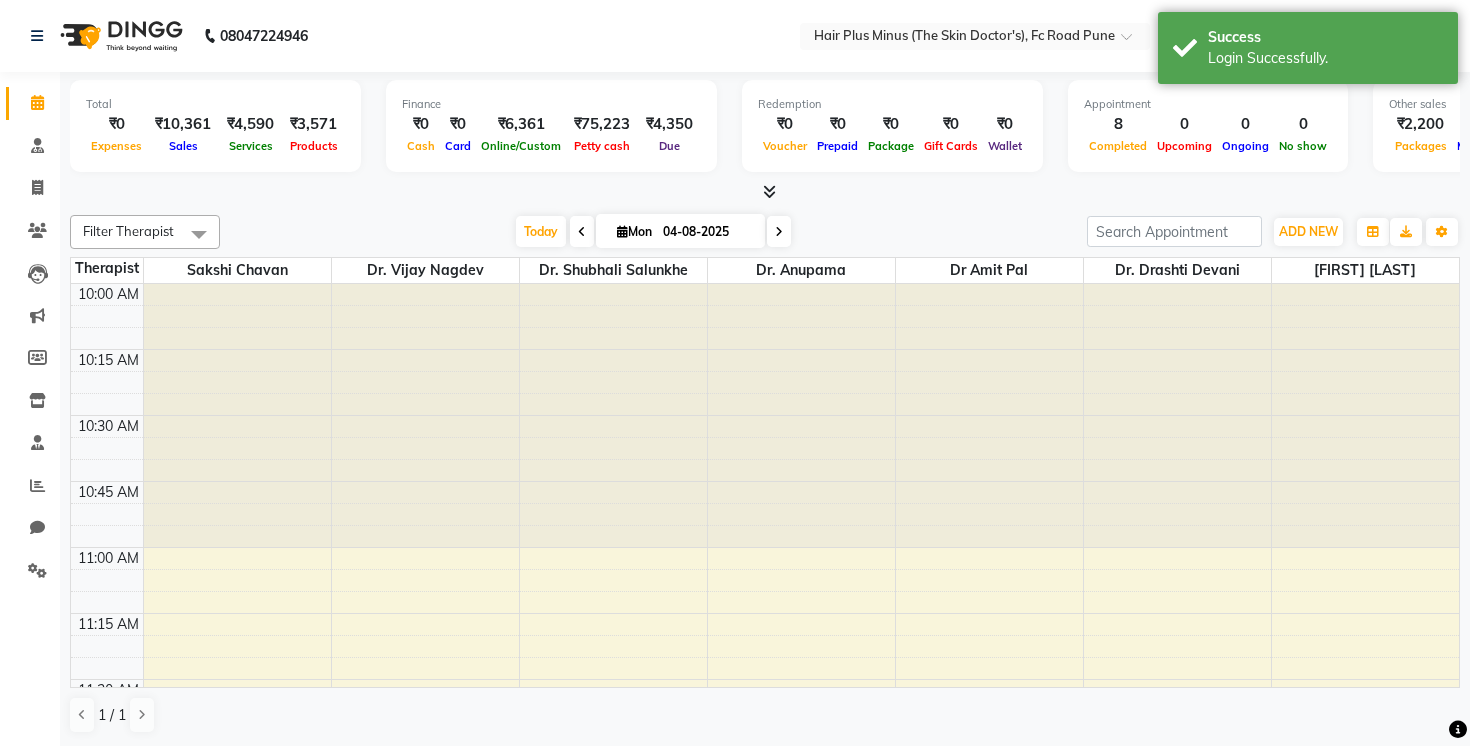 click at bounding box center [765, 192] 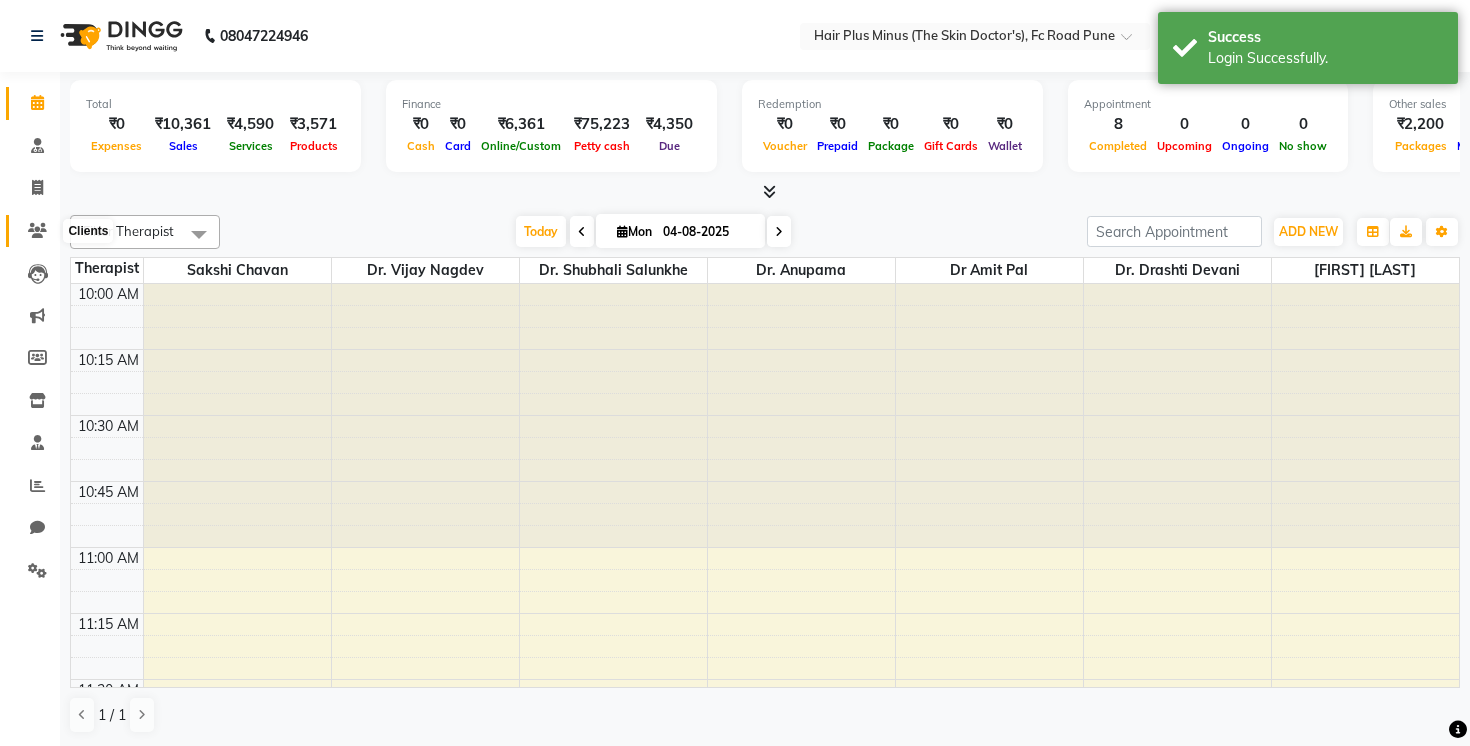 click 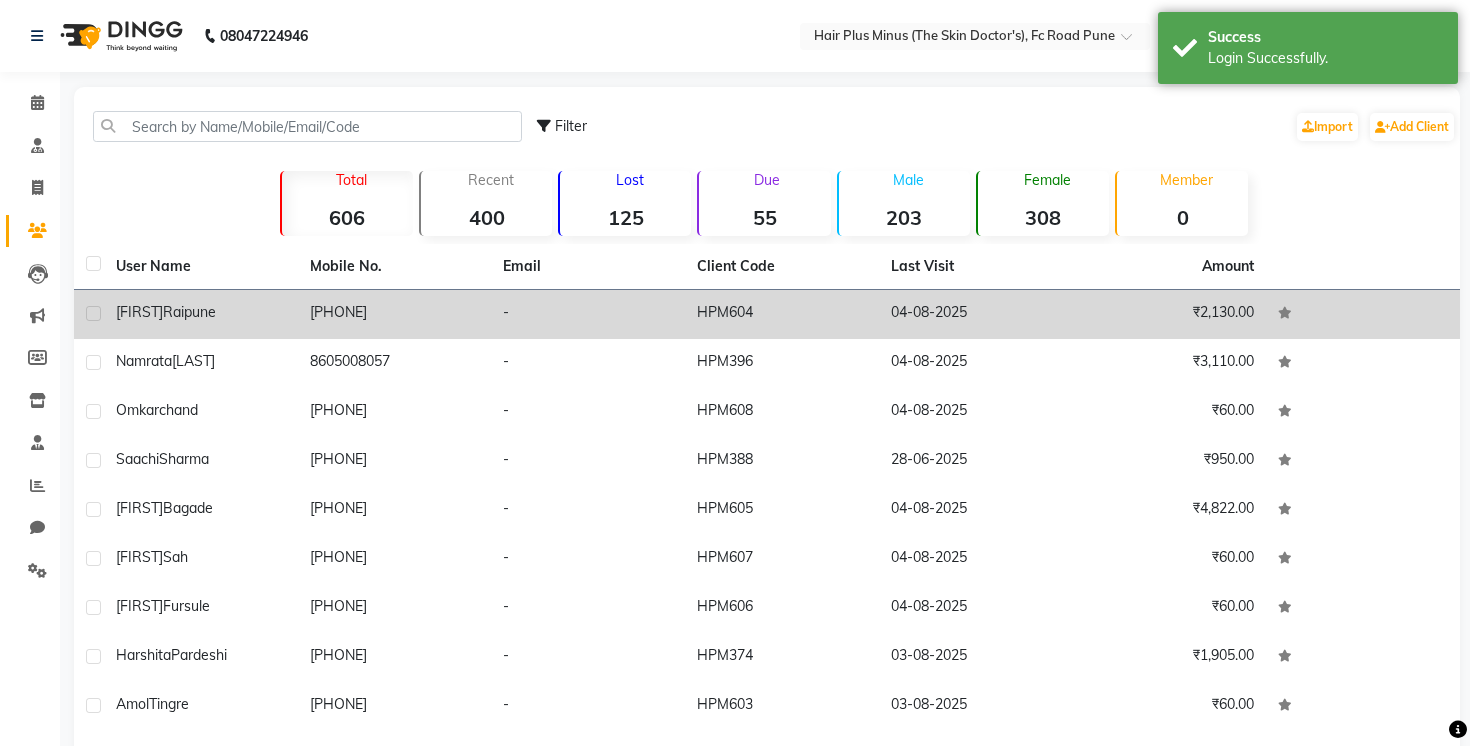 click on "raipune" 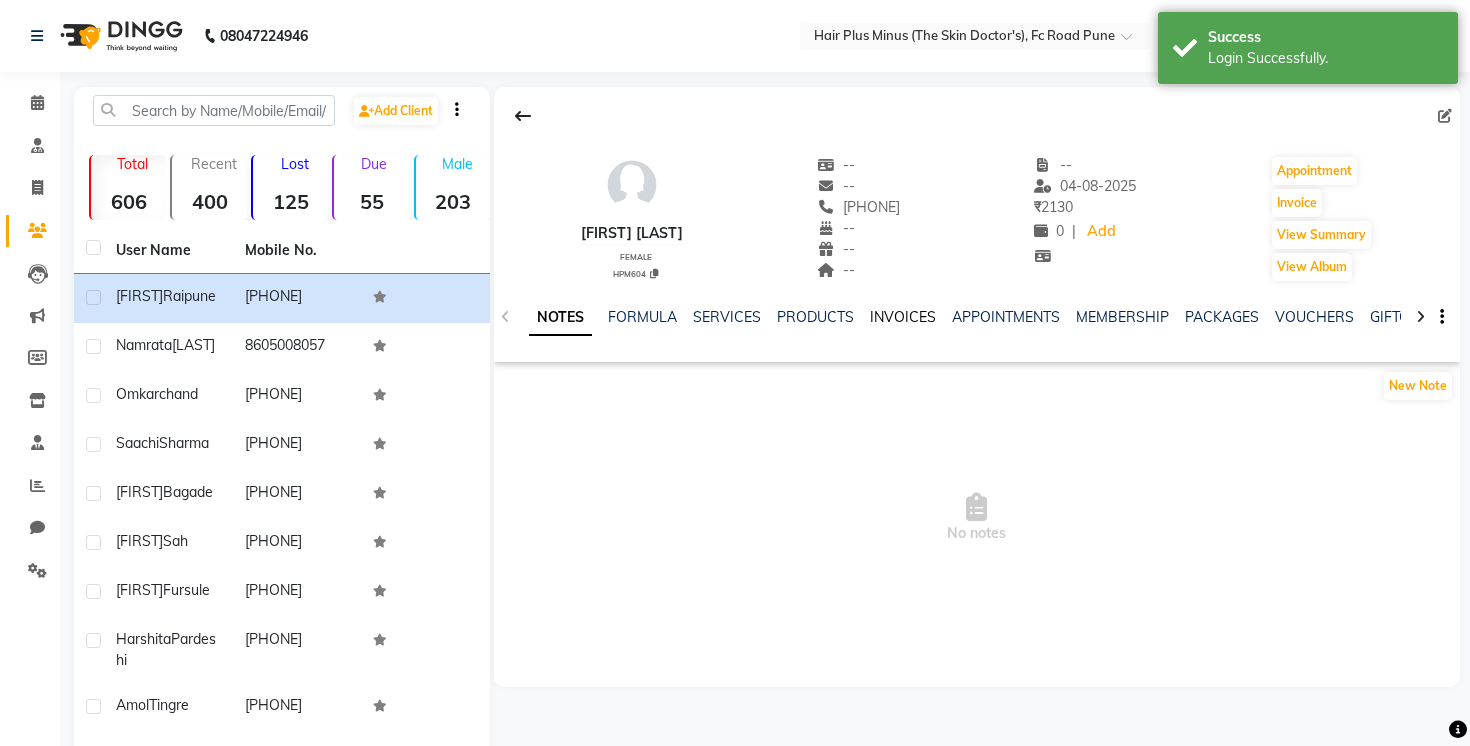 click on "INVOICES" 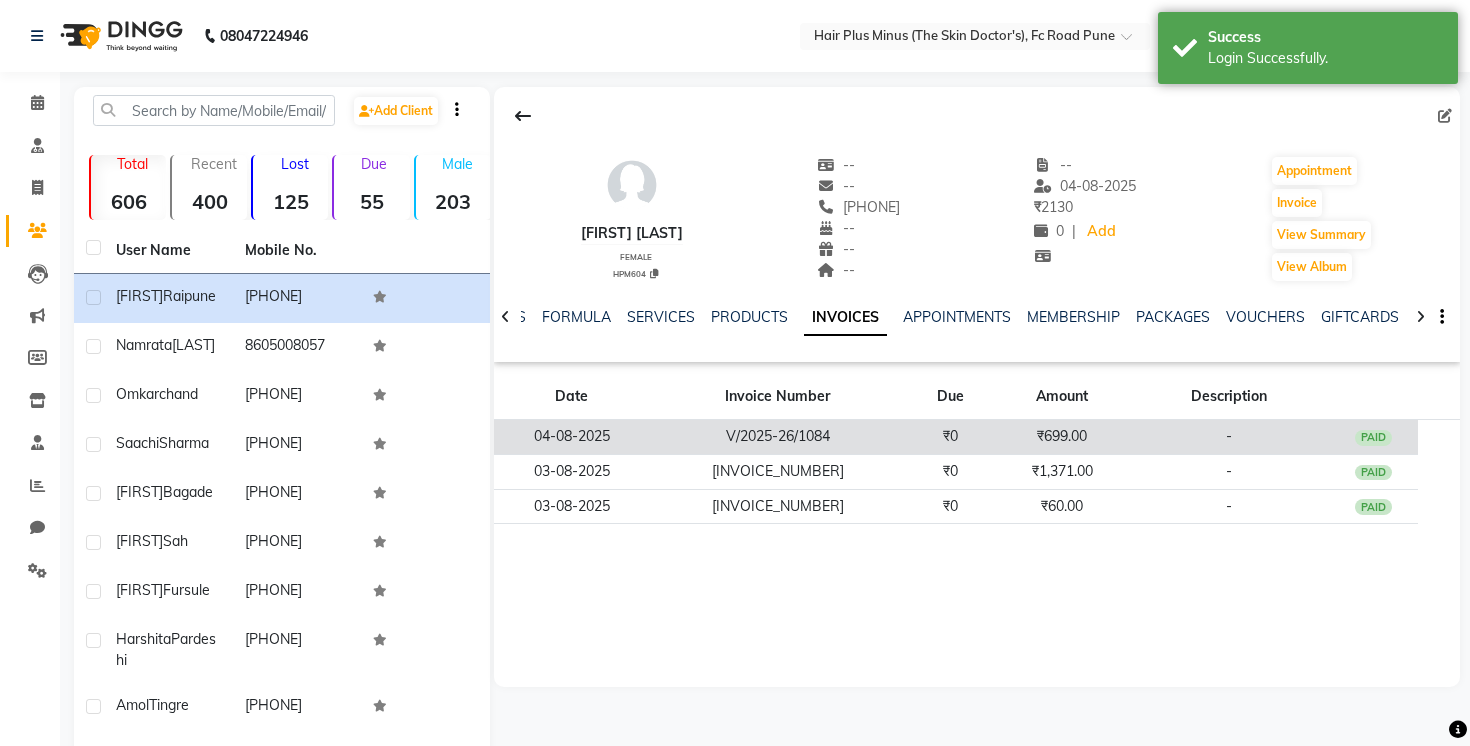 click on "V/2025-26/1084" 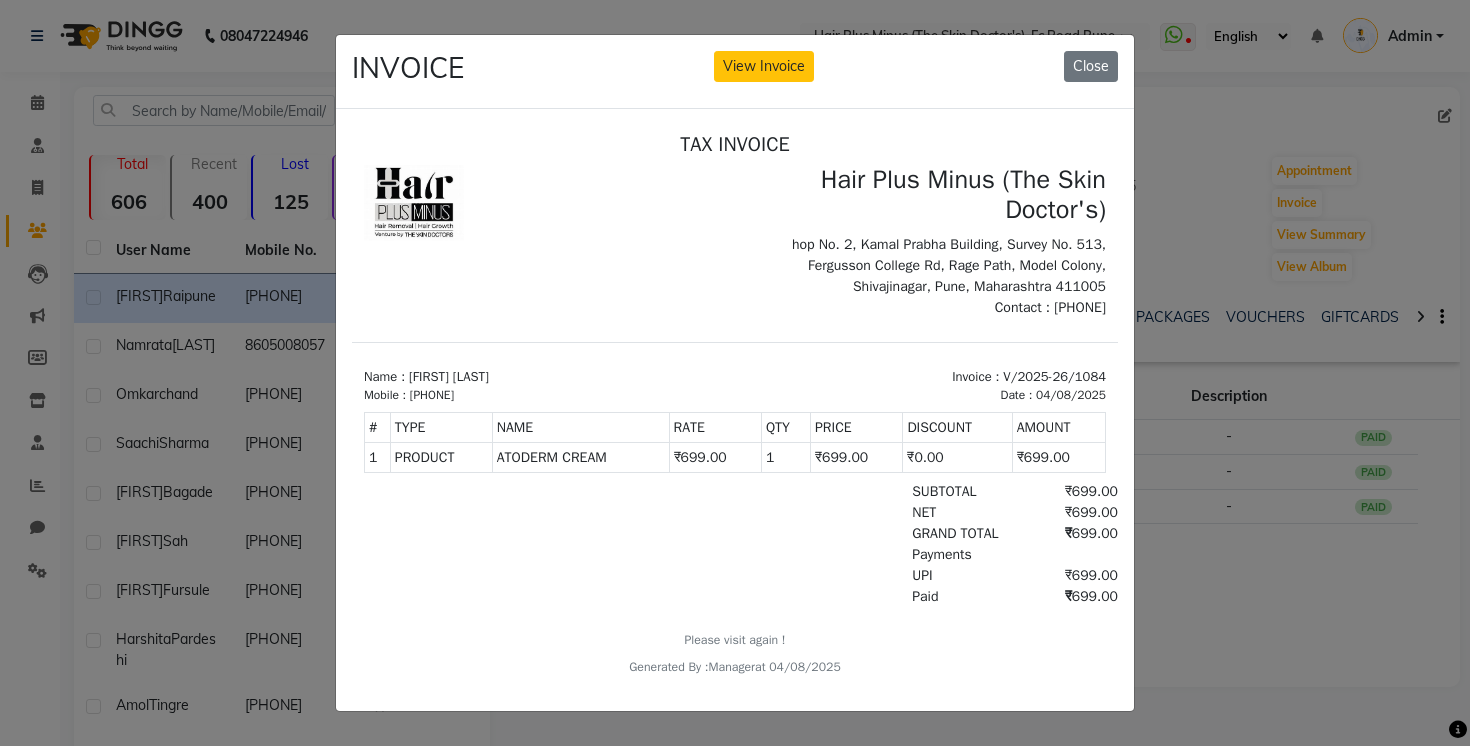 scroll, scrollTop: 16, scrollLeft: 0, axis: vertical 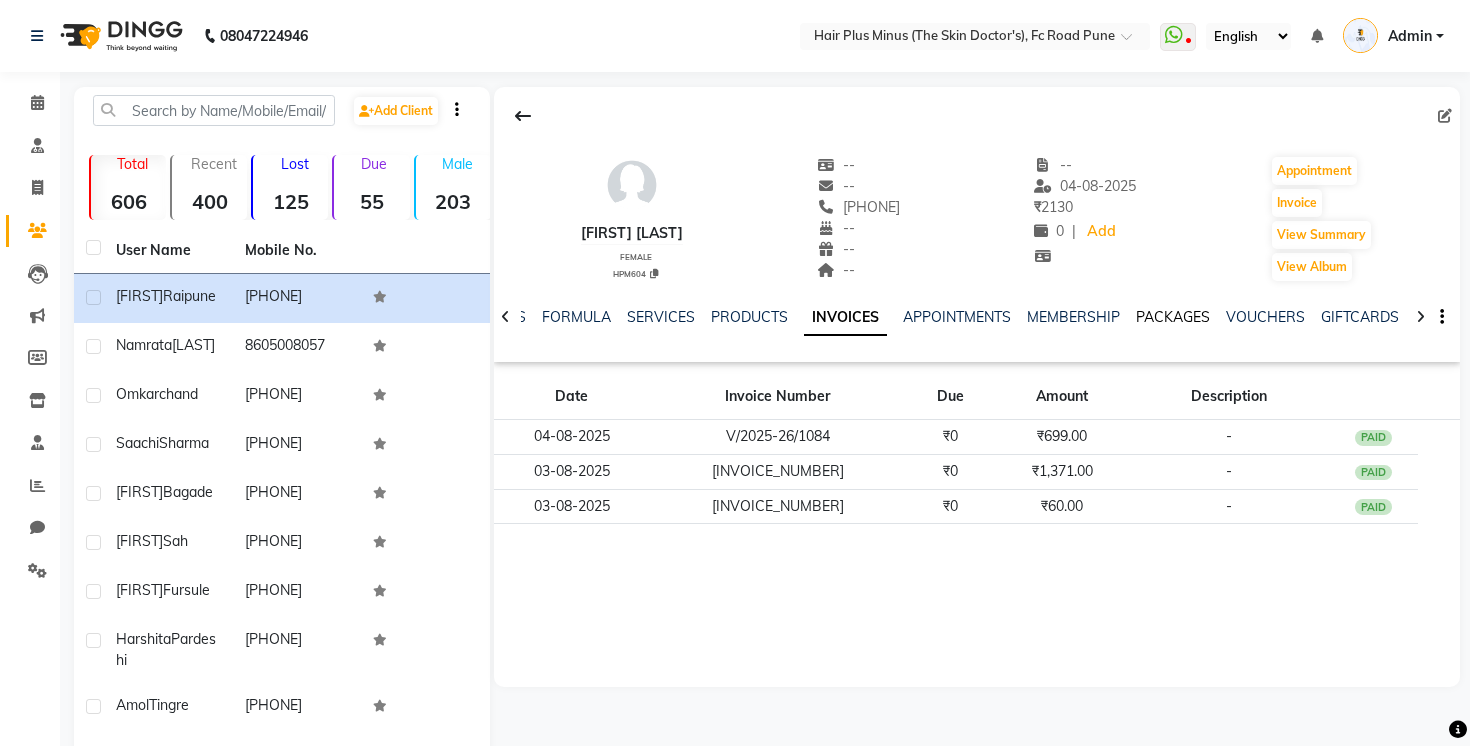 click on "PACKAGES" 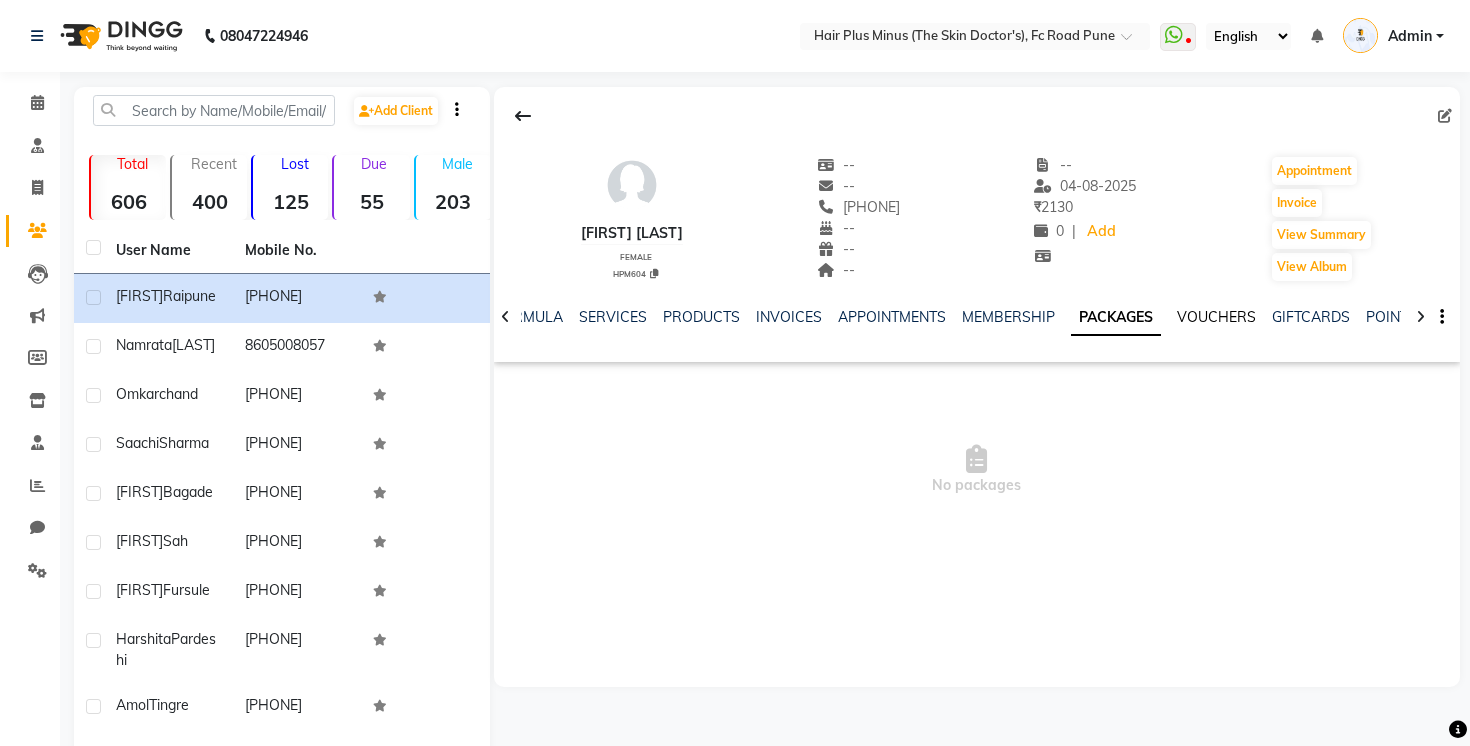 click on "VOUCHERS" 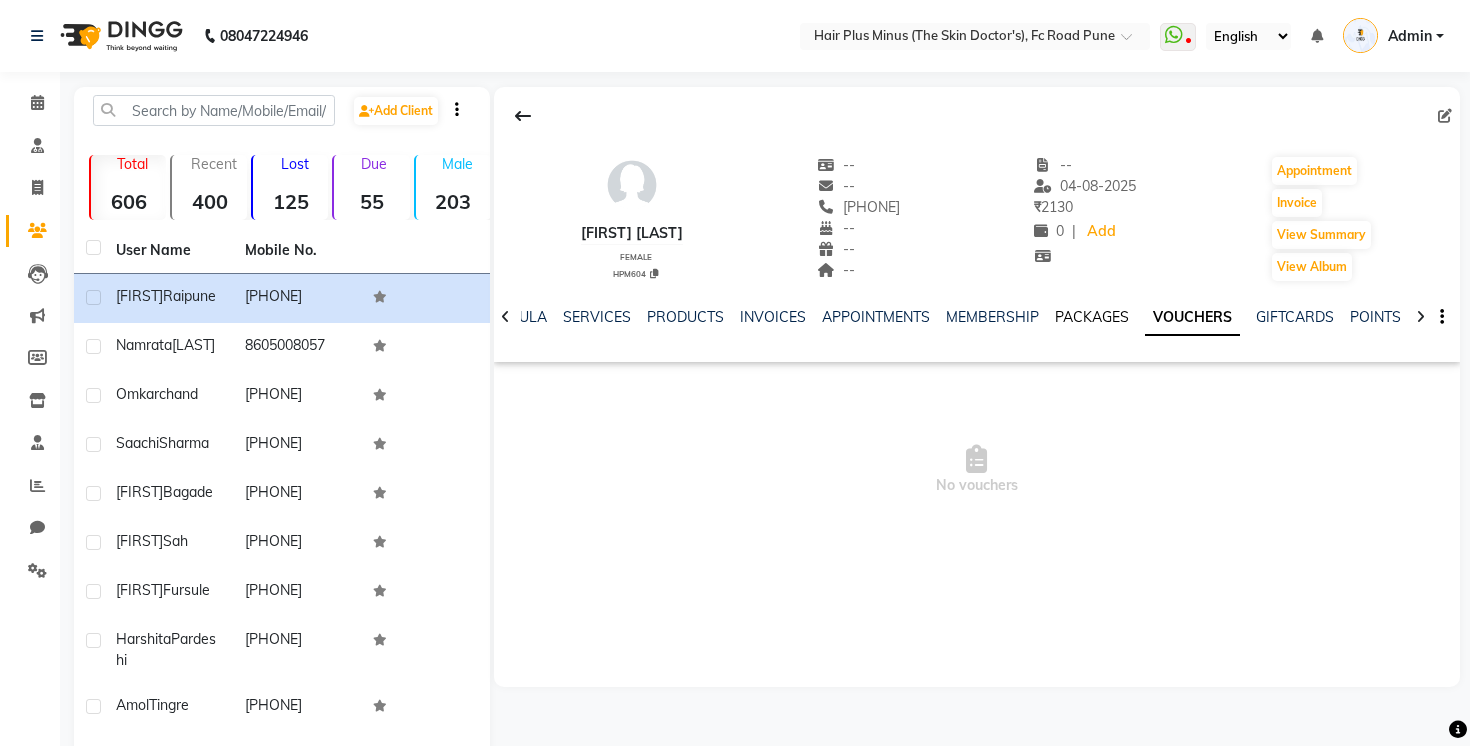 click on "PACKAGES" 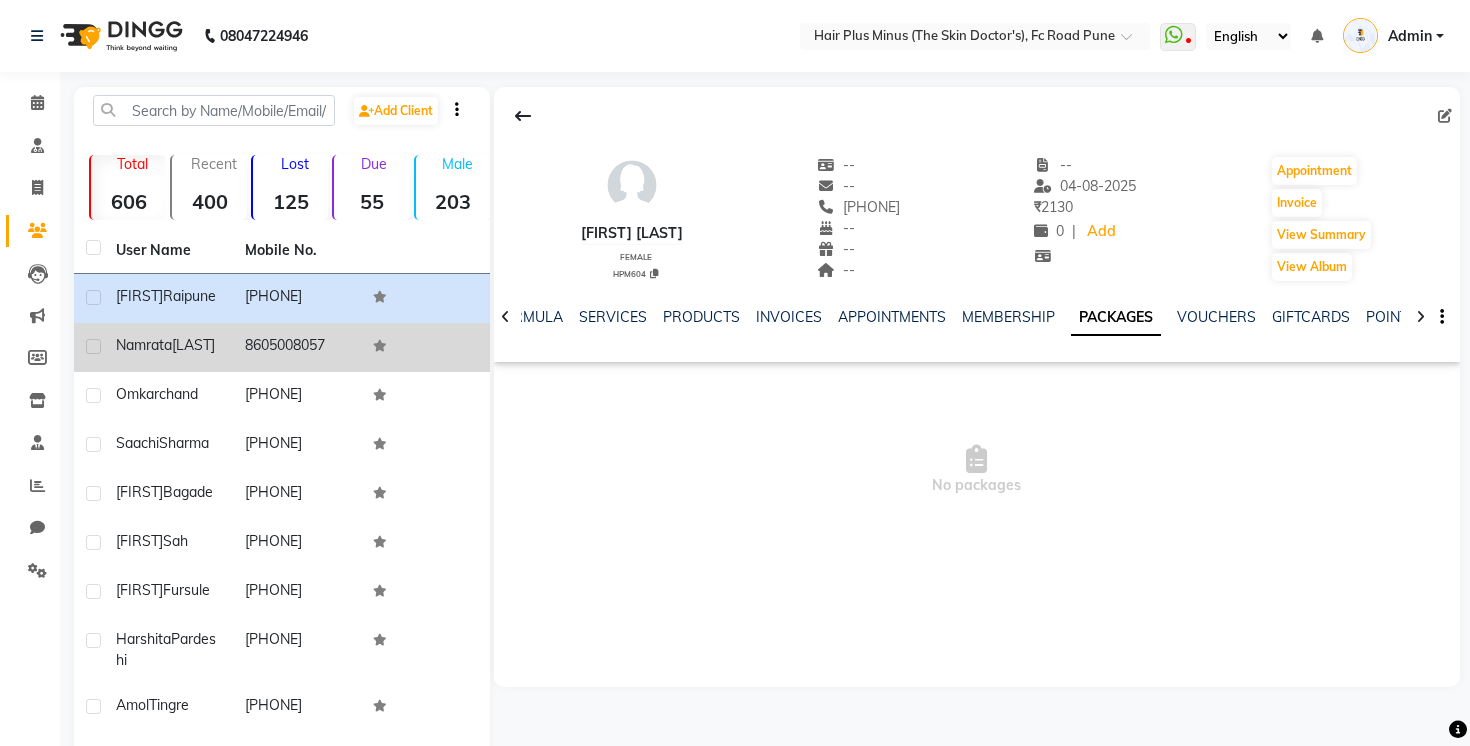 click on "8605008057" 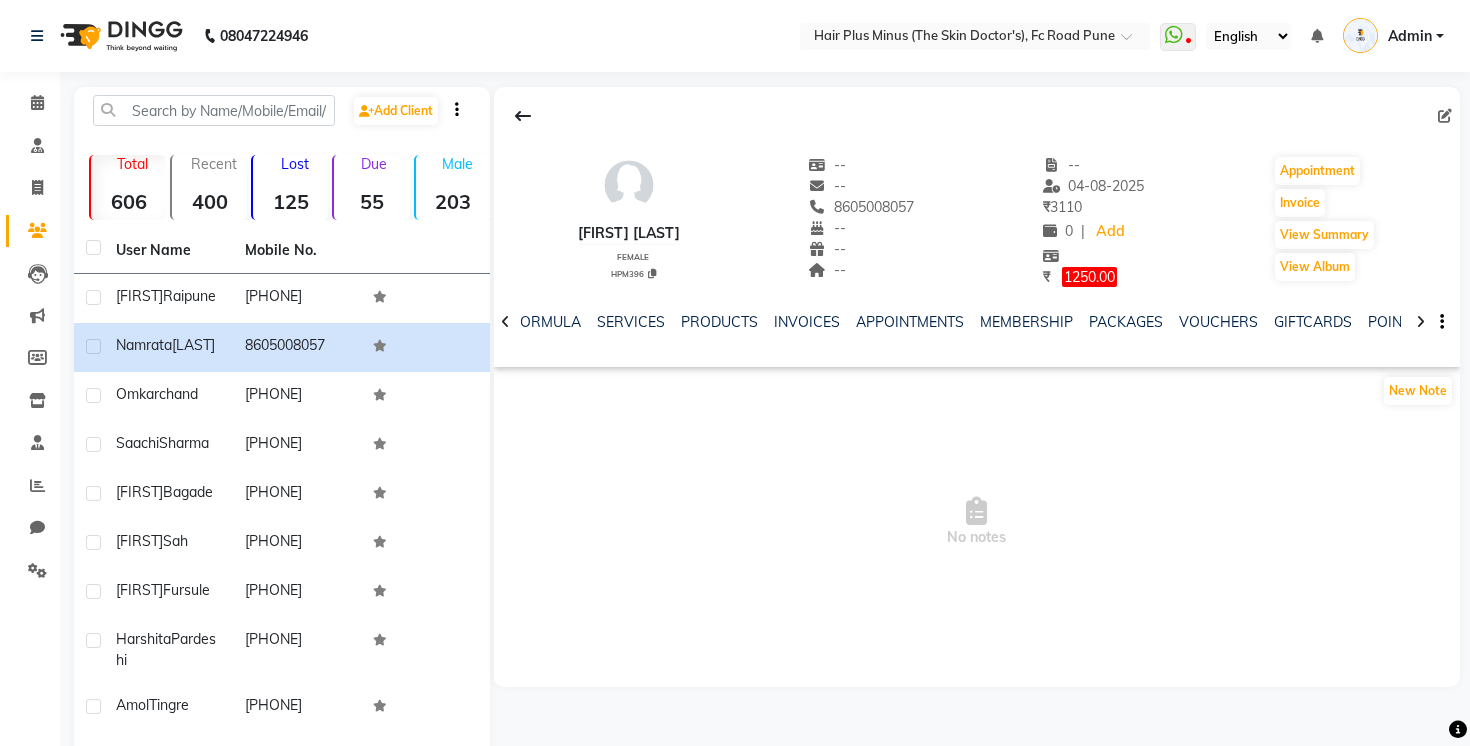 click on "NOTES FORMULA SERVICES PRODUCTS INVOICES APPOINTMENTS MEMBERSHIP PACKAGES VOUCHERS GIFTCARDS POINTS FORMS FAMILY CARDS WALLET" 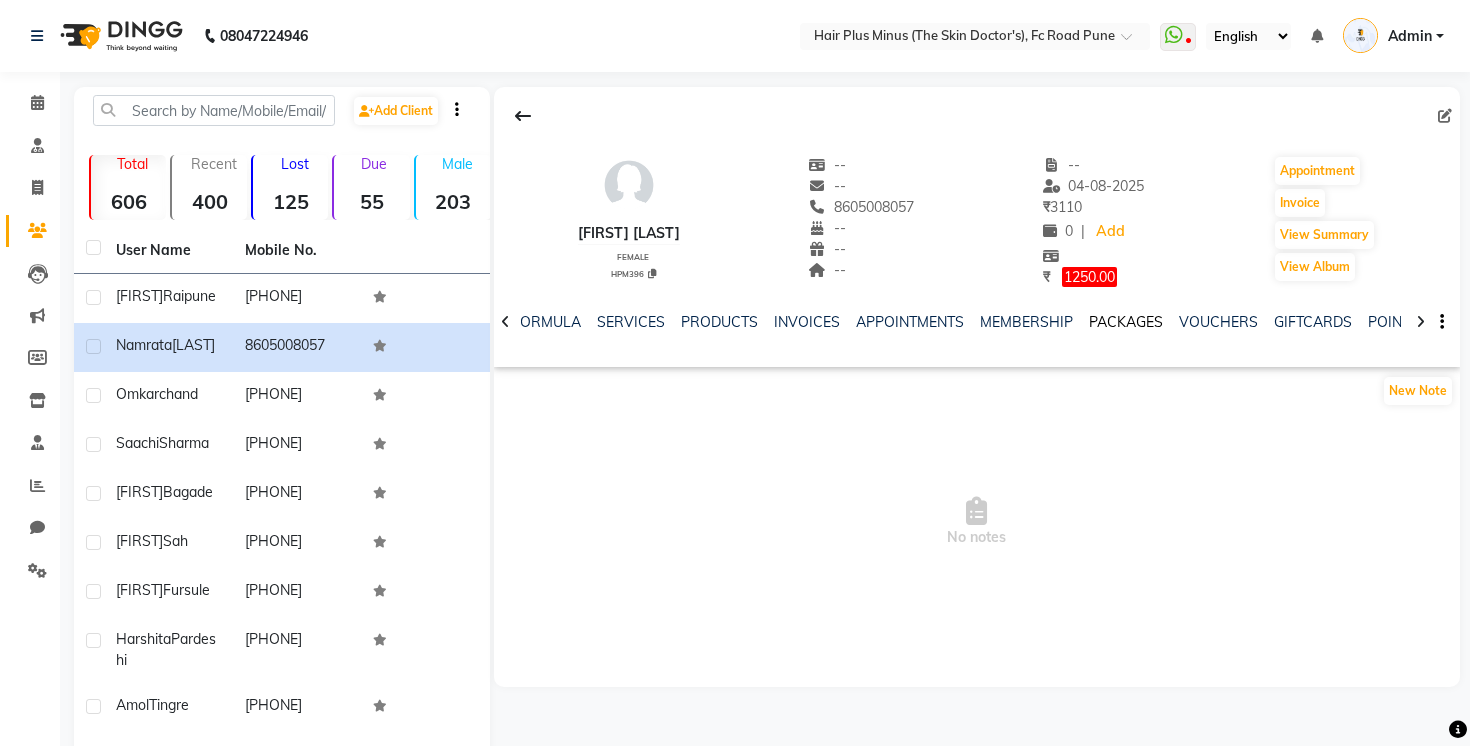 click on "PACKAGES" 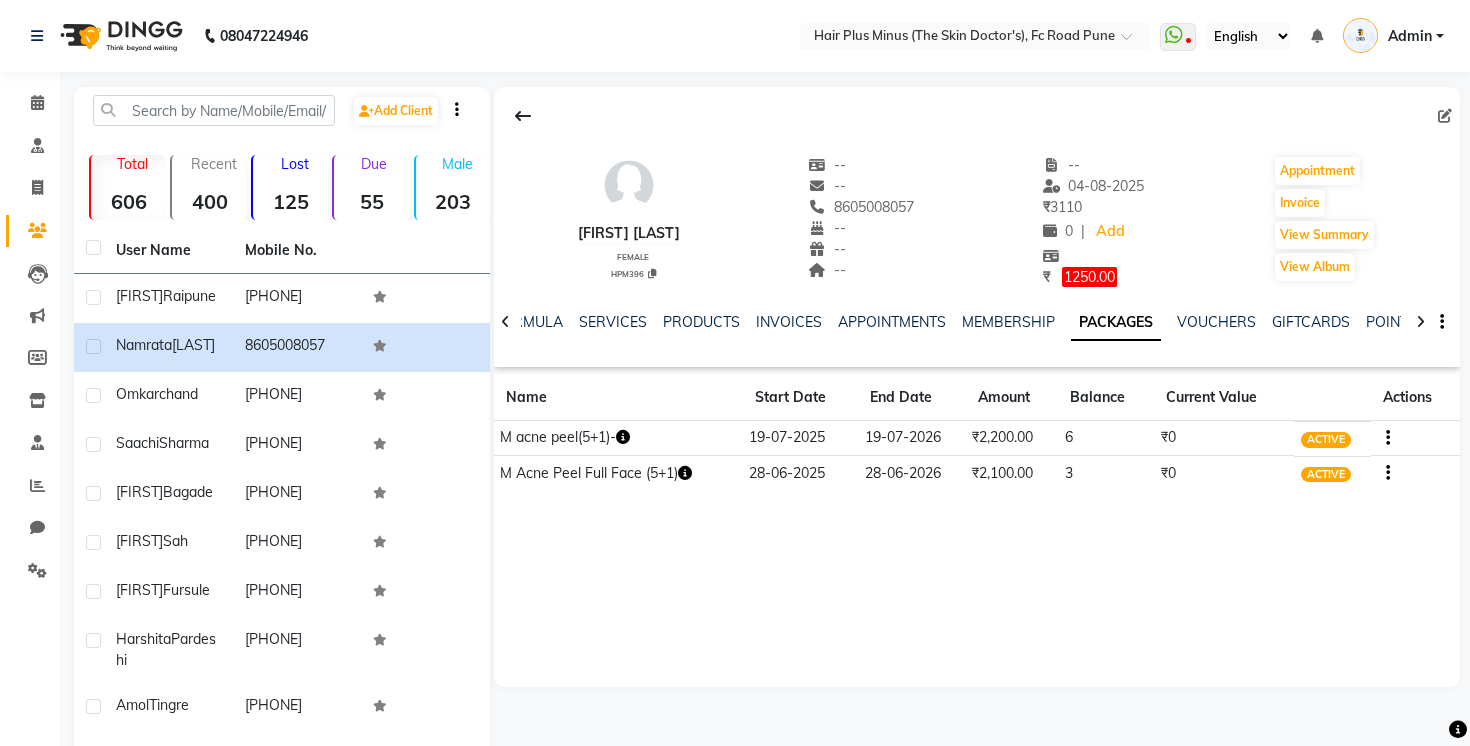 click 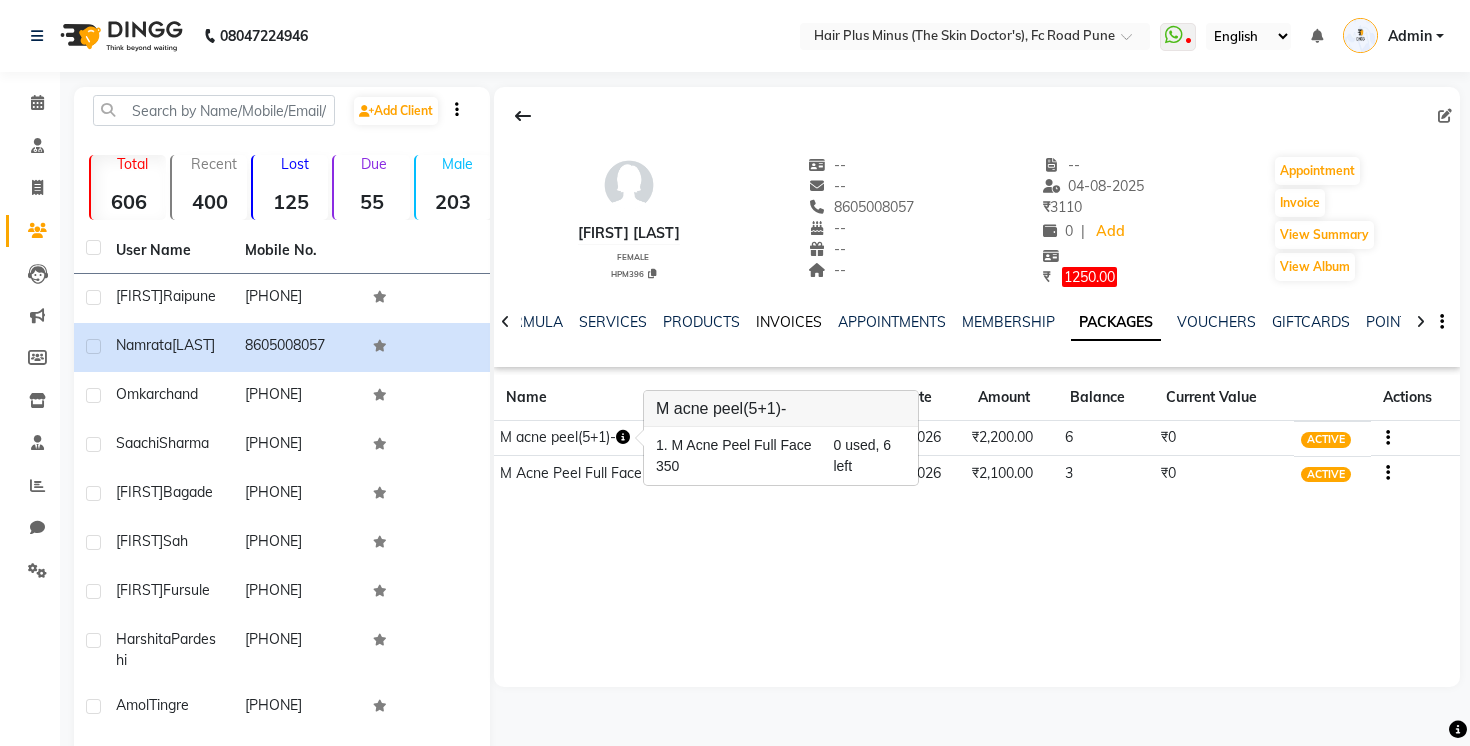click on "INVOICES" 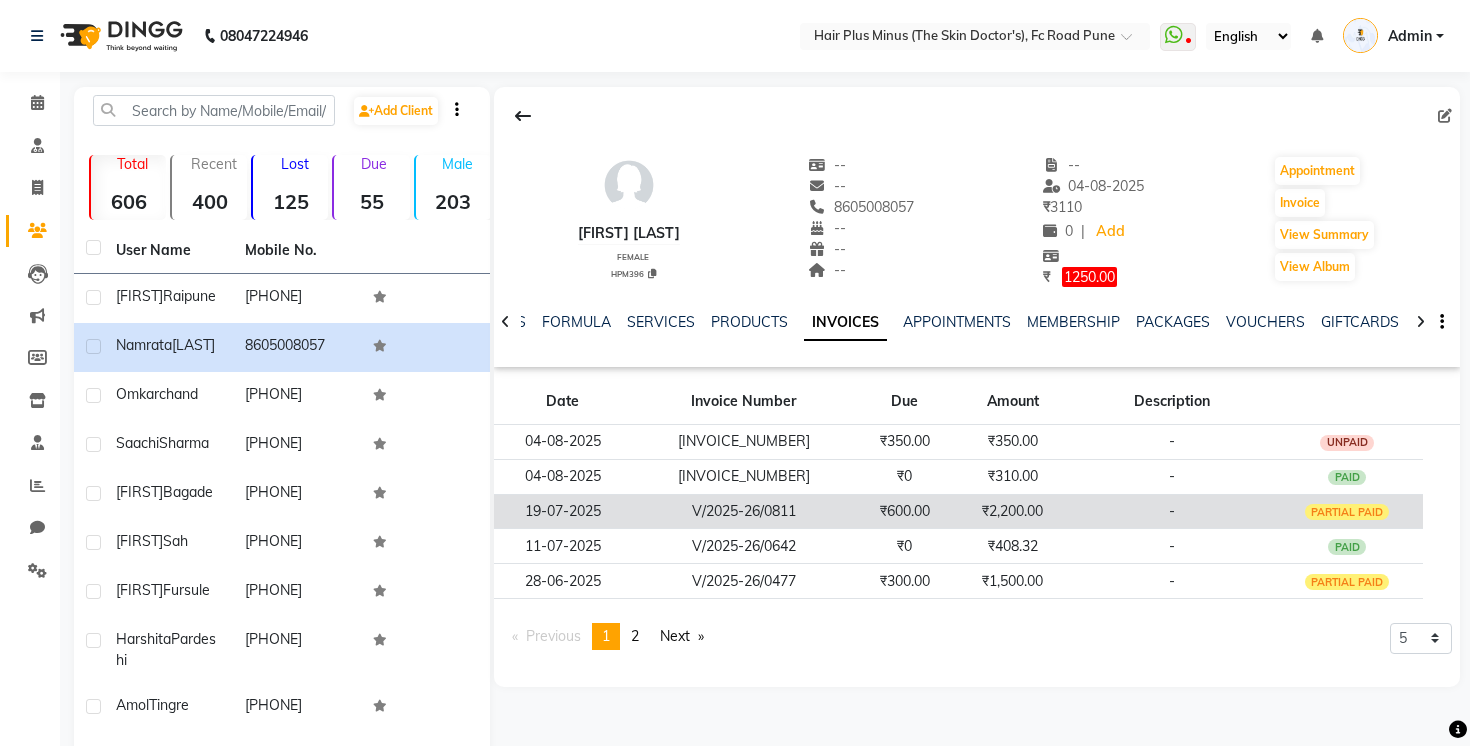 click on "V/2025-26/0811" 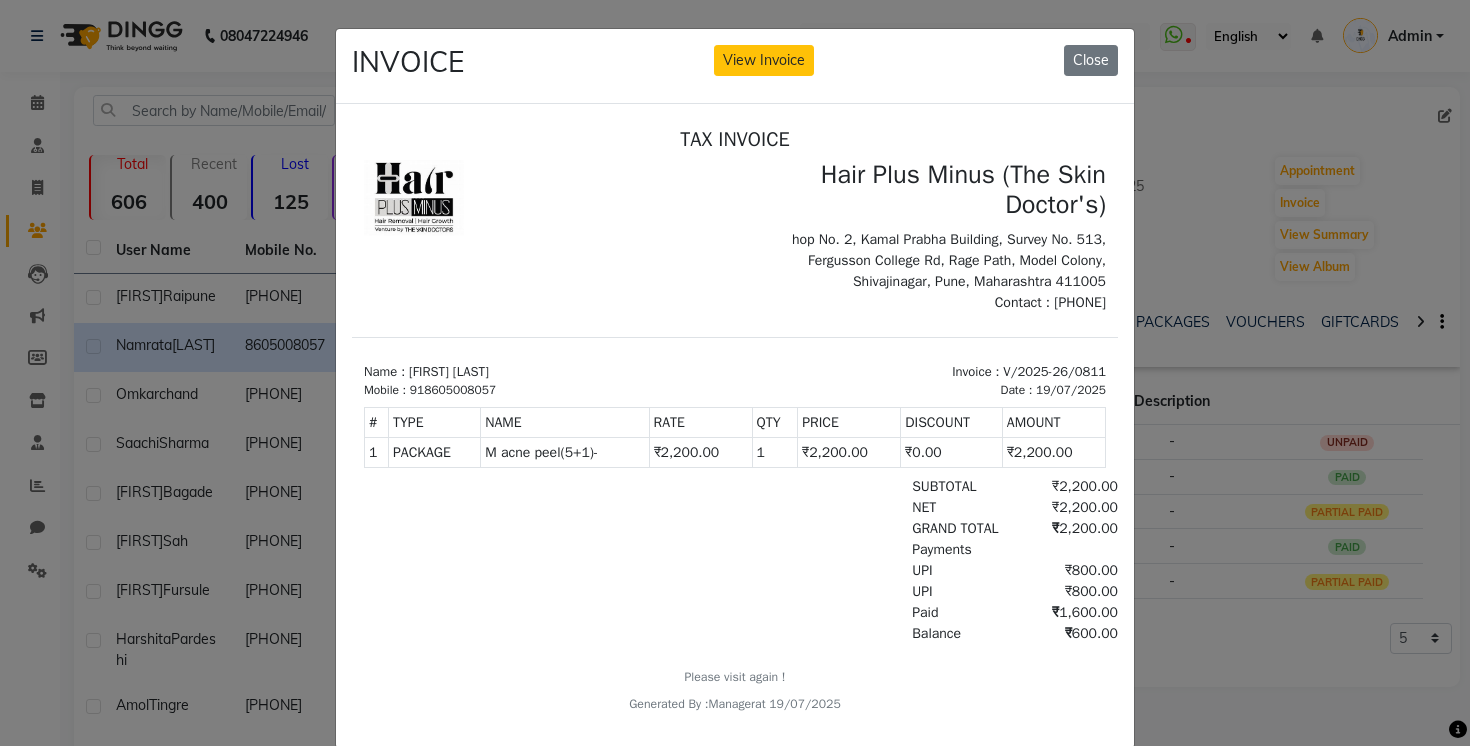 scroll, scrollTop: 0, scrollLeft: 0, axis: both 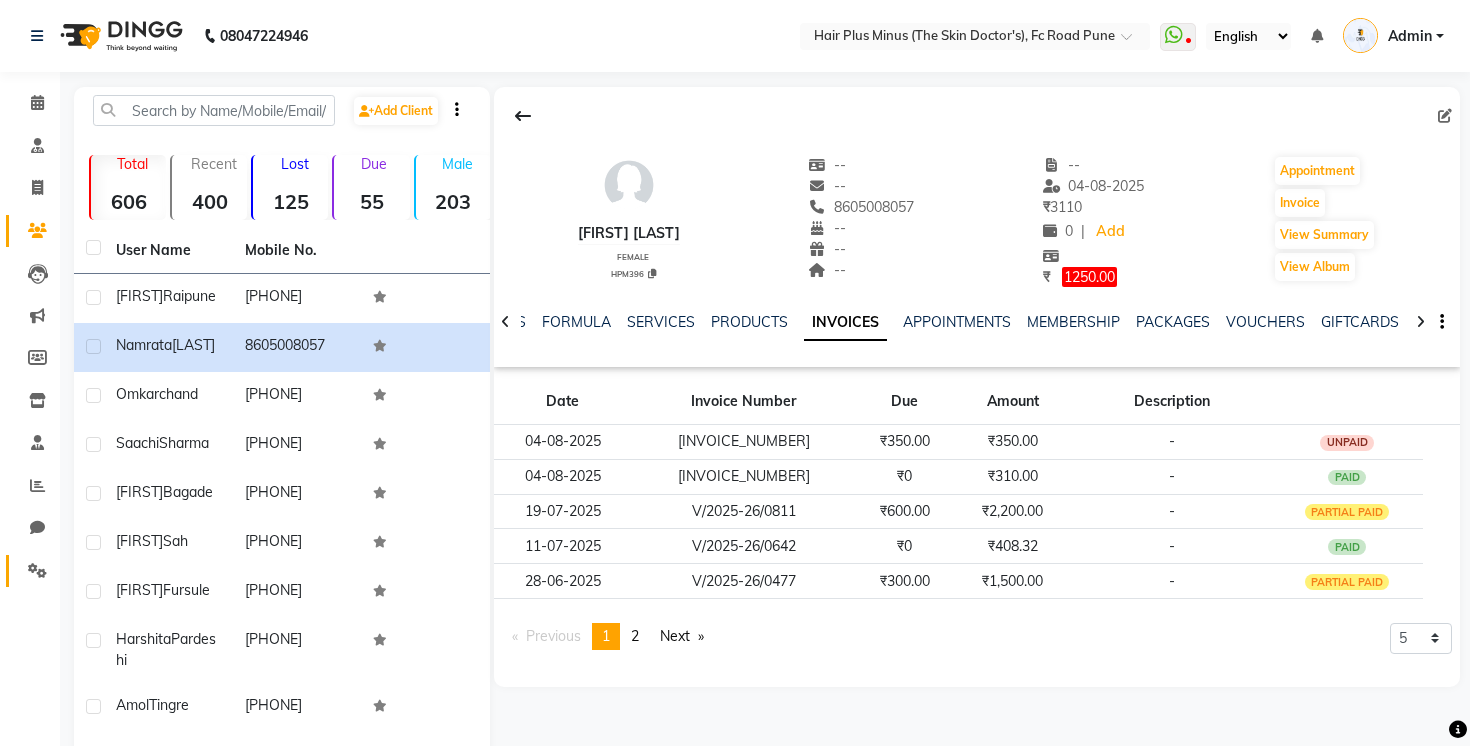 click 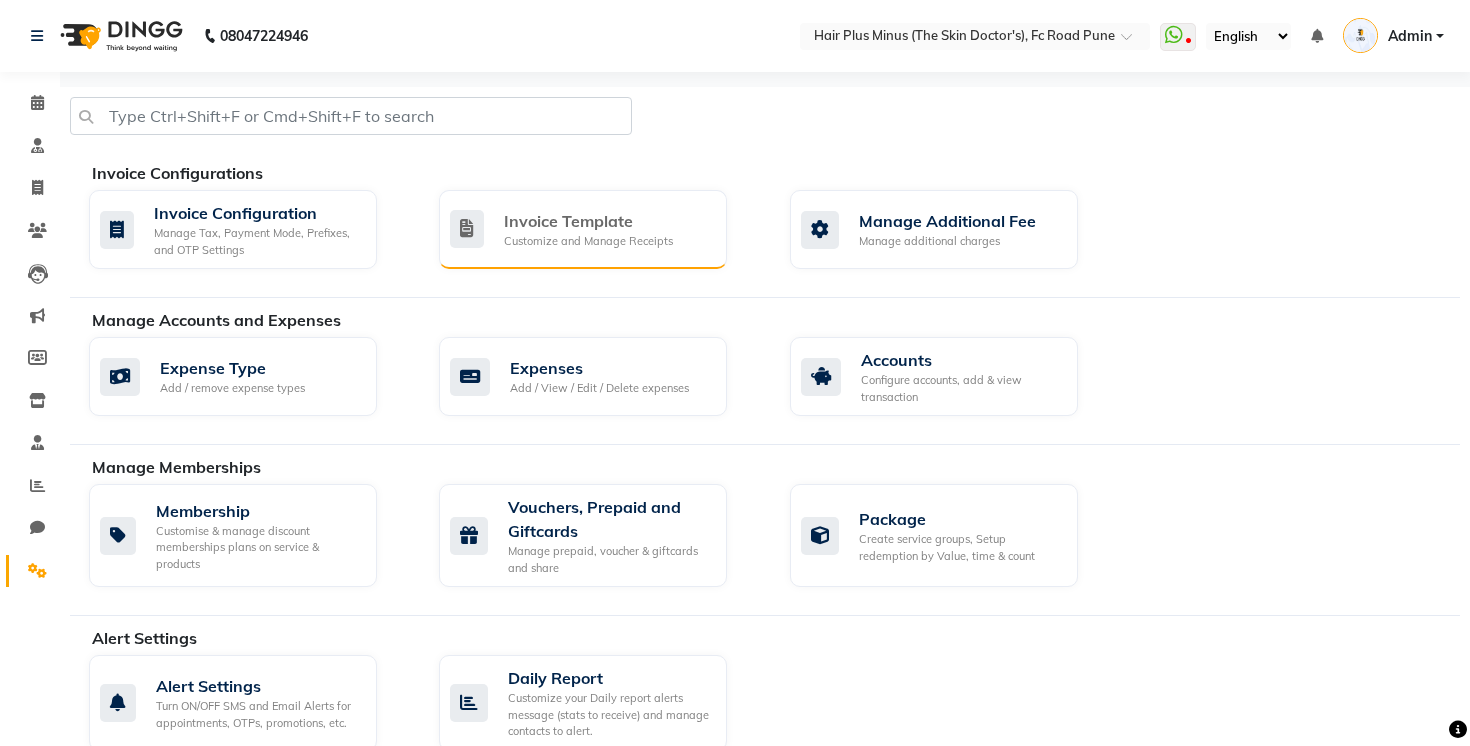 click on "Invoice Template" 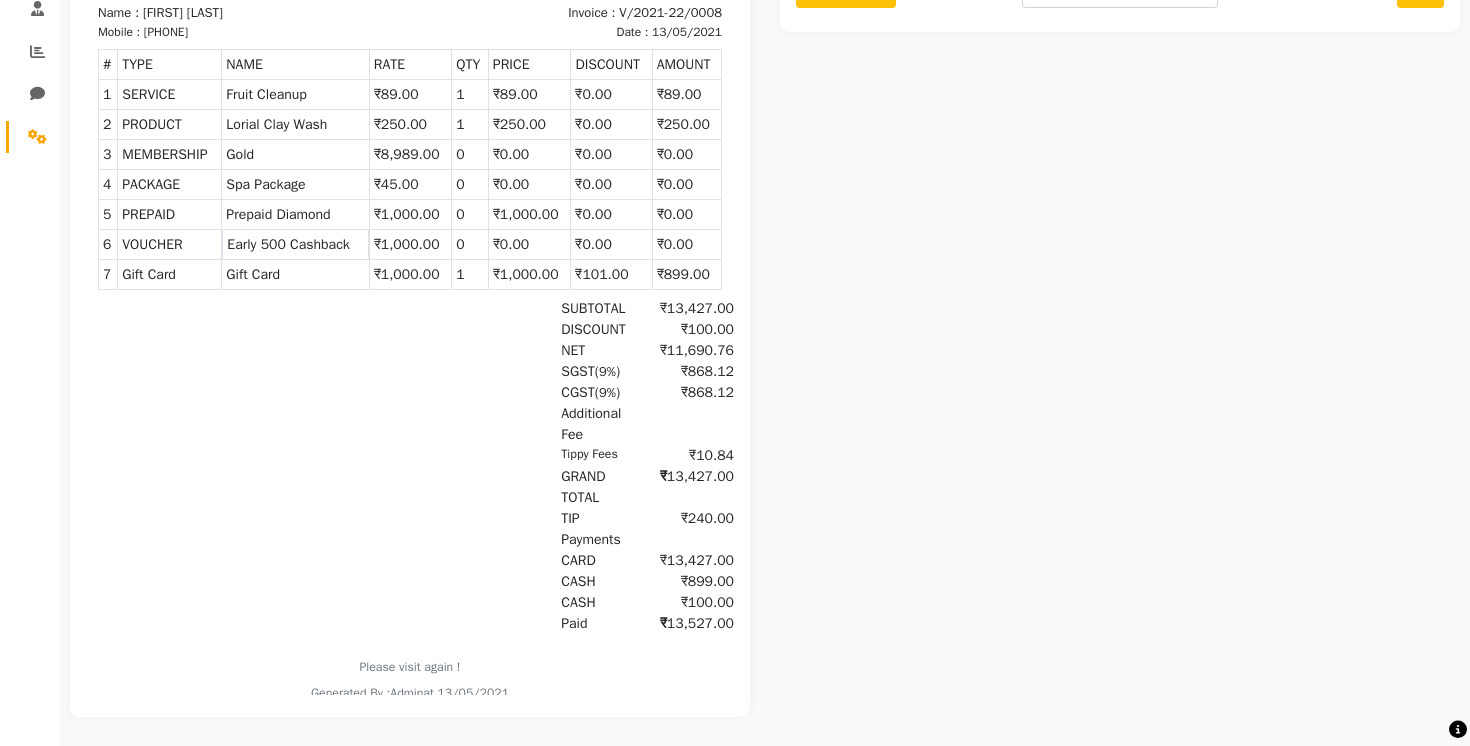 scroll, scrollTop: 0, scrollLeft: 0, axis: both 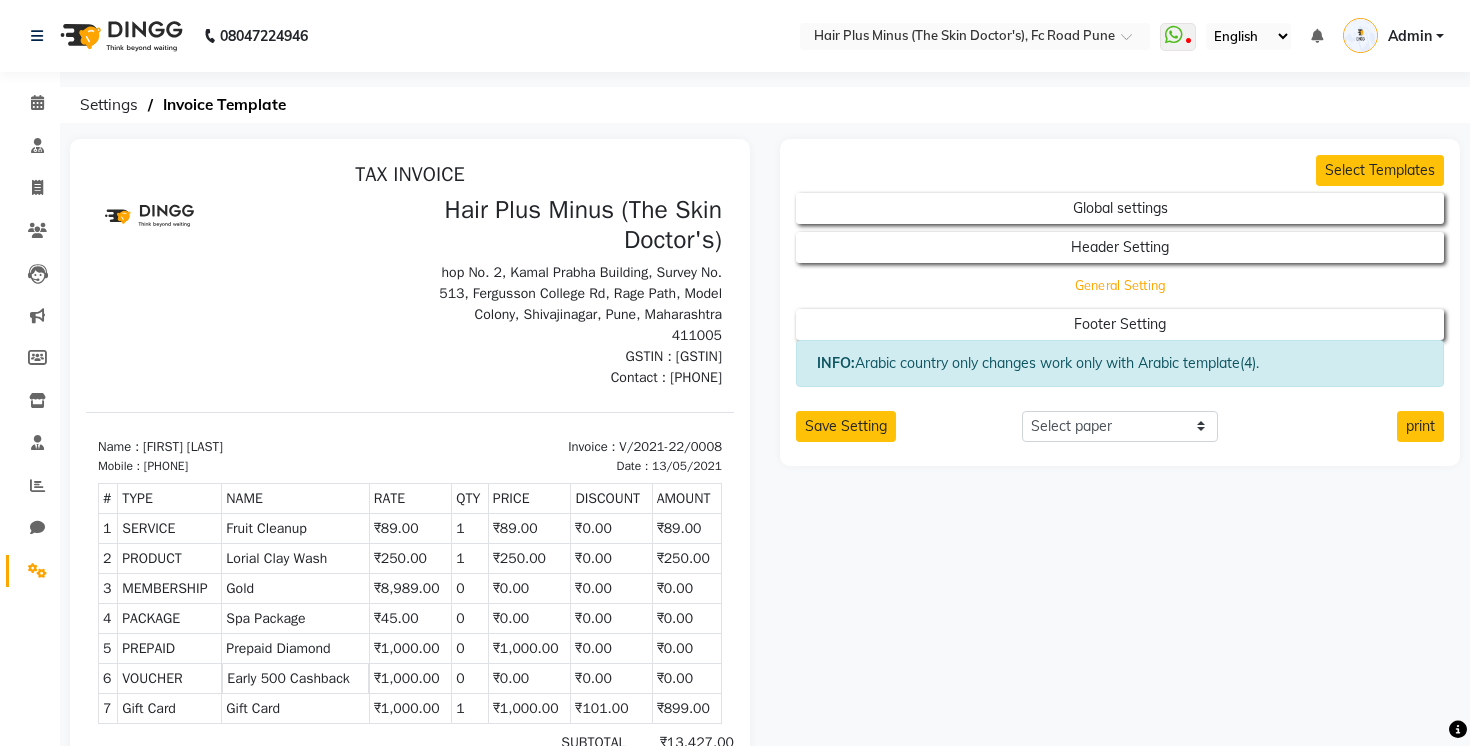 click on "General Setting" at bounding box center (1120, 208) 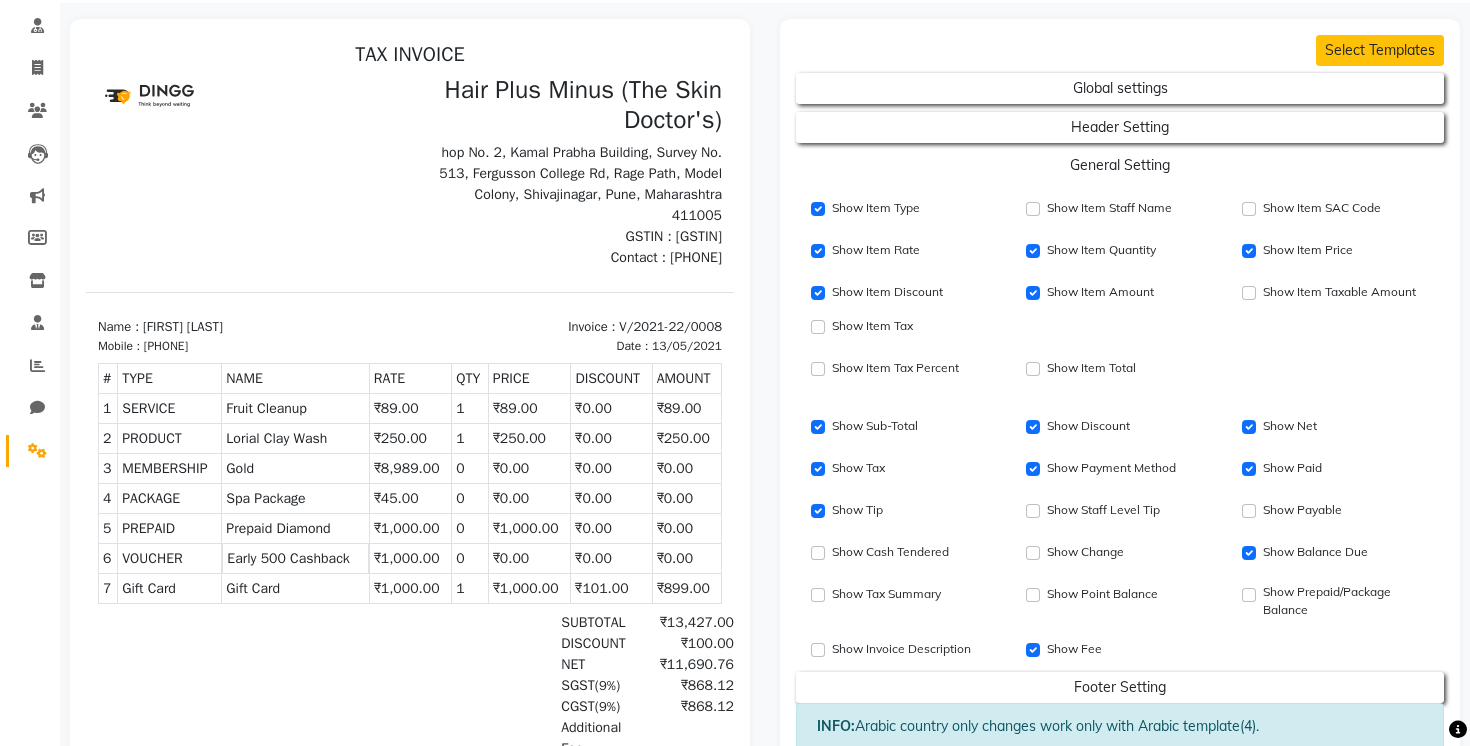 scroll, scrollTop: 113, scrollLeft: 0, axis: vertical 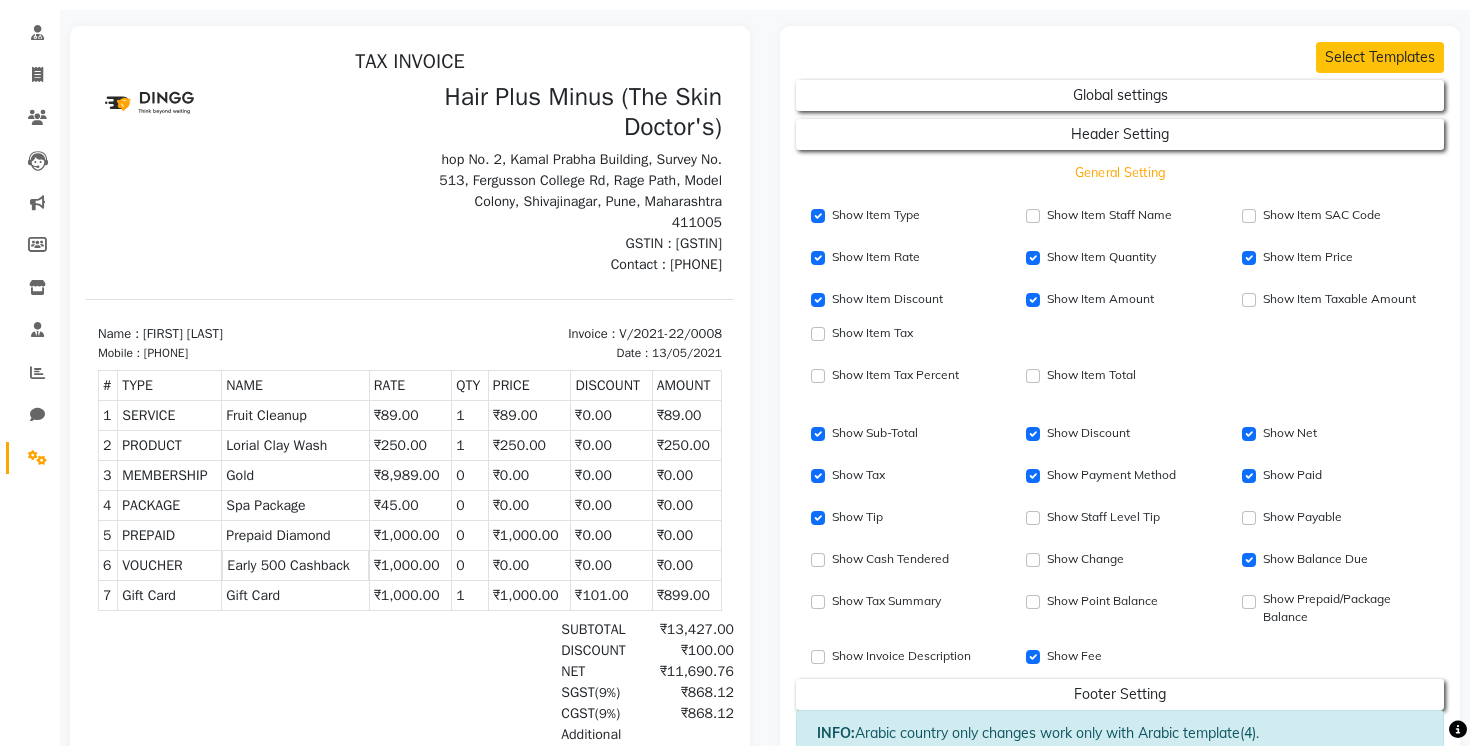 click on "General Setting" at bounding box center (1120, 95) 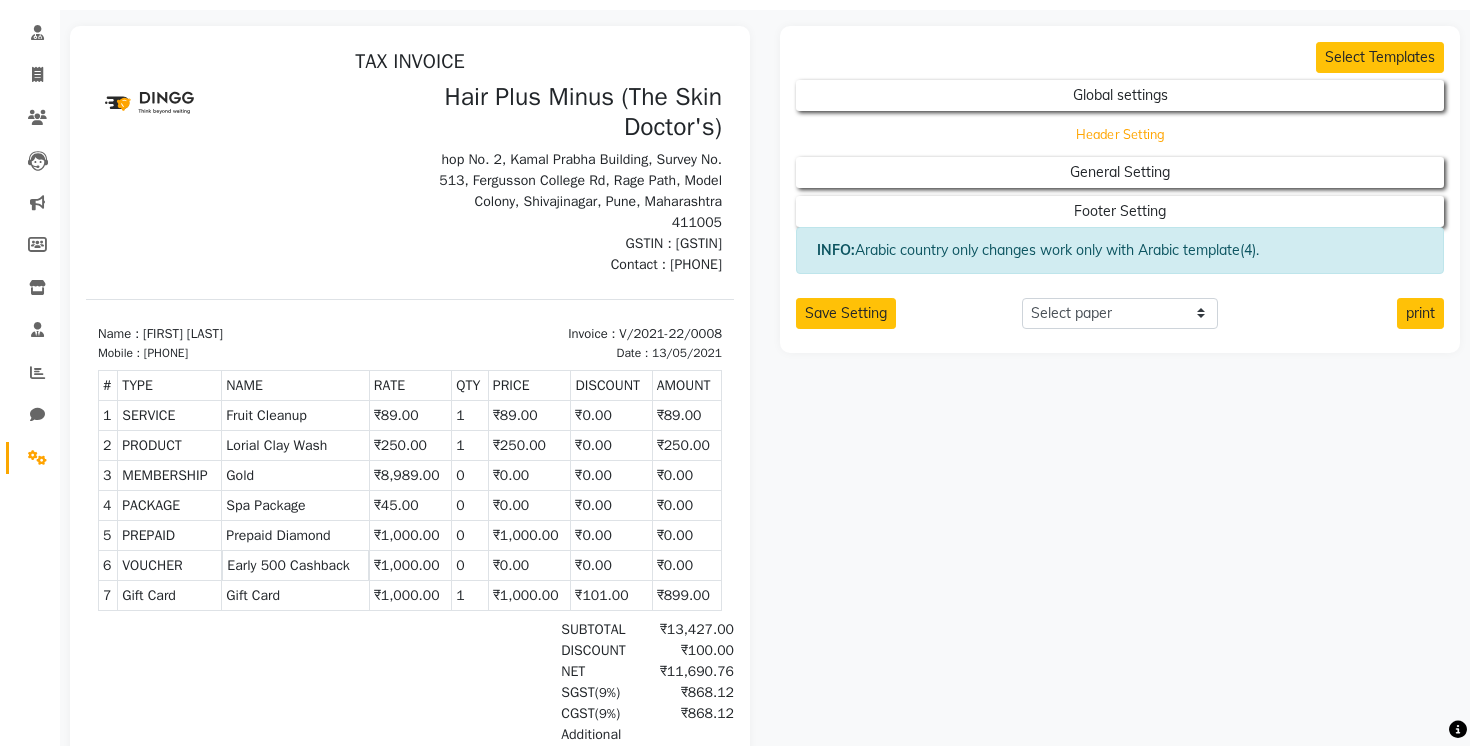 click on "Header Setting" at bounding box center (1120, 95) 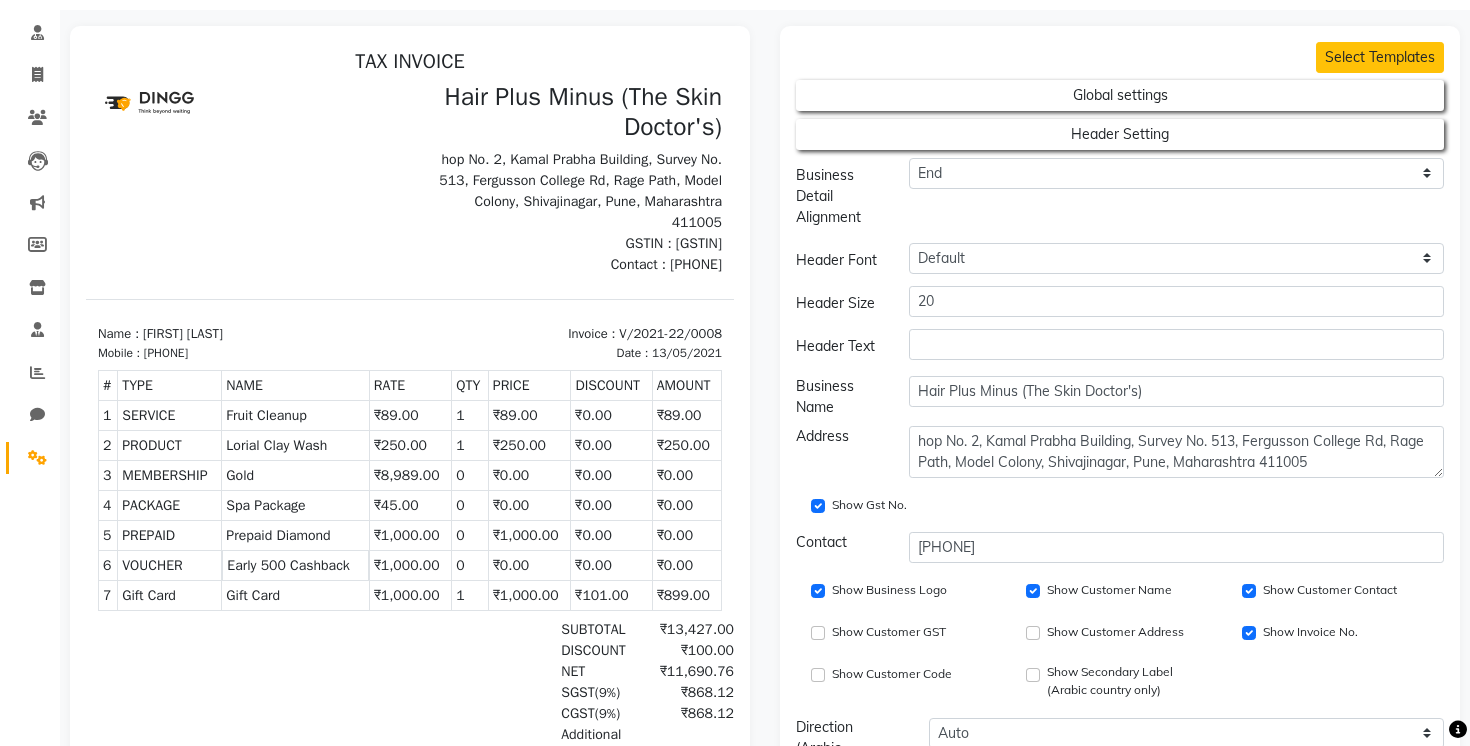 click on "Header Setting" at bounding box center [1120, 130] 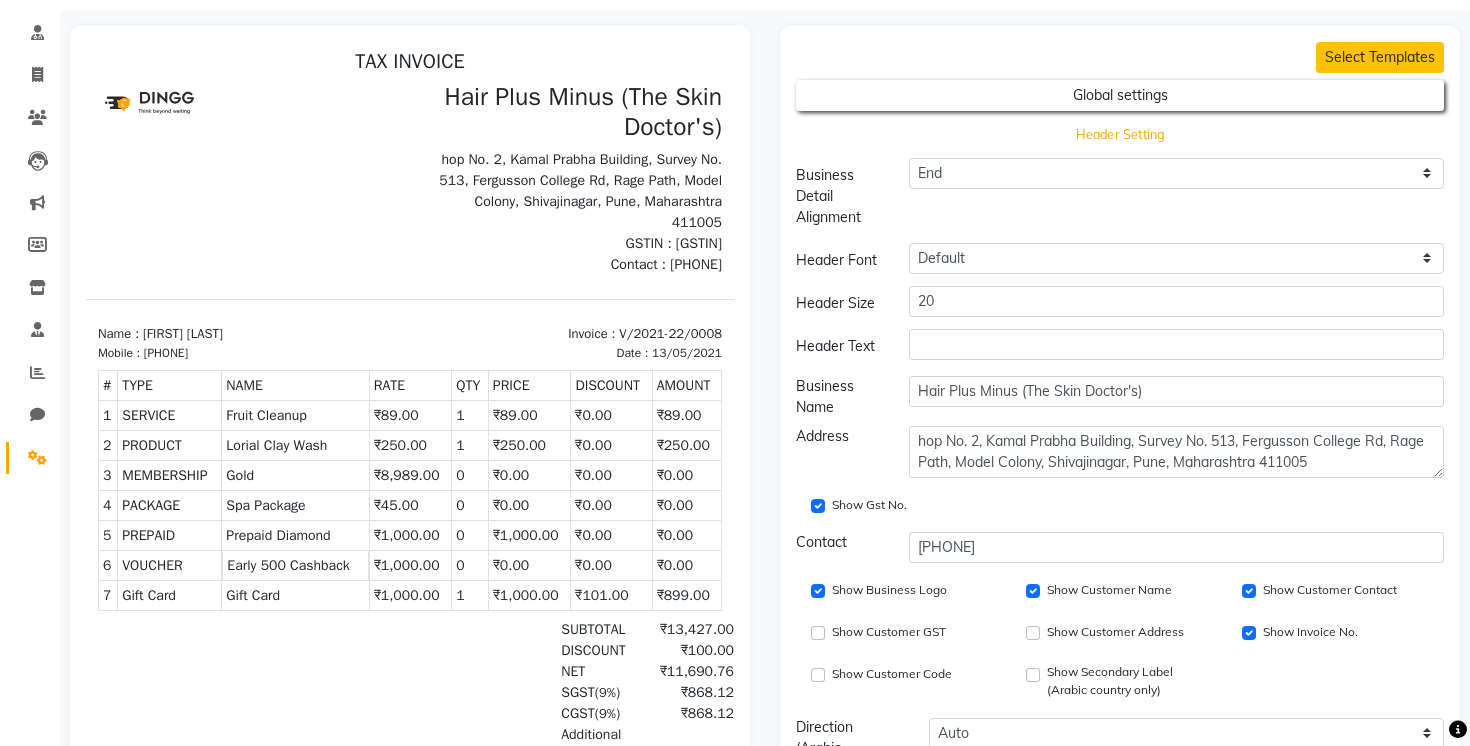 click on "Header Setting" at bounding box center [1120, 95] 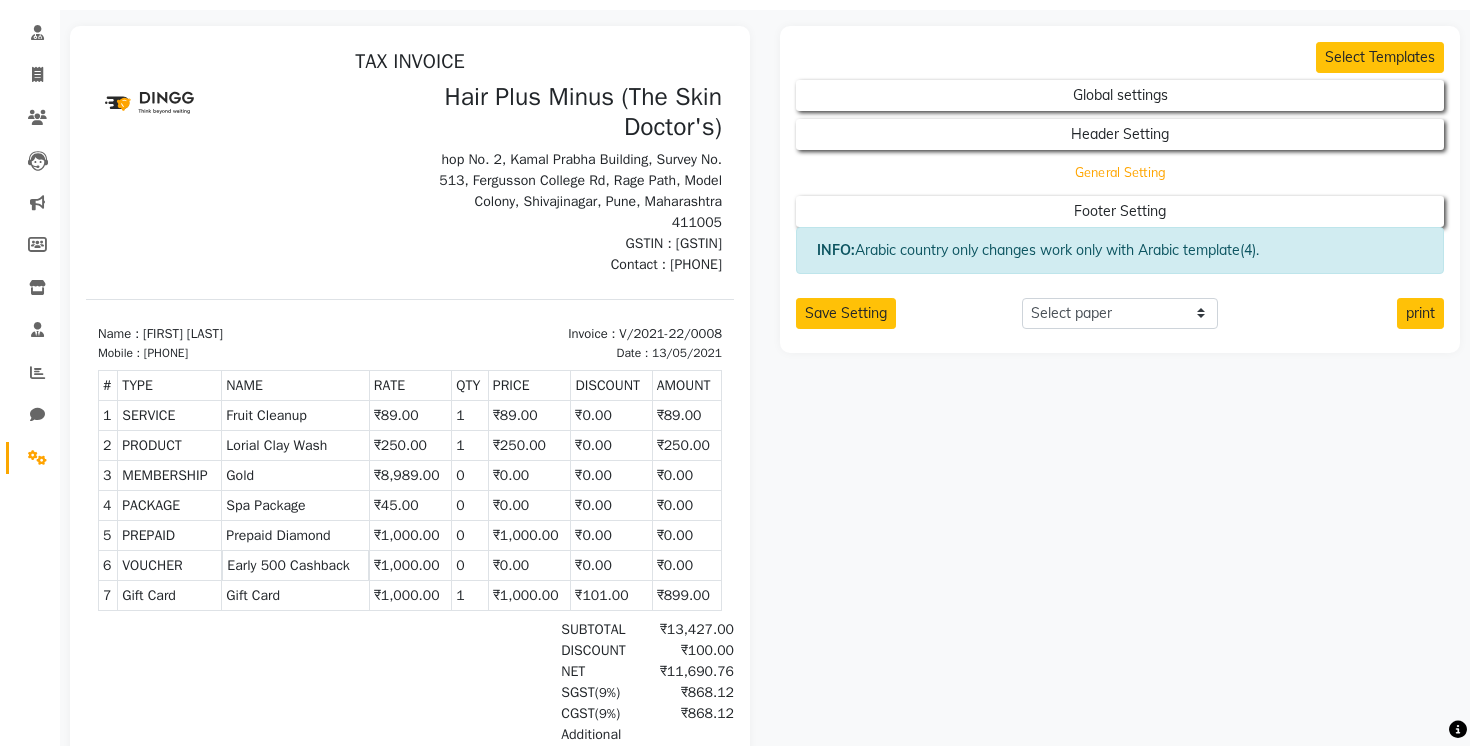 click on "General Setting" at bounding box center [1120, 95] 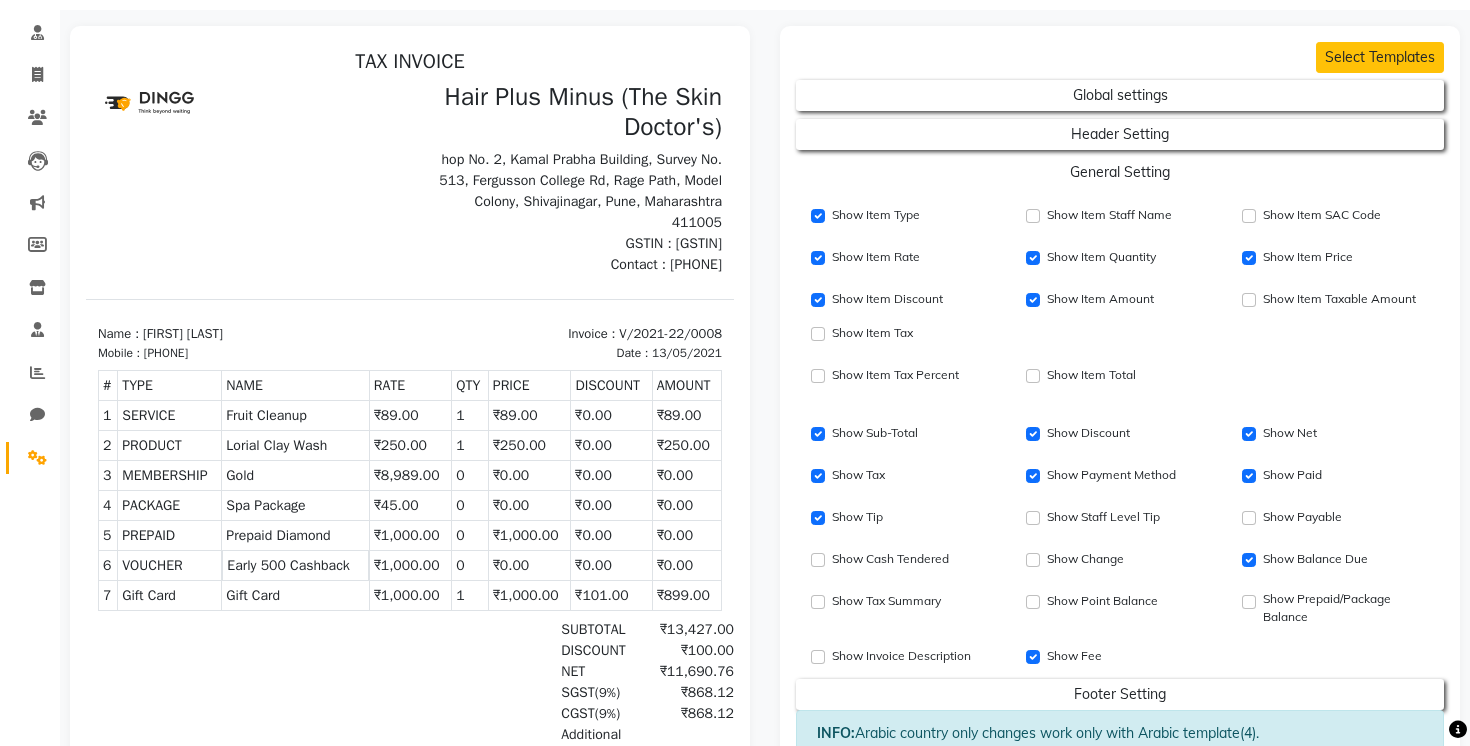 scroll, scrollTop: 132, scrollLeft: 0, axis: vertical 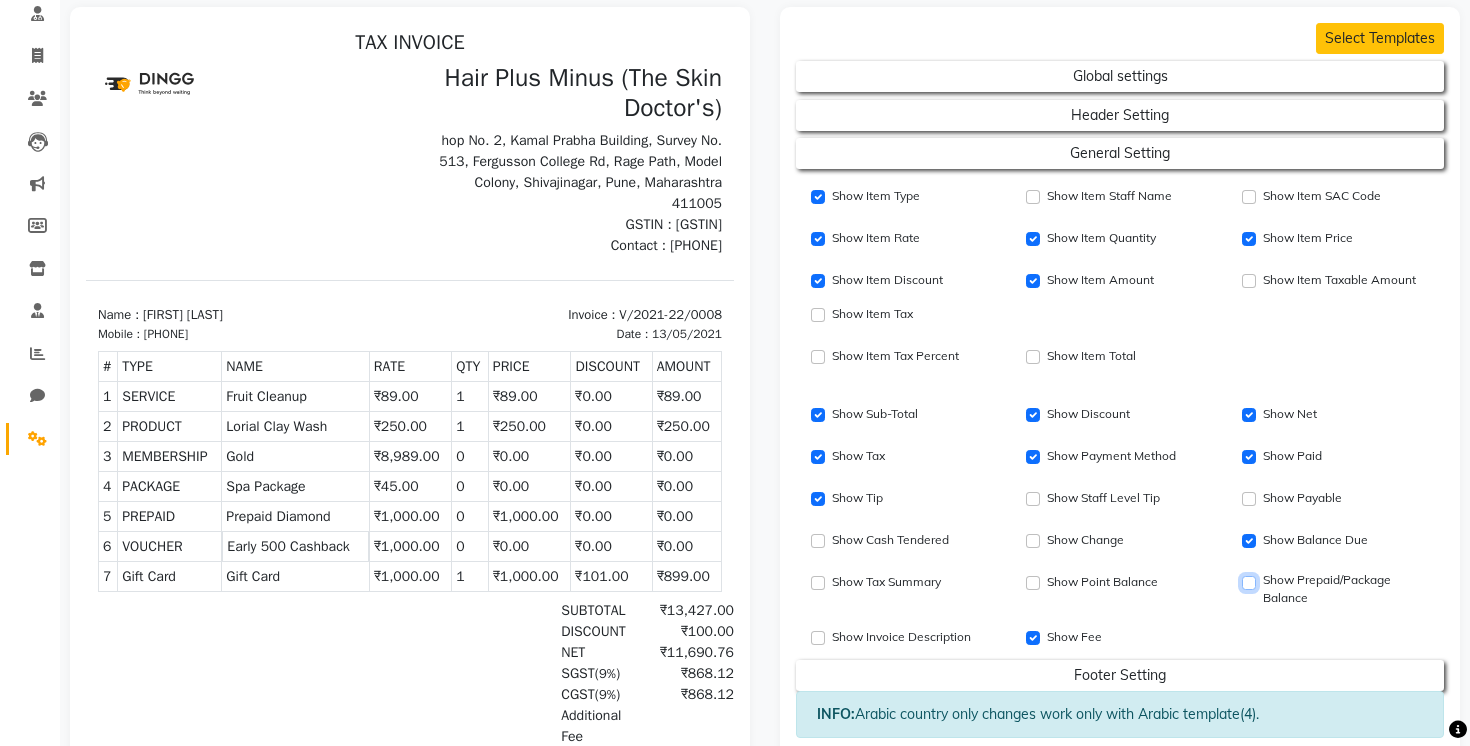 click on "Show Prepaid/Package Balance" at bounding box center [1249, 583] 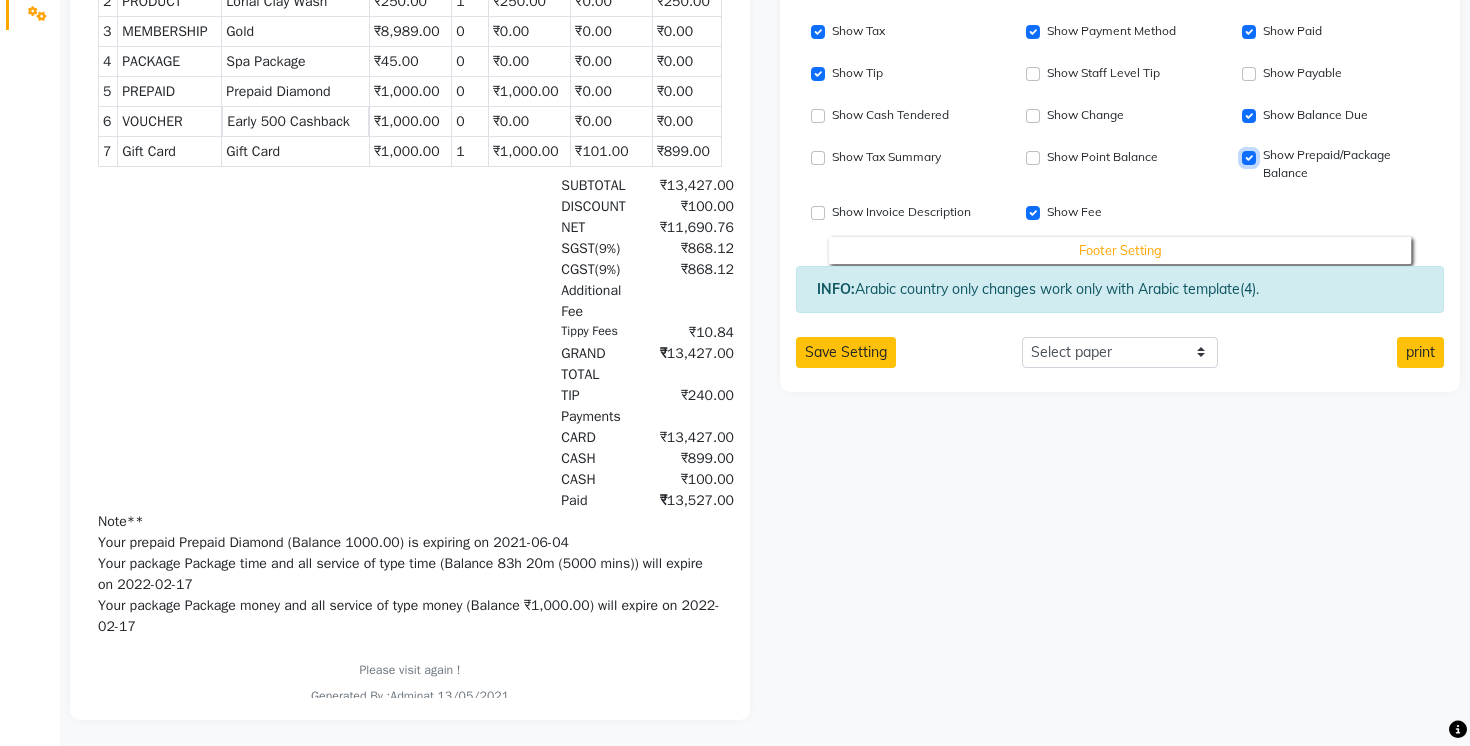 scroll, scrollTop: 560, scrollLeft: 0, axis: vertical 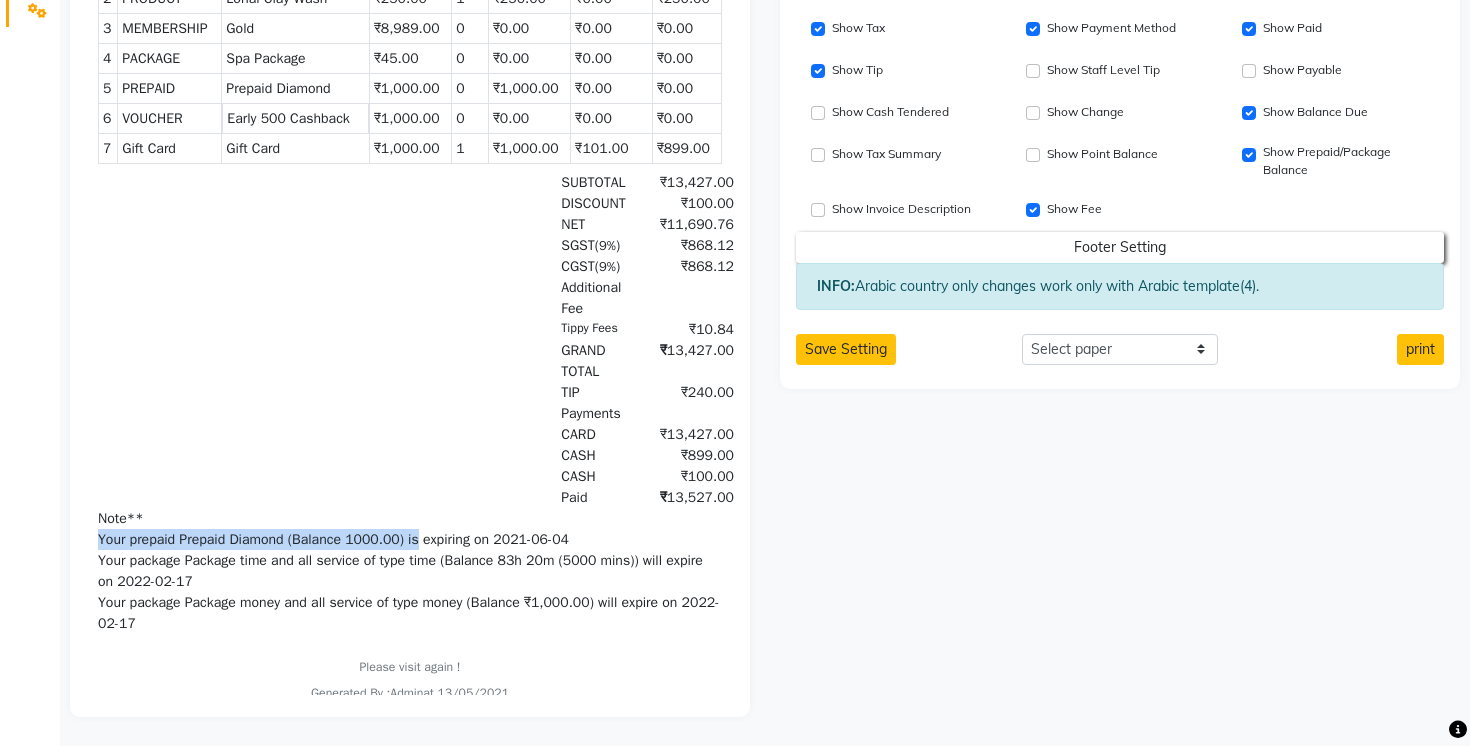 drag, startPoint x: 101, startPoint y: 538, endPoint x: 430, endPoint y: 530, distance: 329.09726 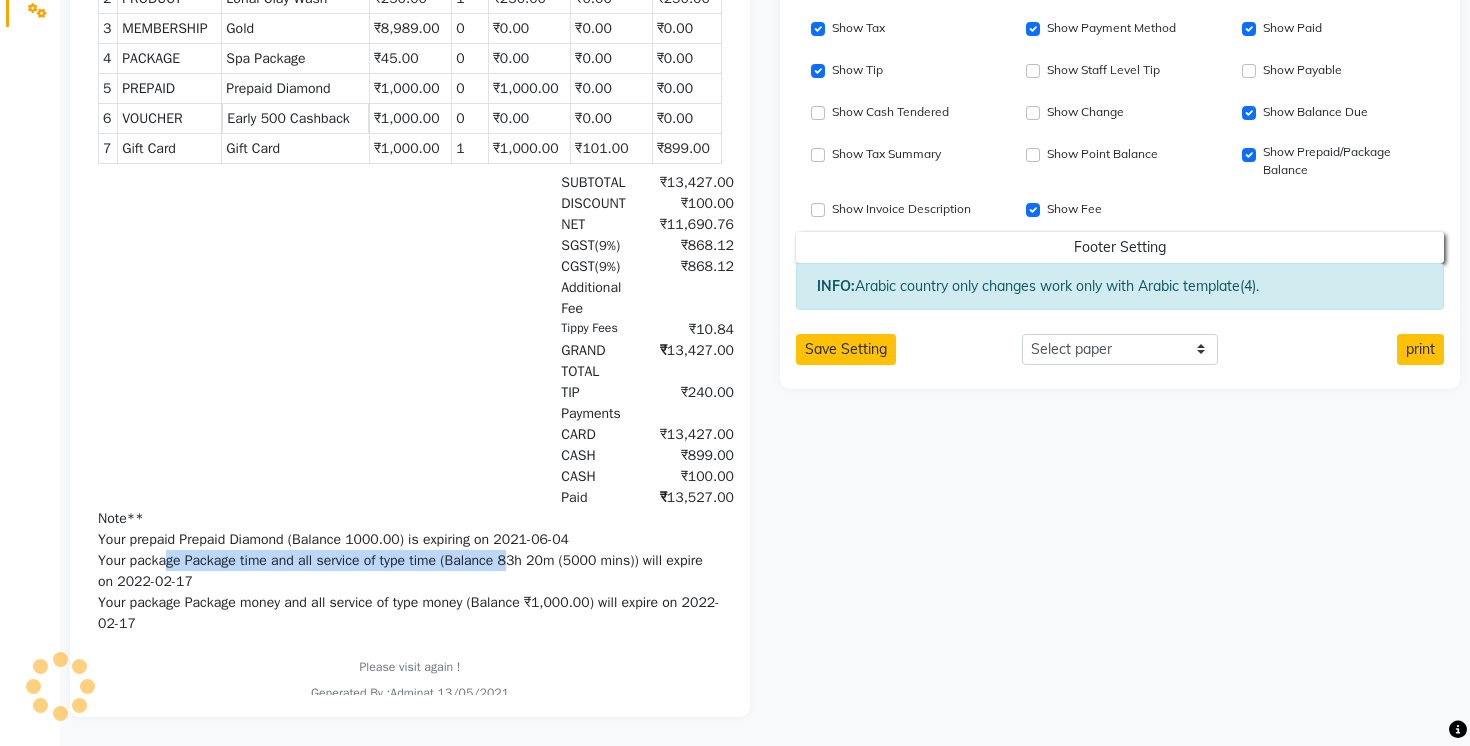 drag, startPoint x: 169, startPoint y: 562, endPoint x: 530, endPoint y: 566, distance: 361.02216 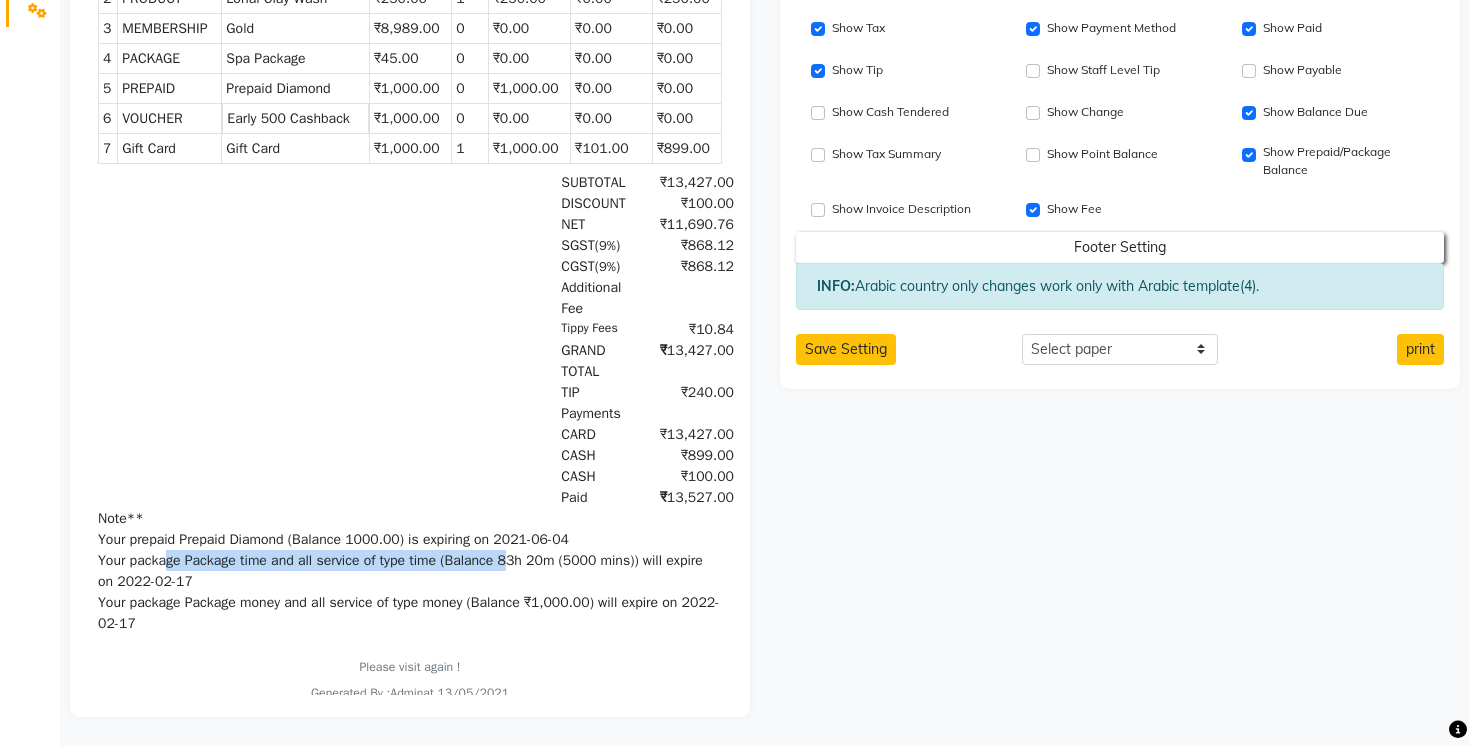 click on "Your package Package time and all service  of type time (Balance 83h 20m (5000 mins)) will expire on 2022-02-17" at bounding box center (410, 571) 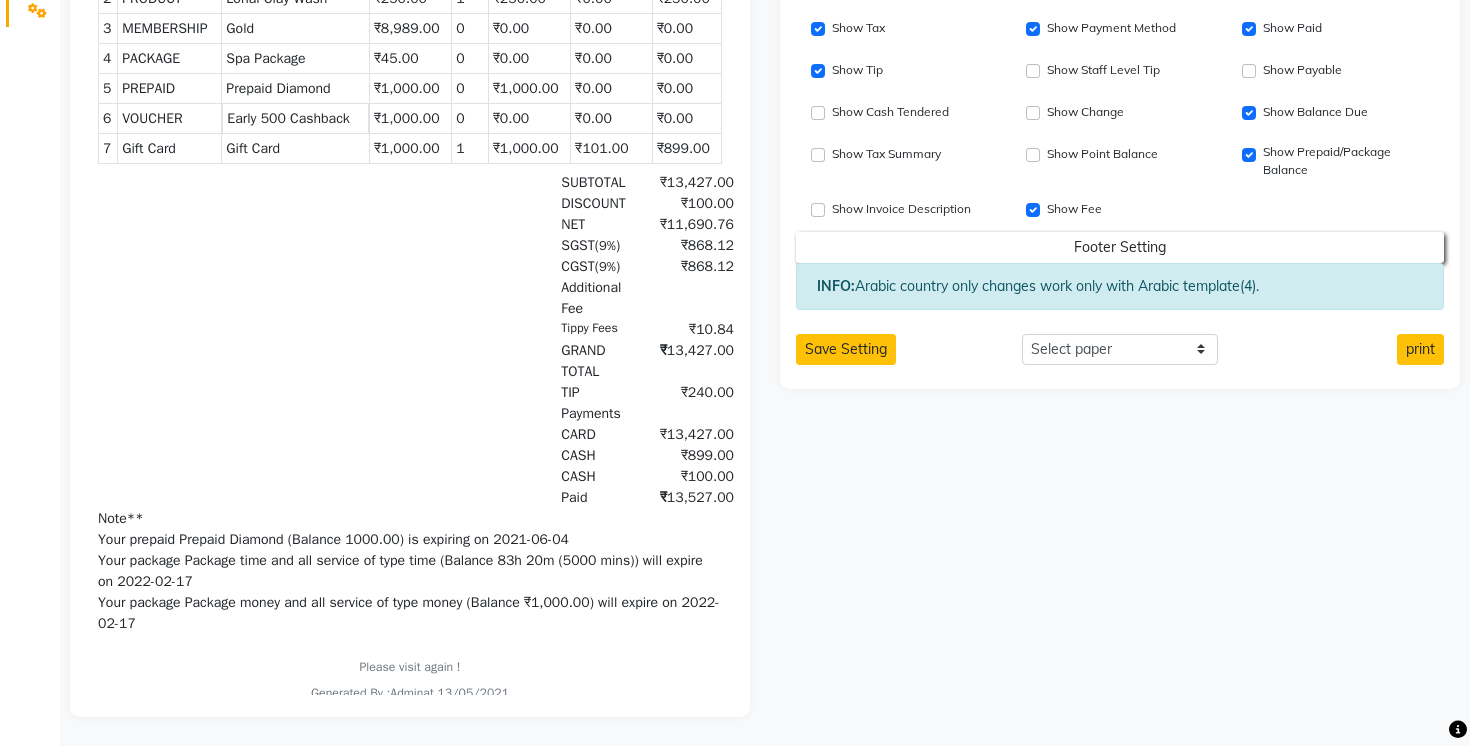 scroll, scrollTop: 15, scrollLeft: 0, axis: vertical 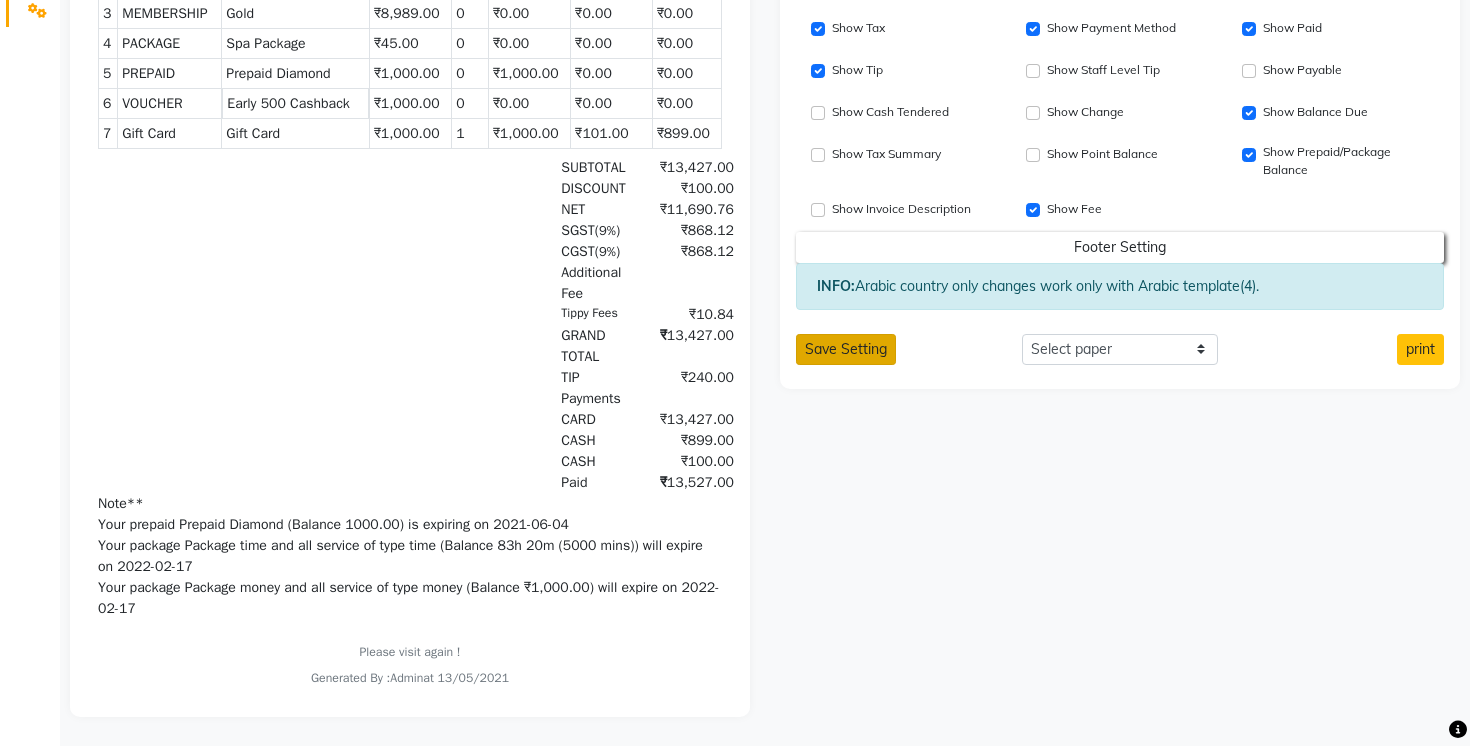 click on "Save Setting" 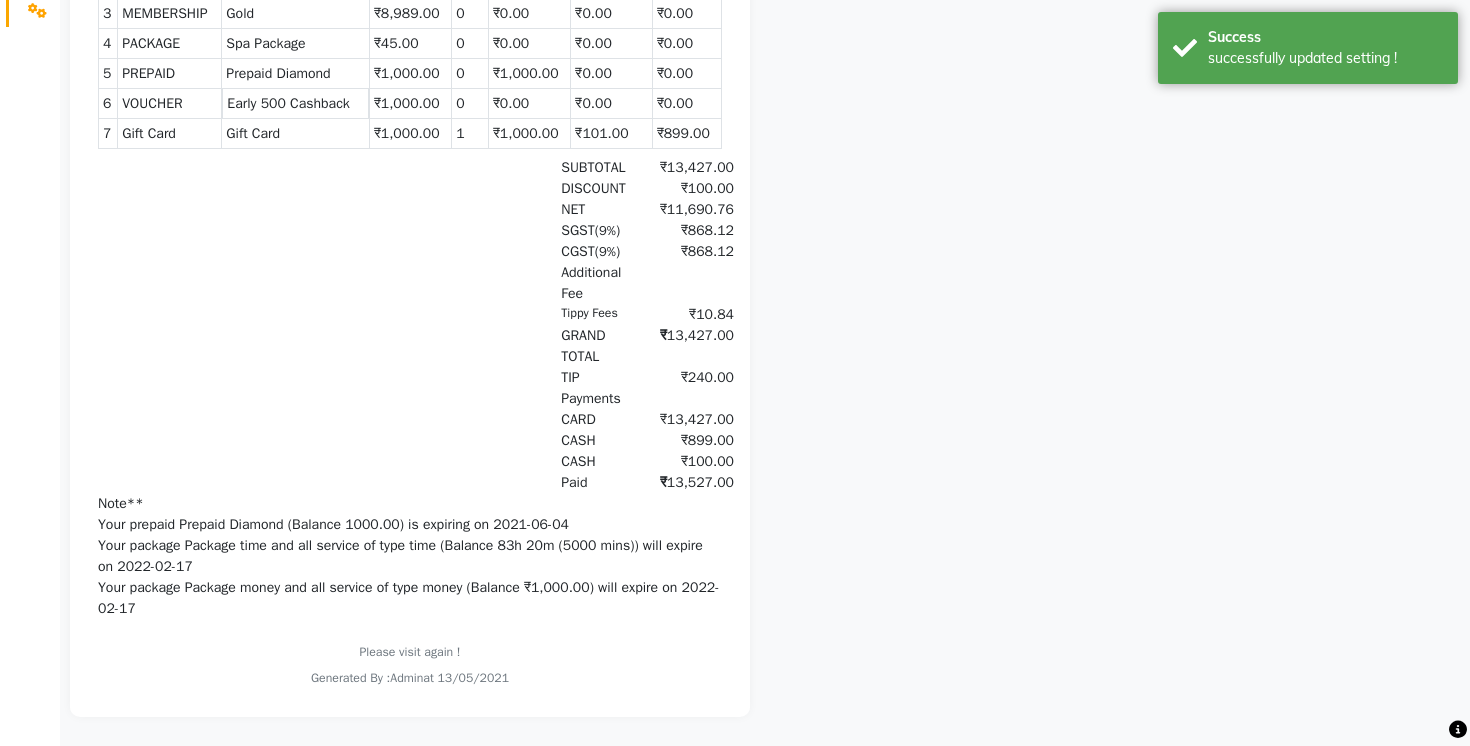 scroll, scrollTop: 0, scrollLeft: 0, axis: both 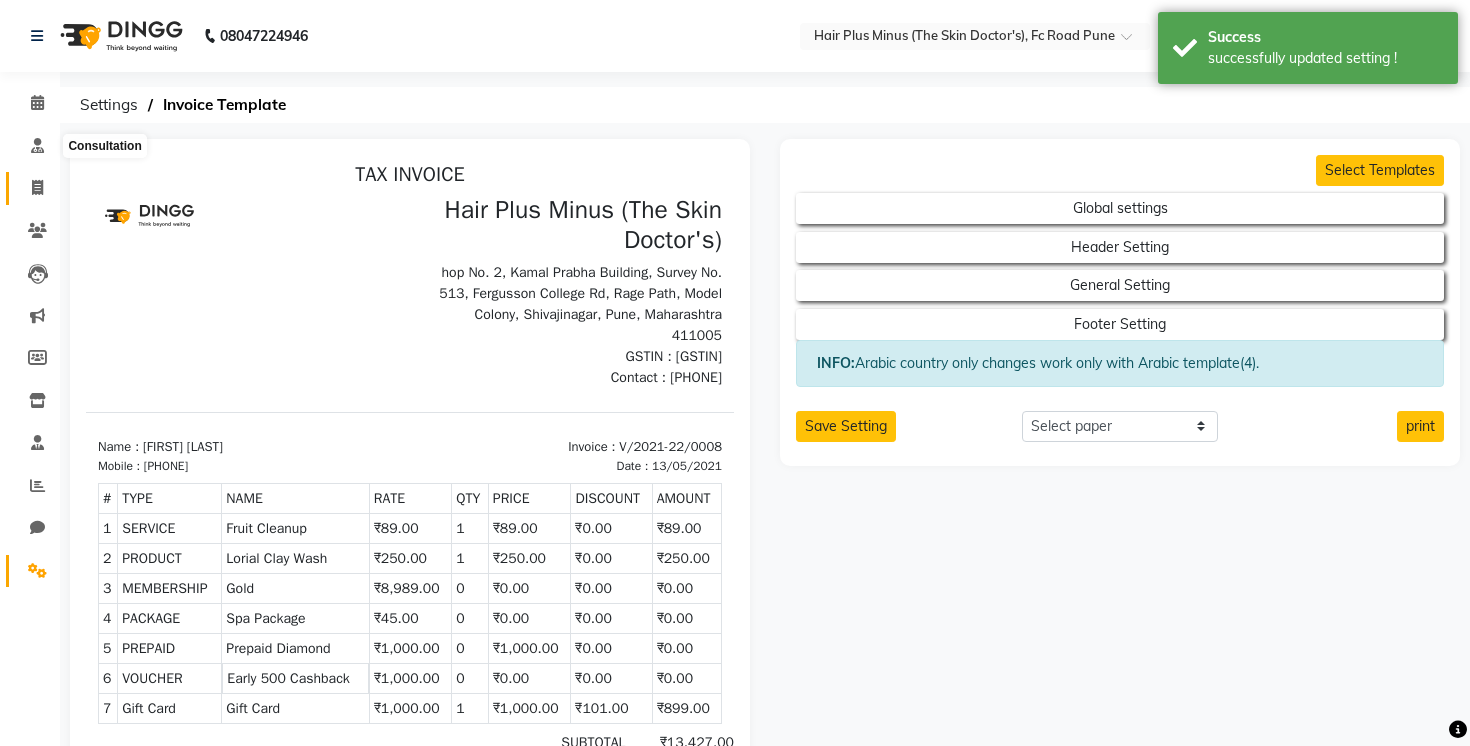 click on "Invoice" 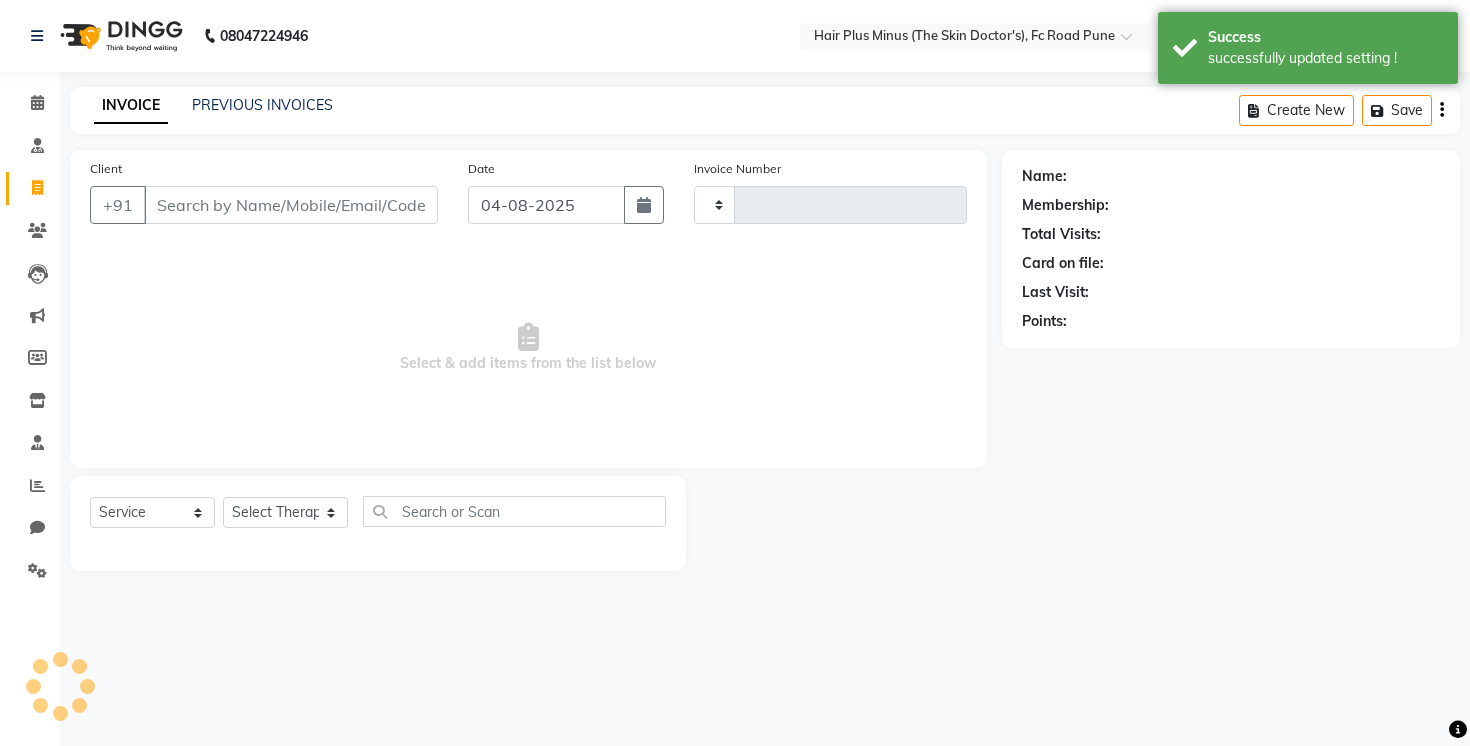type on "1086" 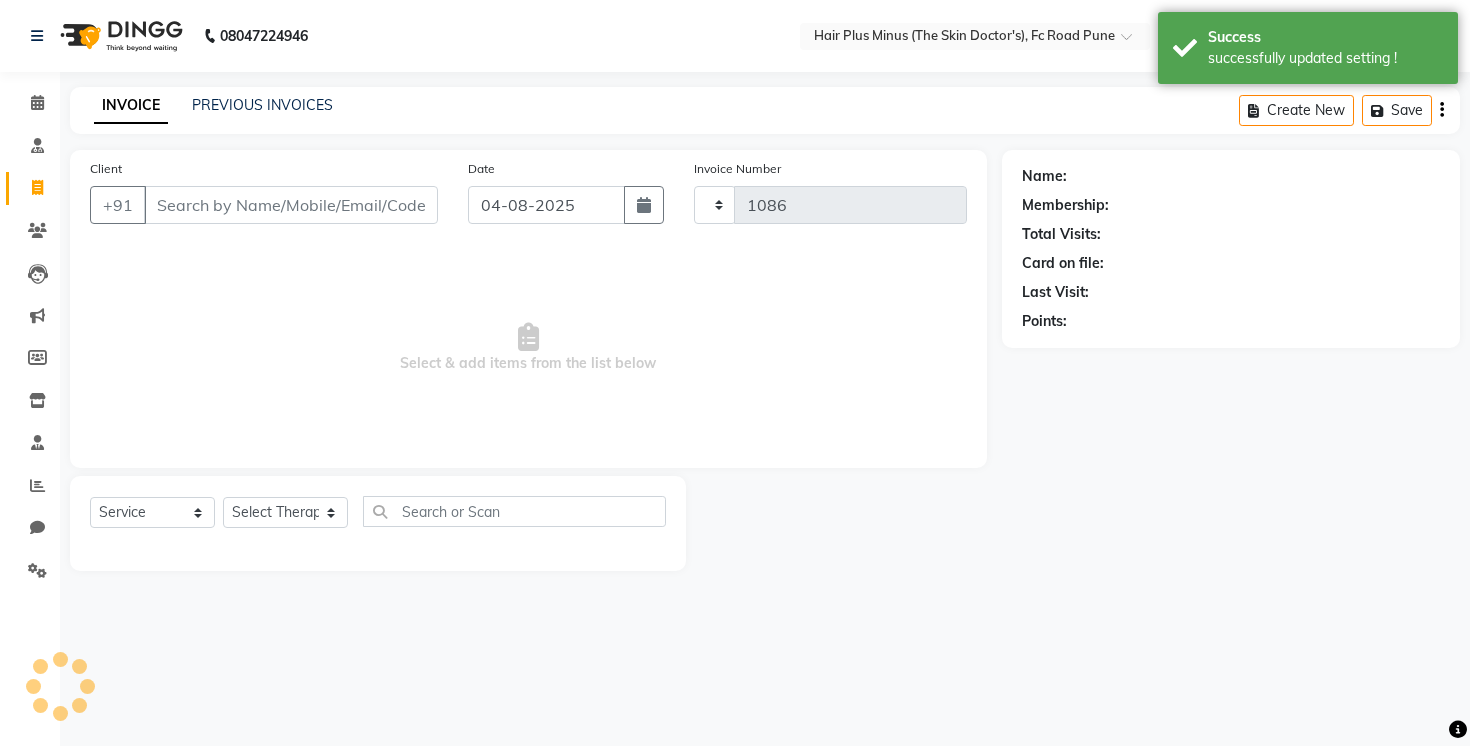 select on "7911" 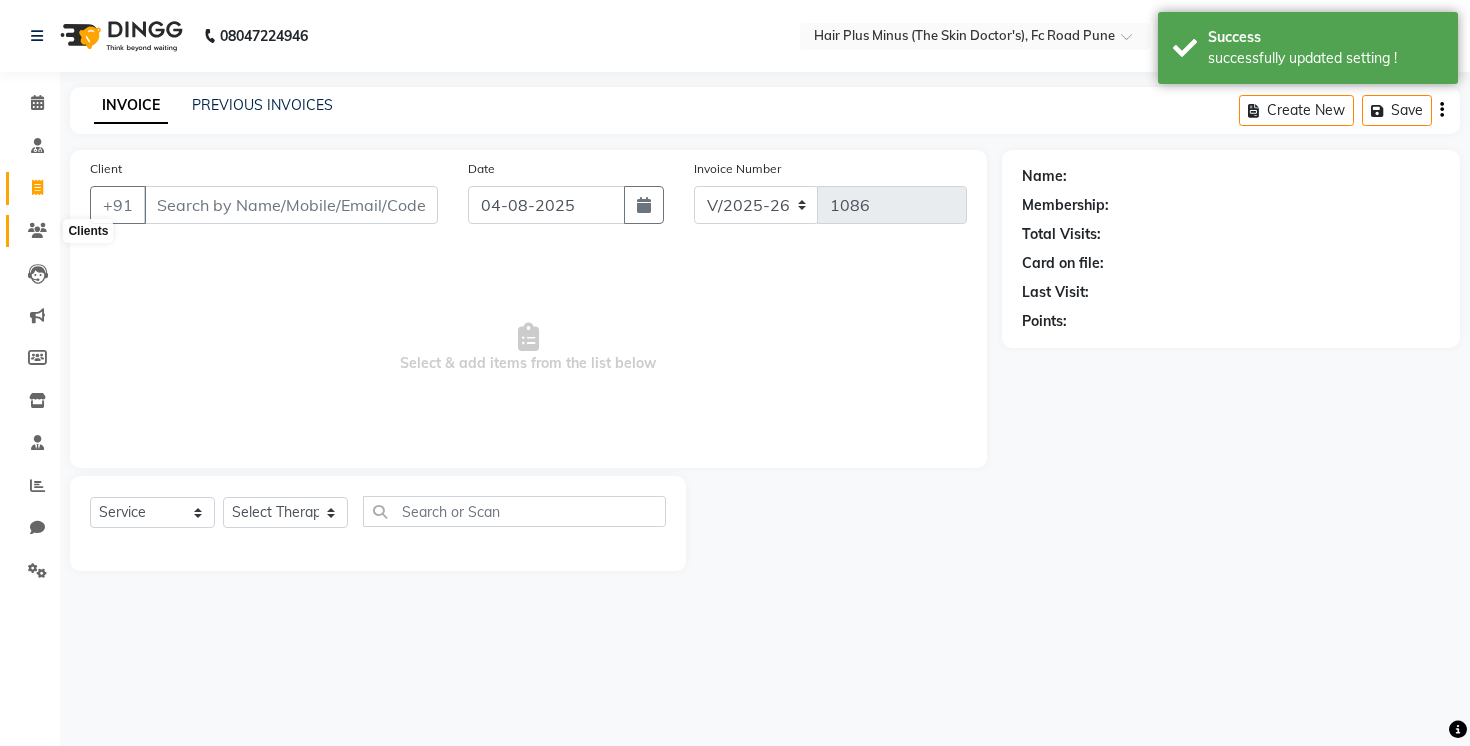 click 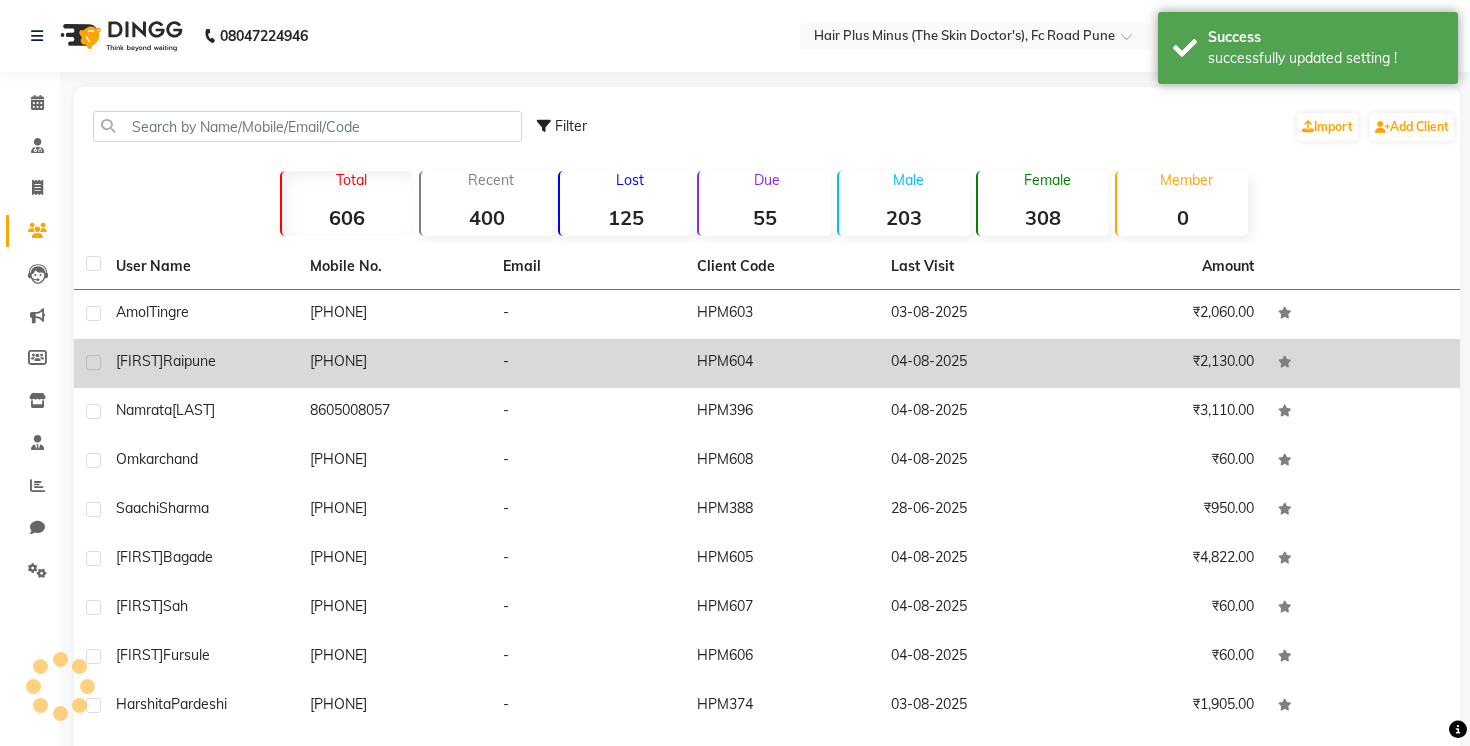 click on "[FIRST]" 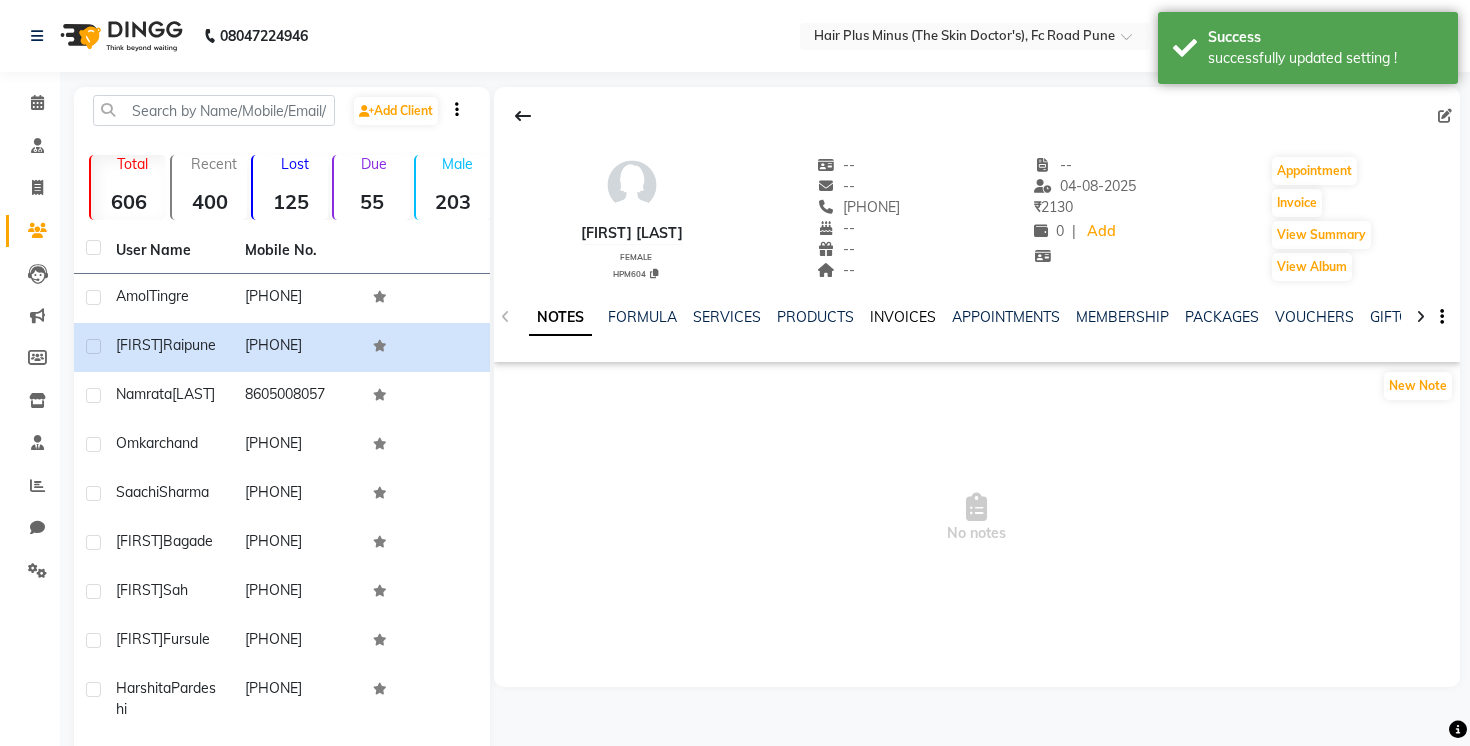 click on "INVOICES" 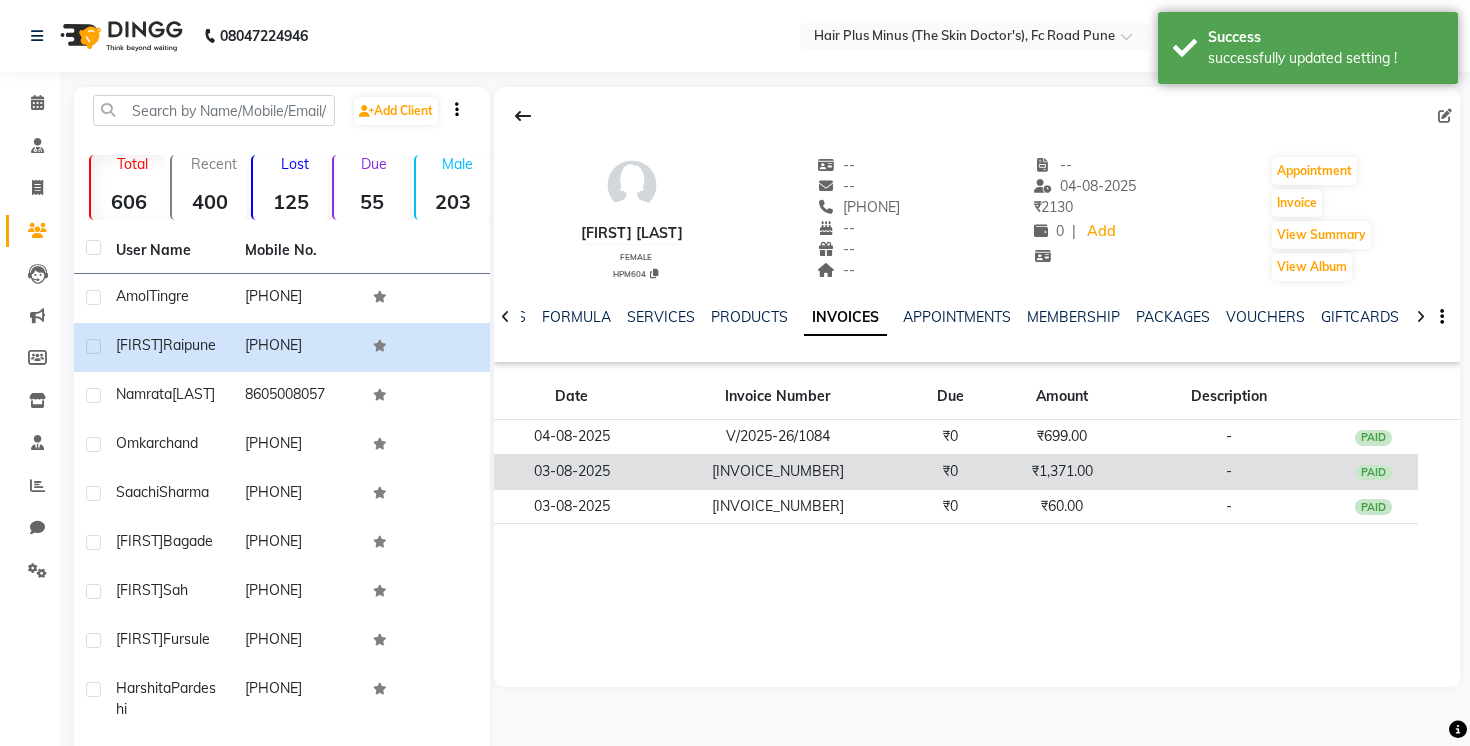 click on "[INVOICE_NUMBER]" 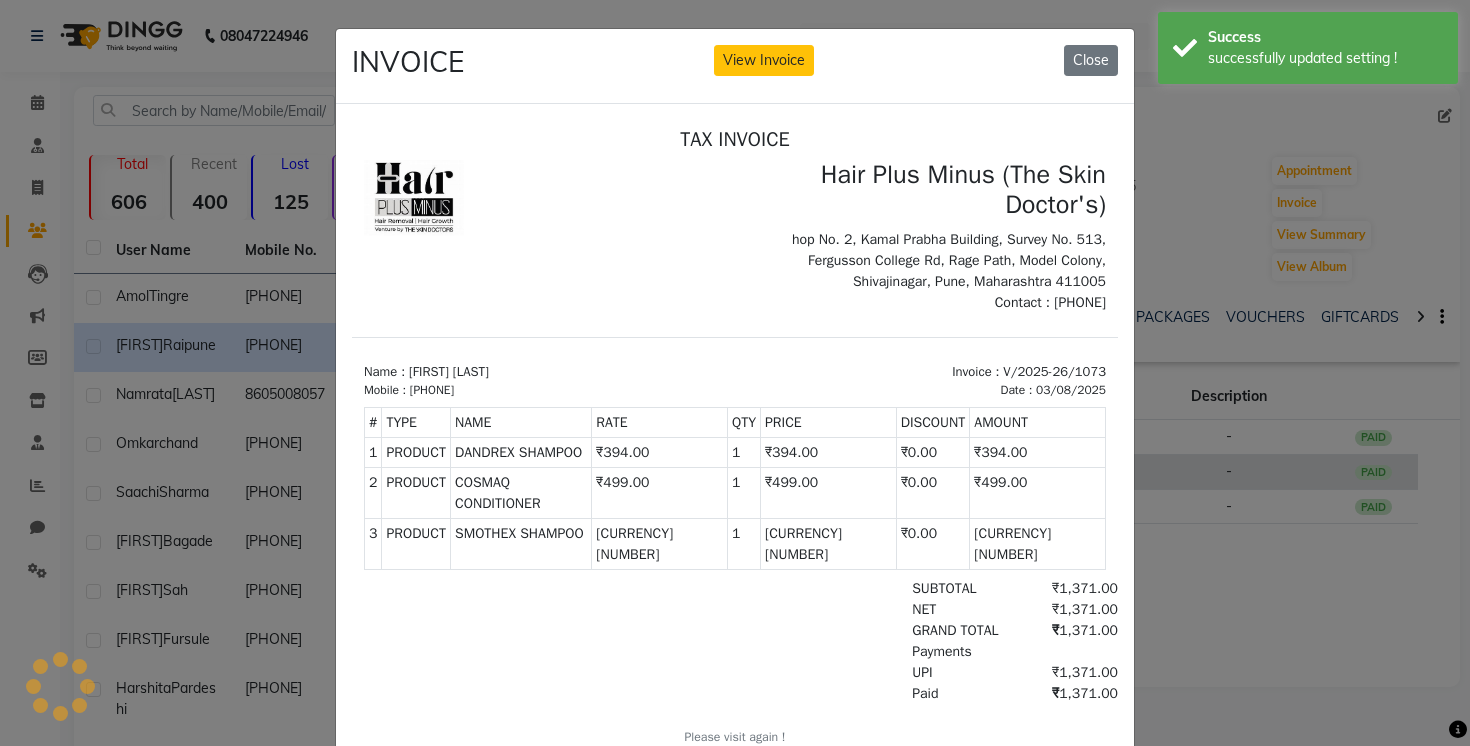 scroll, scrollTop: 0, scrollLeft: 0, axis: both 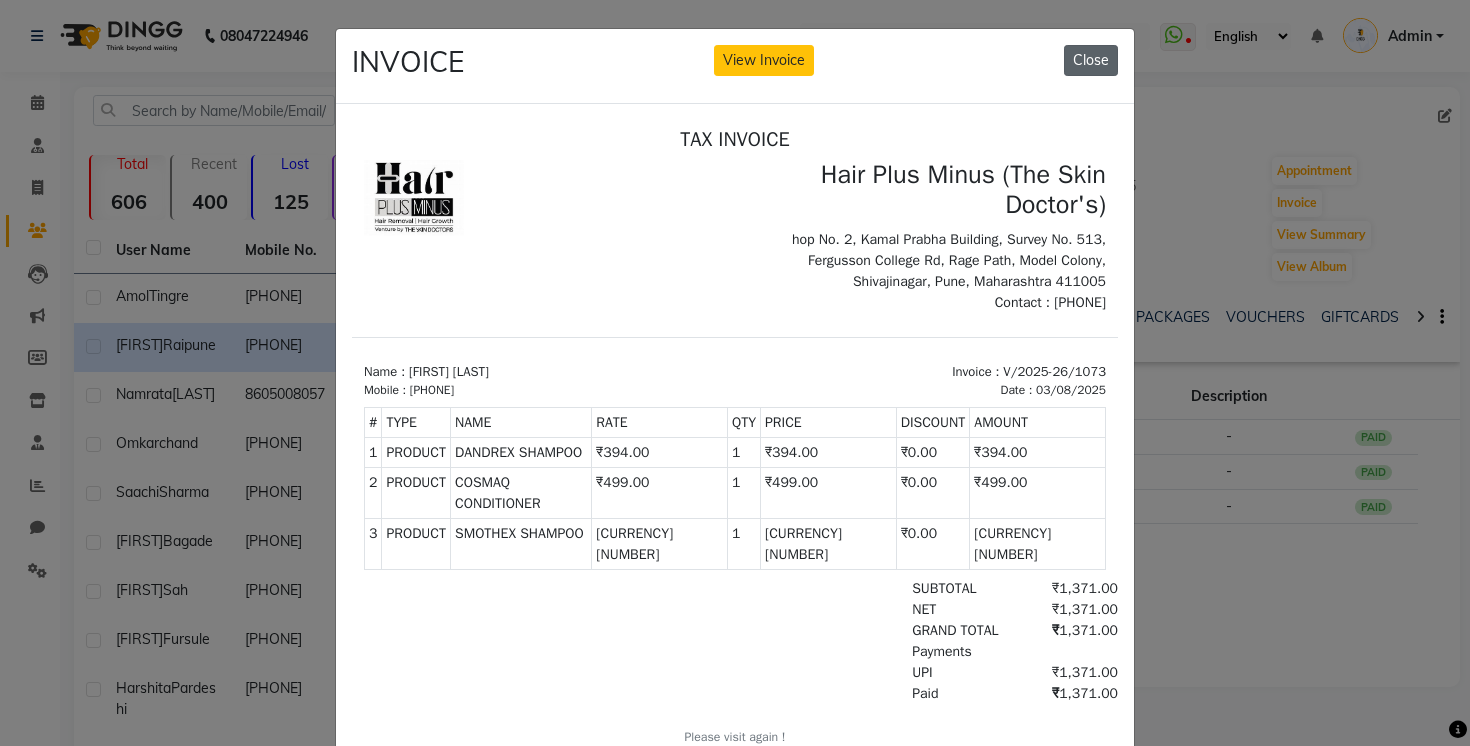 click on "Close" 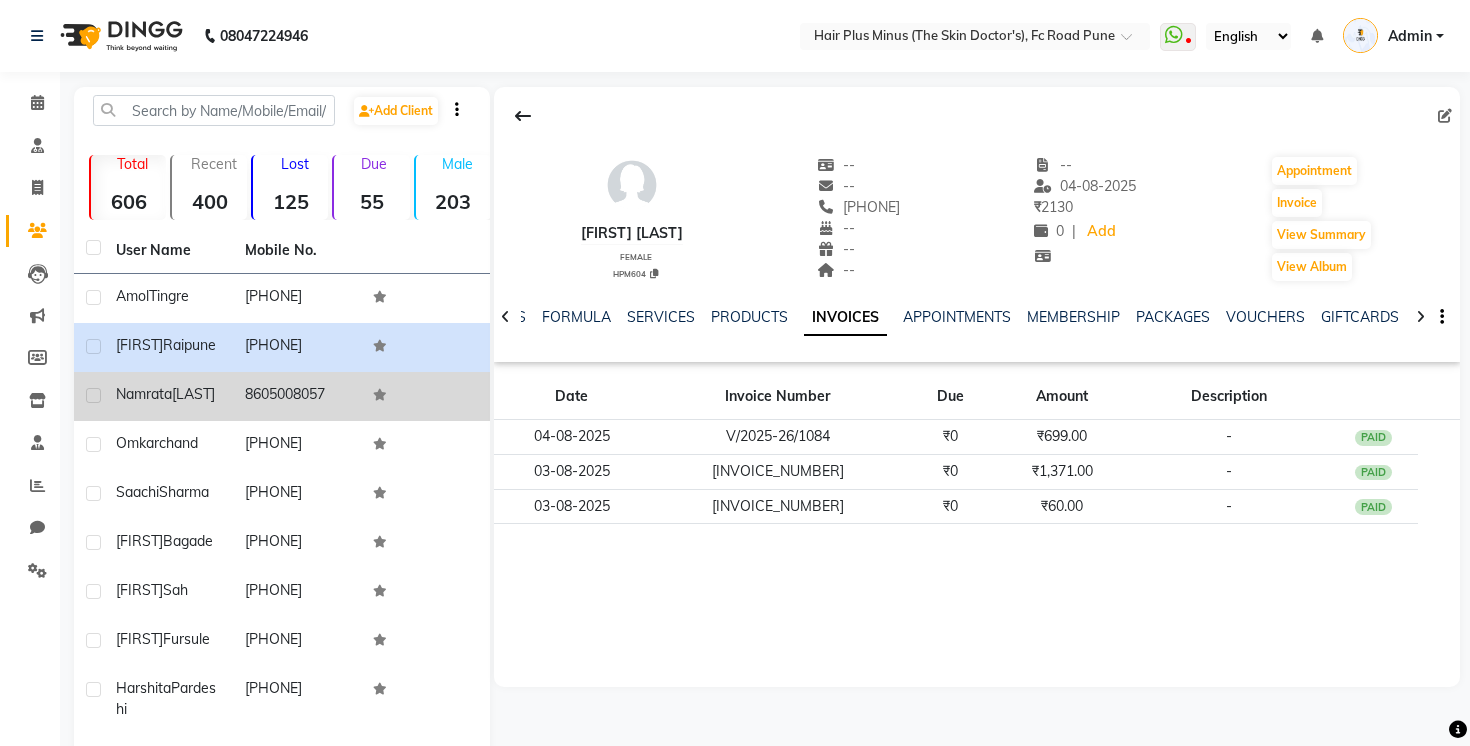 click on "[FIRST]  [LAST]" 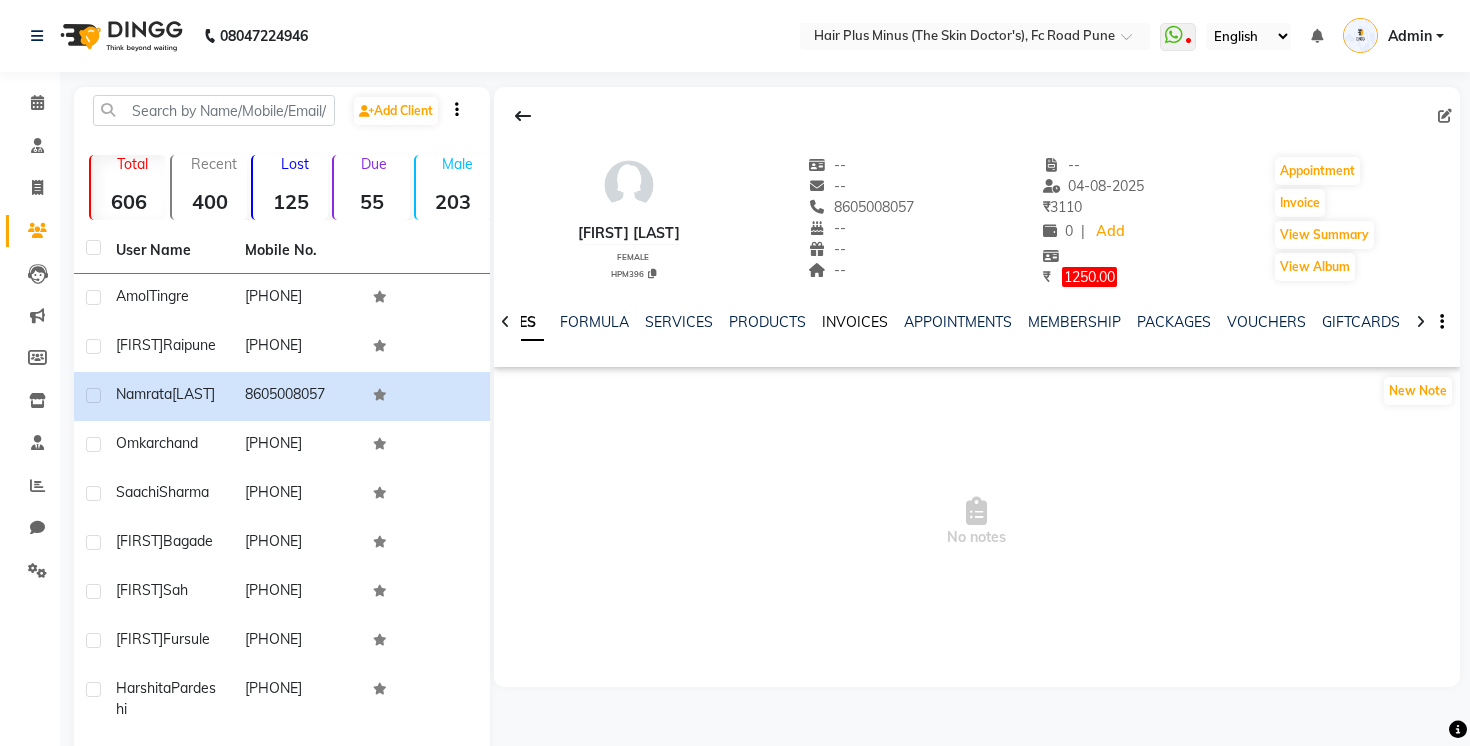 click on "INVOICES" 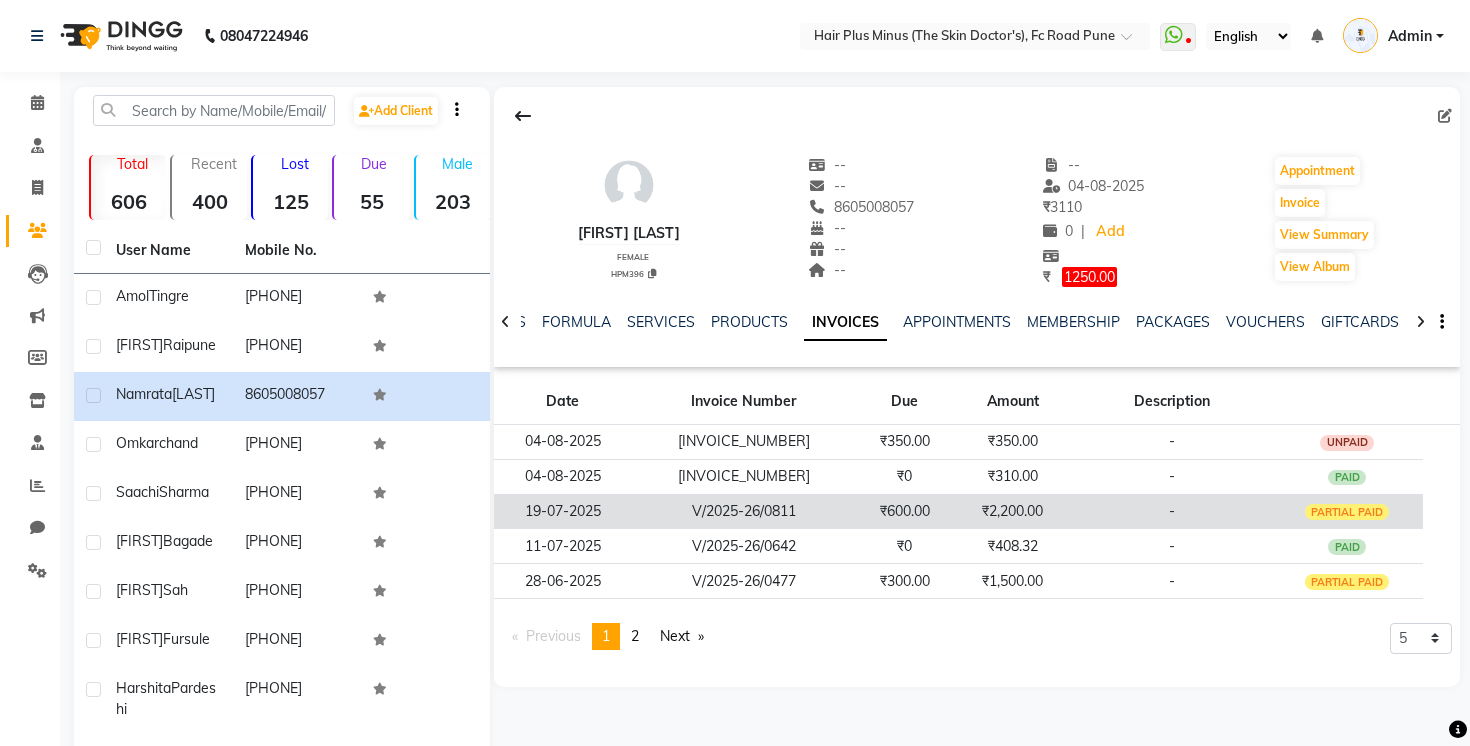 click on "V/2025-26/0811" 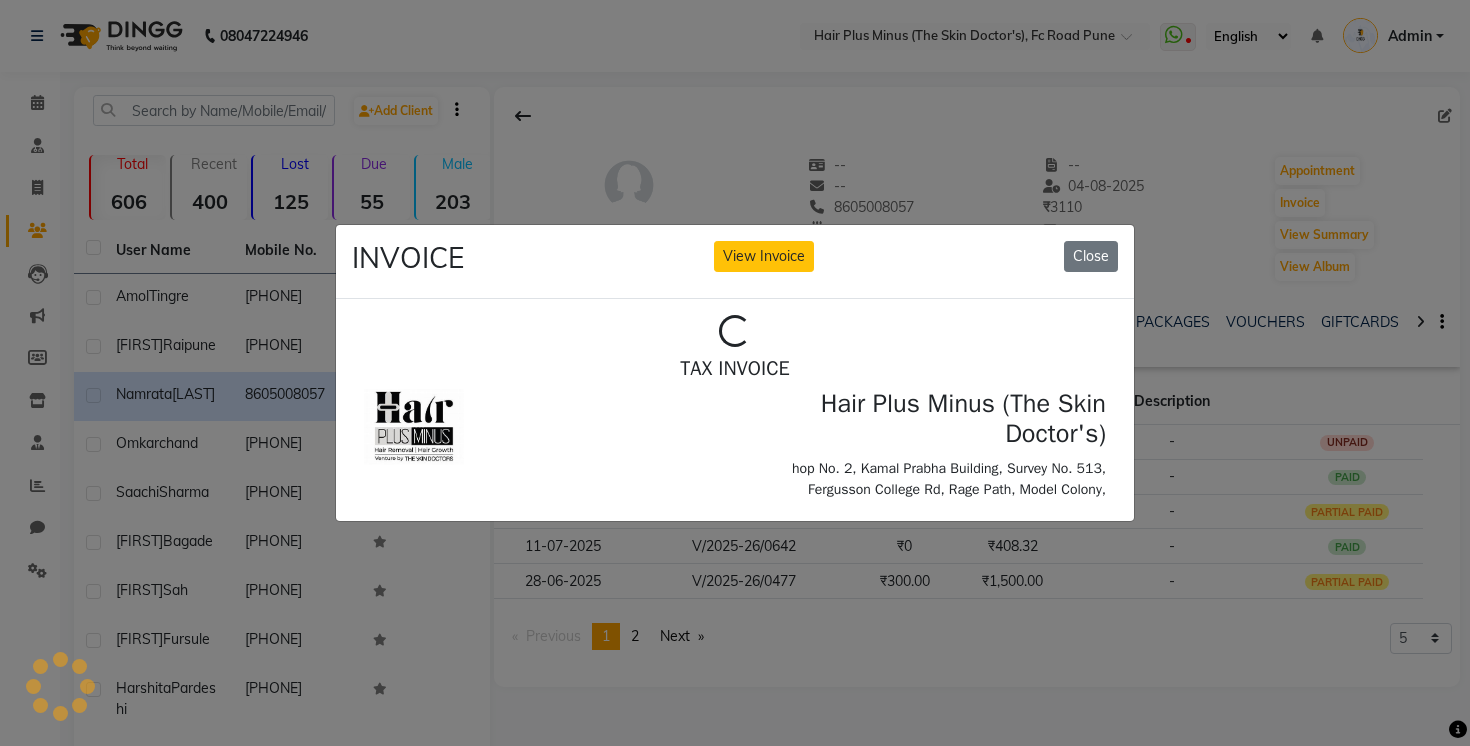 scroll, scrollTop: 0, scrollLeft: 0, axis: both 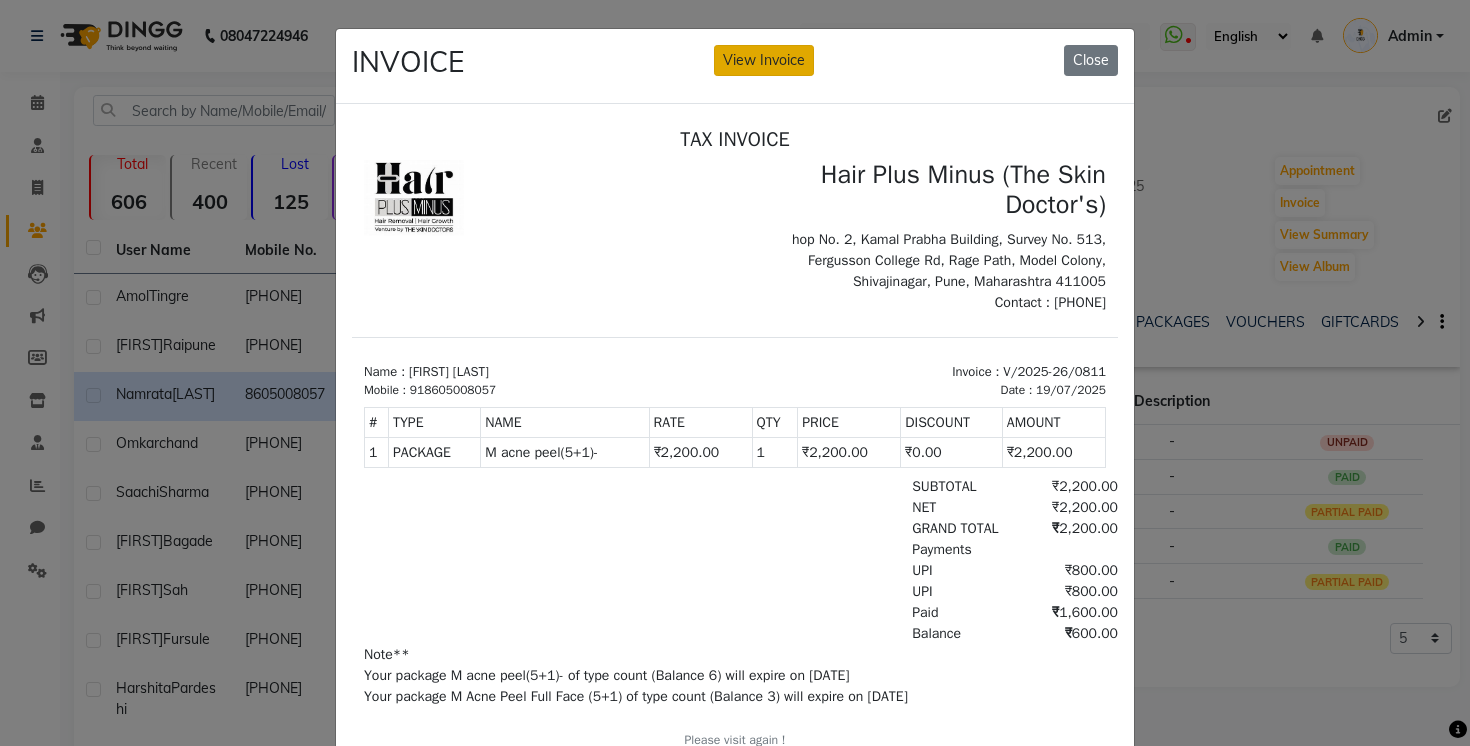 click on "View Invoice" 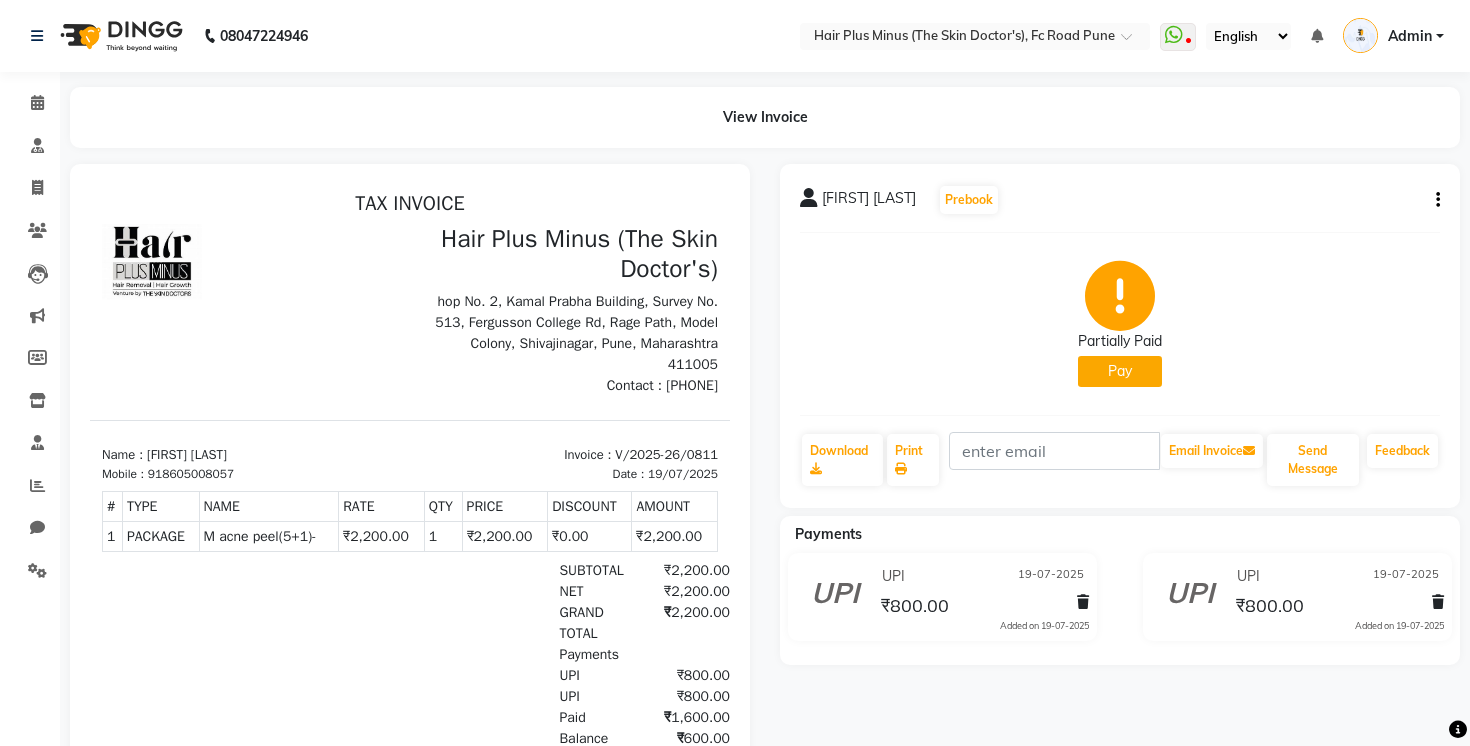 scroll, scrollTop: 181, scrollLeft: 0, axis: vertical 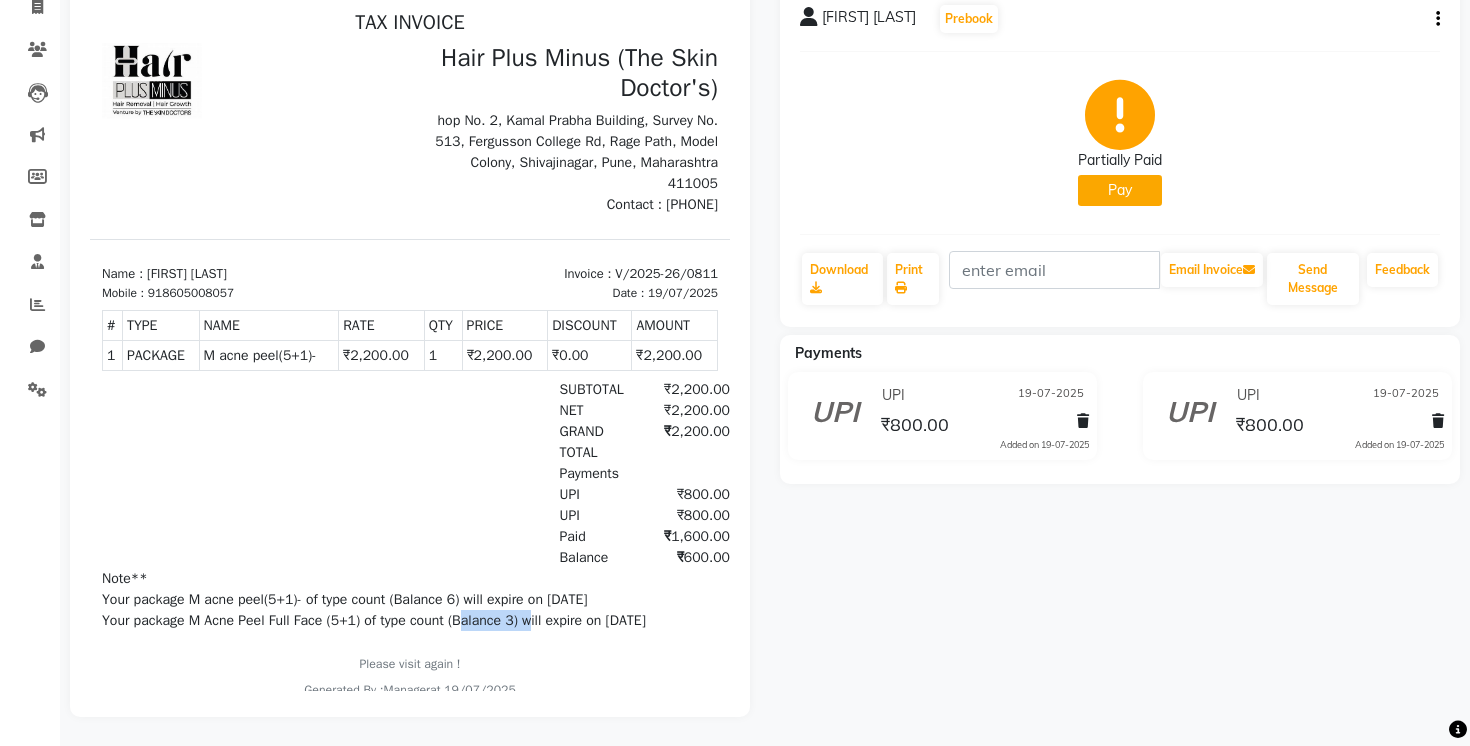 drag, startPoint x: 479, startPoint y: 621, endPoint x: 548, endPoint y: 620, distance: 69.00725 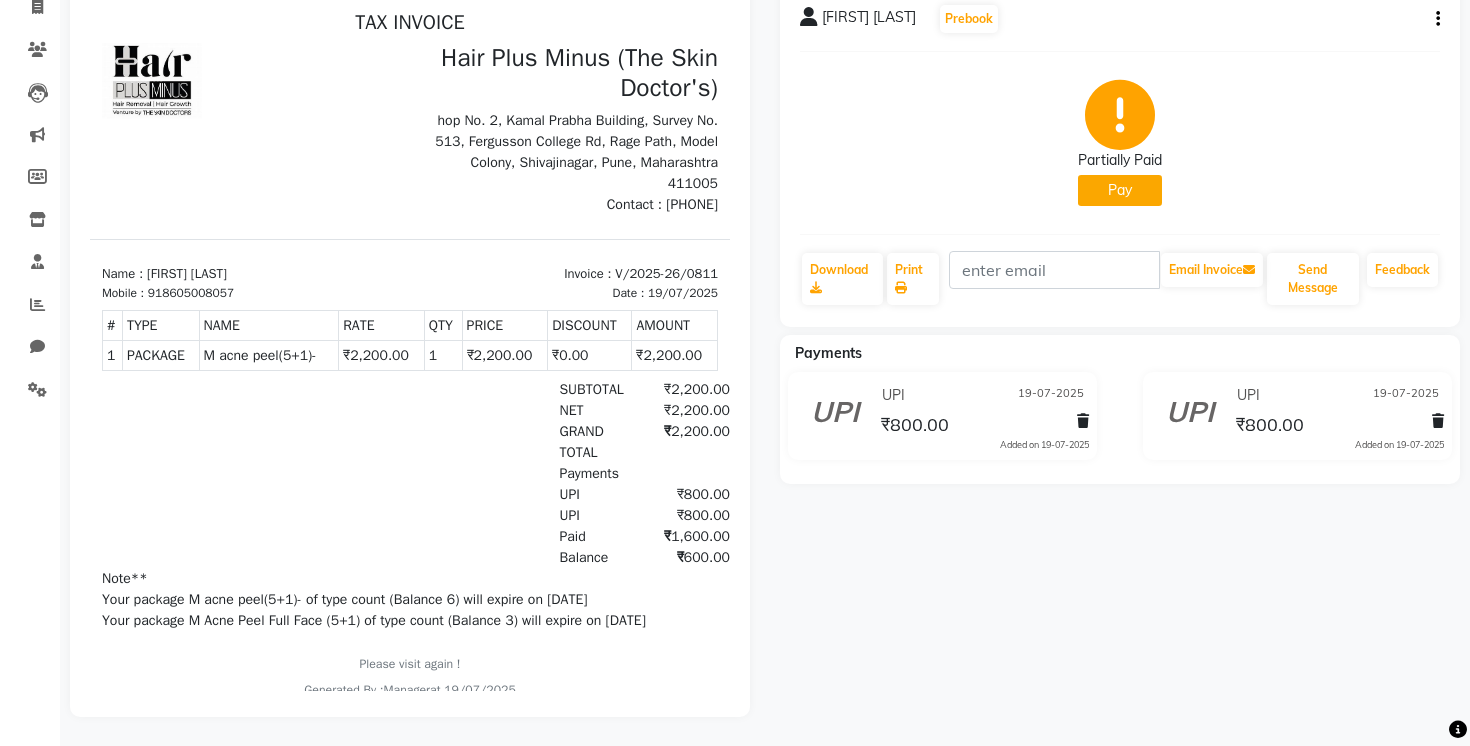 click on "Your package M Acne Peel Full Face (5+1) of type count (Balance 3) will expire on [DATE]" at bounding box center (410, 620) 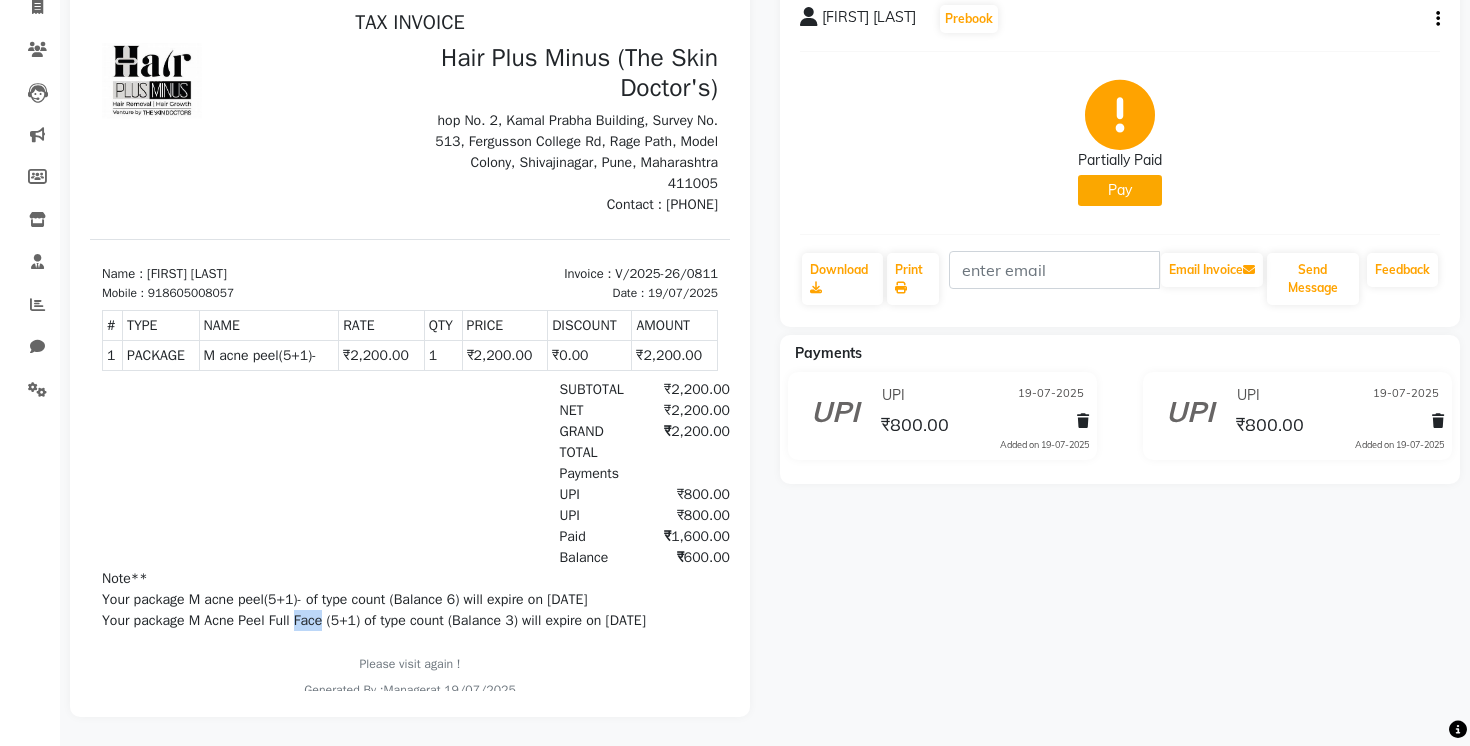 click on "Your package M Acne Peel Full Face (5+1) of type count (Balance 3) will expire on [DATE]" at bounding box center (410, 620) 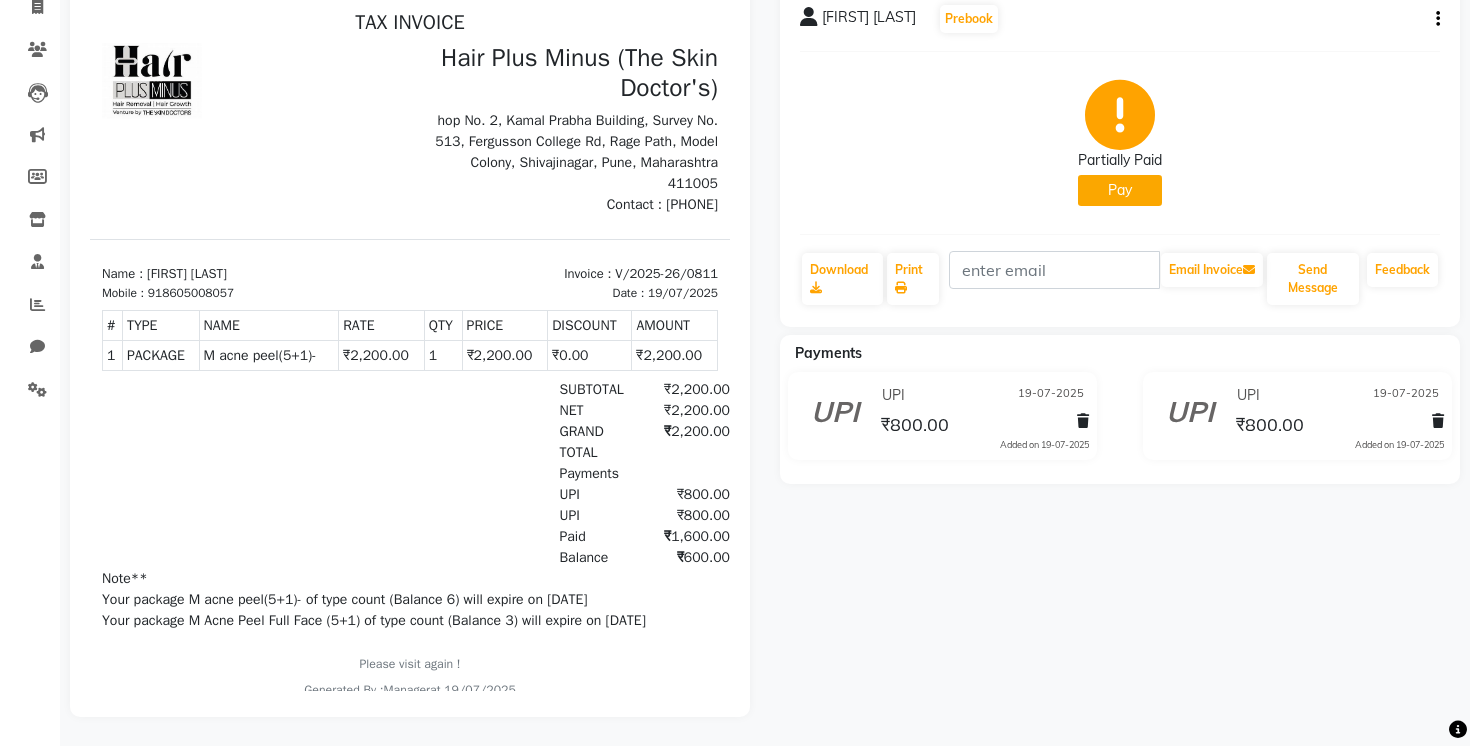 click on "Your package M Acne Peel Full Face (5+1) of type count (Balance 3) will expire on [DATE]" at bounding box center [410, 620] 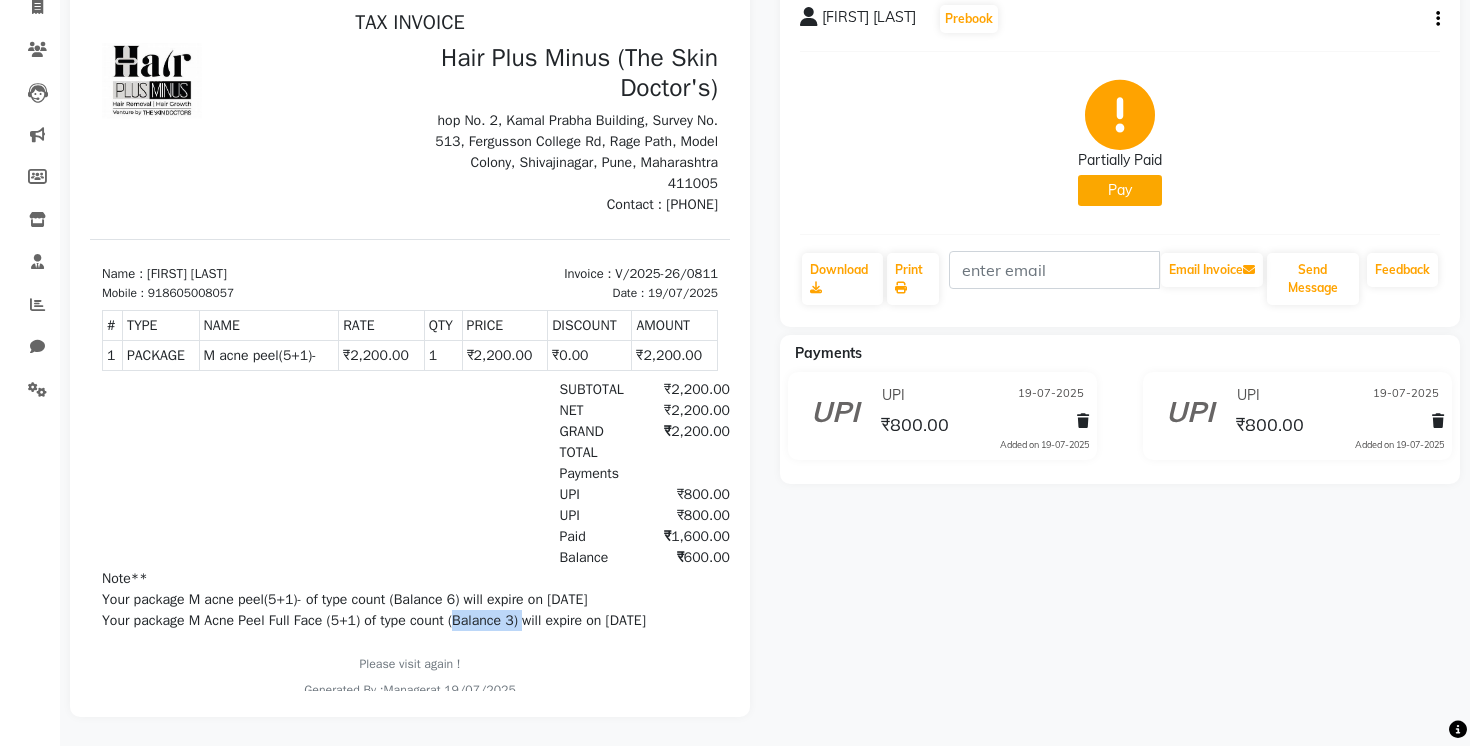 drag, startPoint x: 472, startPoint y: 624, endPoint x: 541, endPoint y: 624, distance: 69 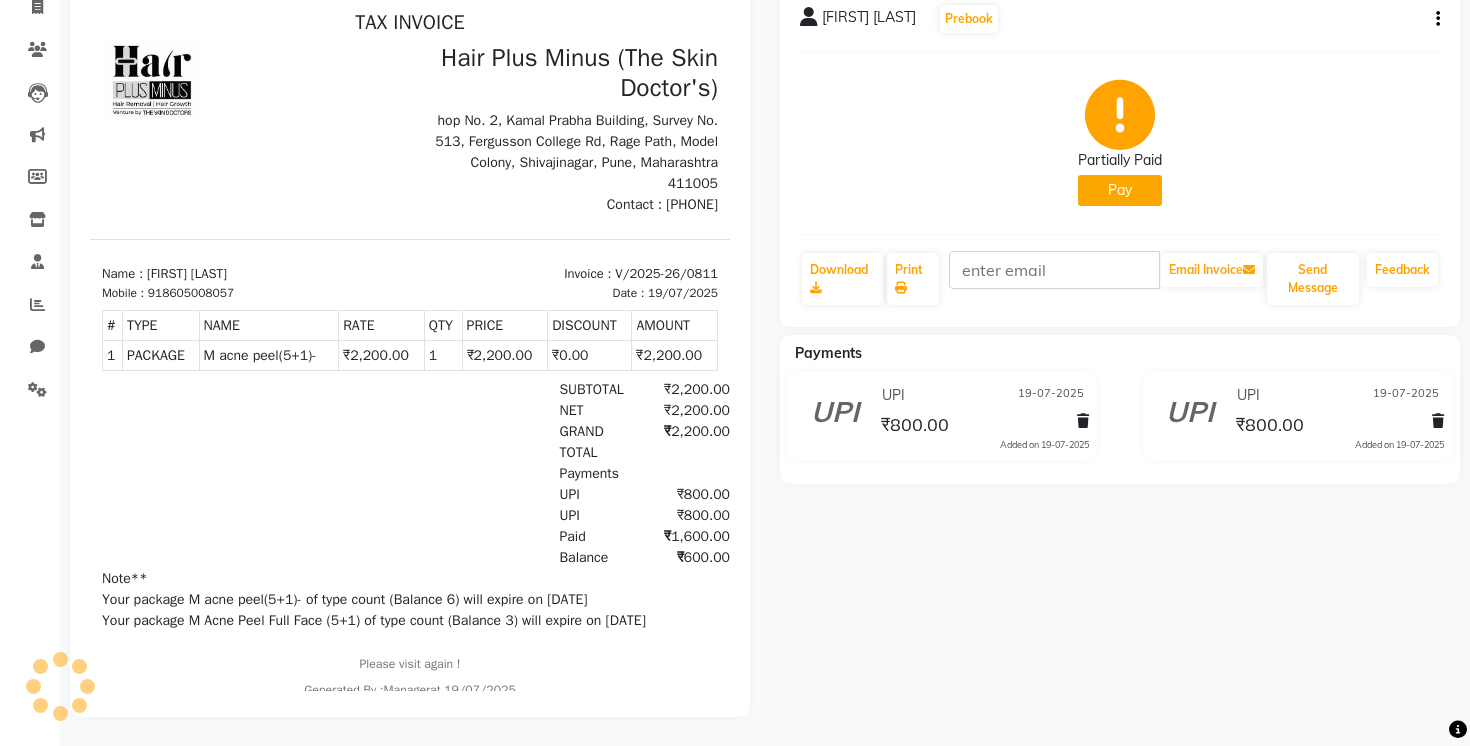 click on "TAX INVOICE
Hair Plus Minus (The Skin Doctor's)
hop No. 2, Kamal Prabha Building, Survey No. 513, Fergusson College Rd, Rage Path, Model Colony, Shivajinagar, [CITY], [STATE] [POSTAL_CODE]
Contact : [PHONE]
#" at bounding box center [410, 355] 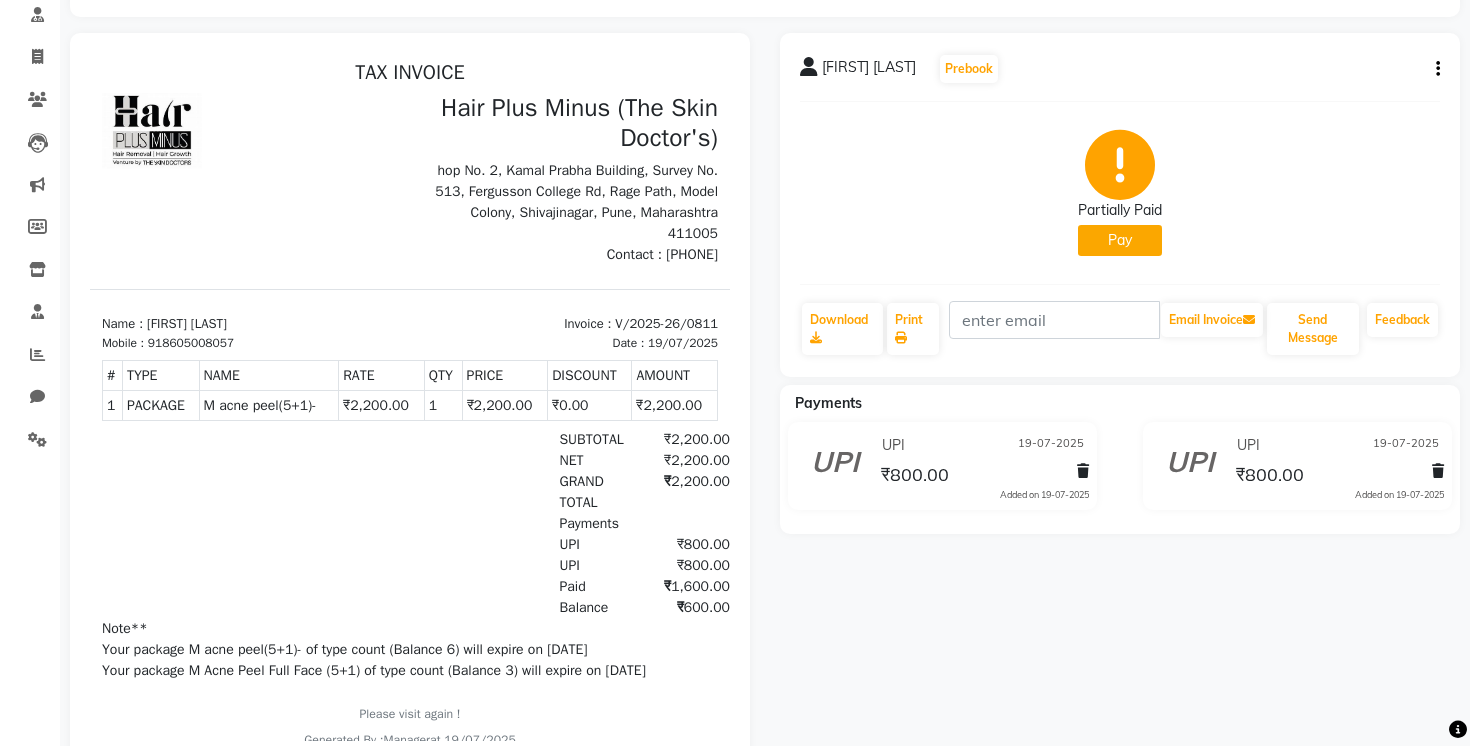scroll, scrollTop: 129, scrollLeft: 0, axis: vertical 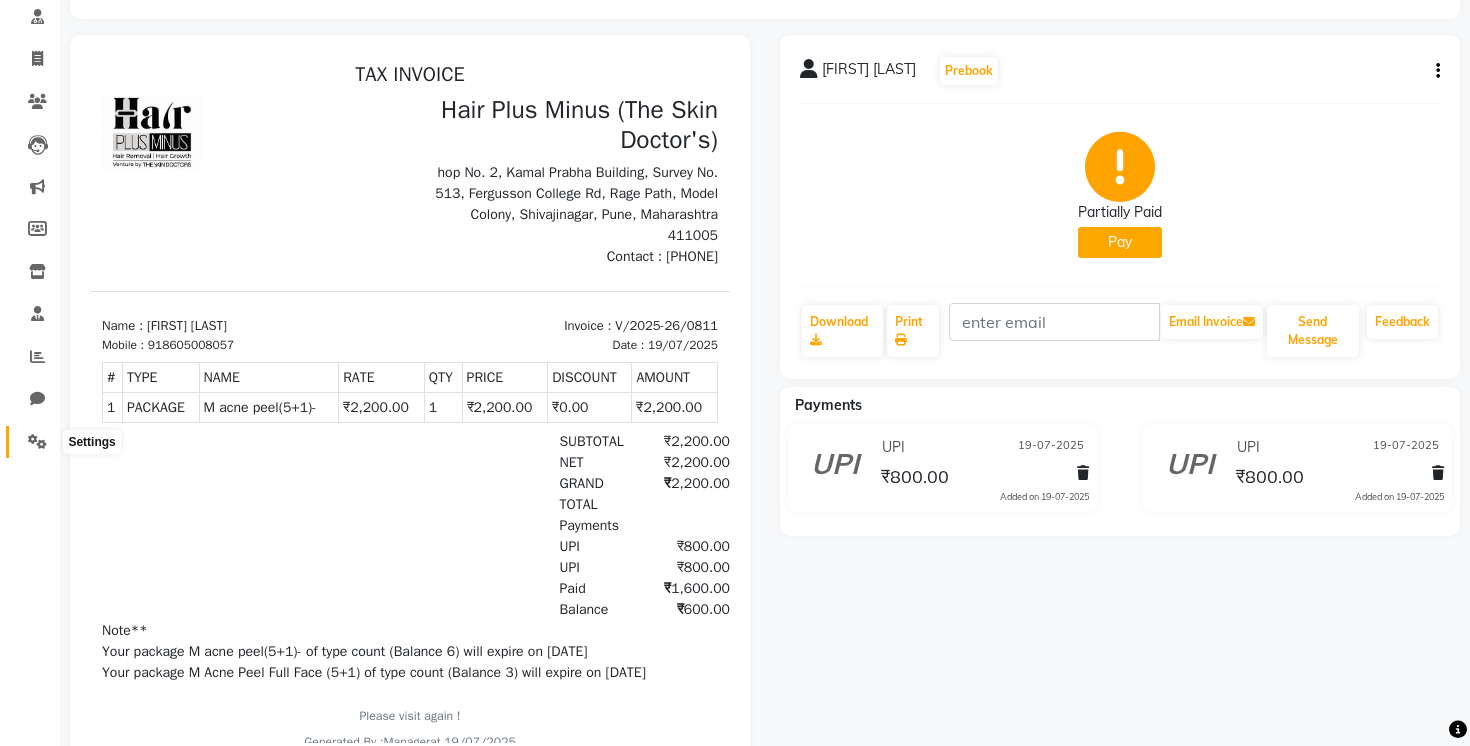 click 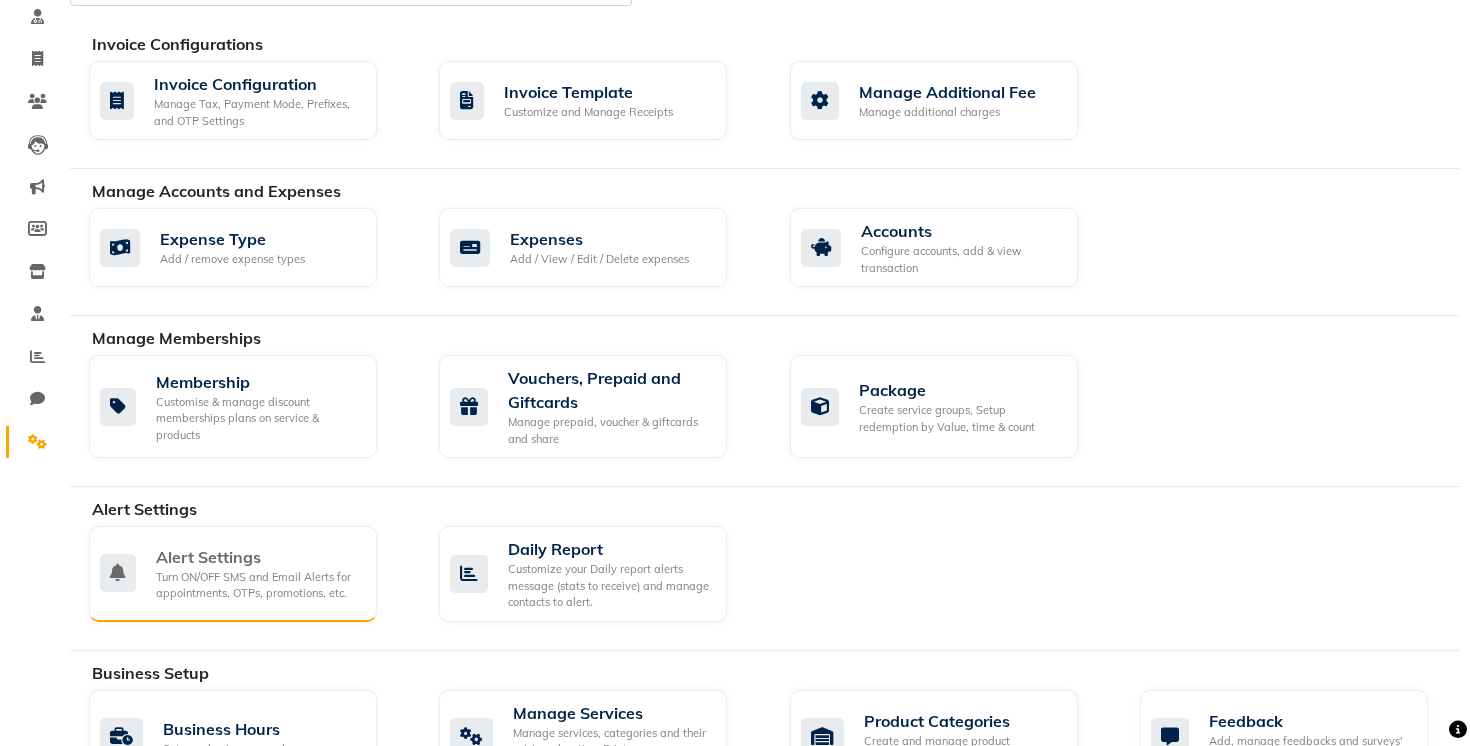 click on "Turn ON/OFF SMS and Email Alerts for appointments, OTPs, promotions, etc." 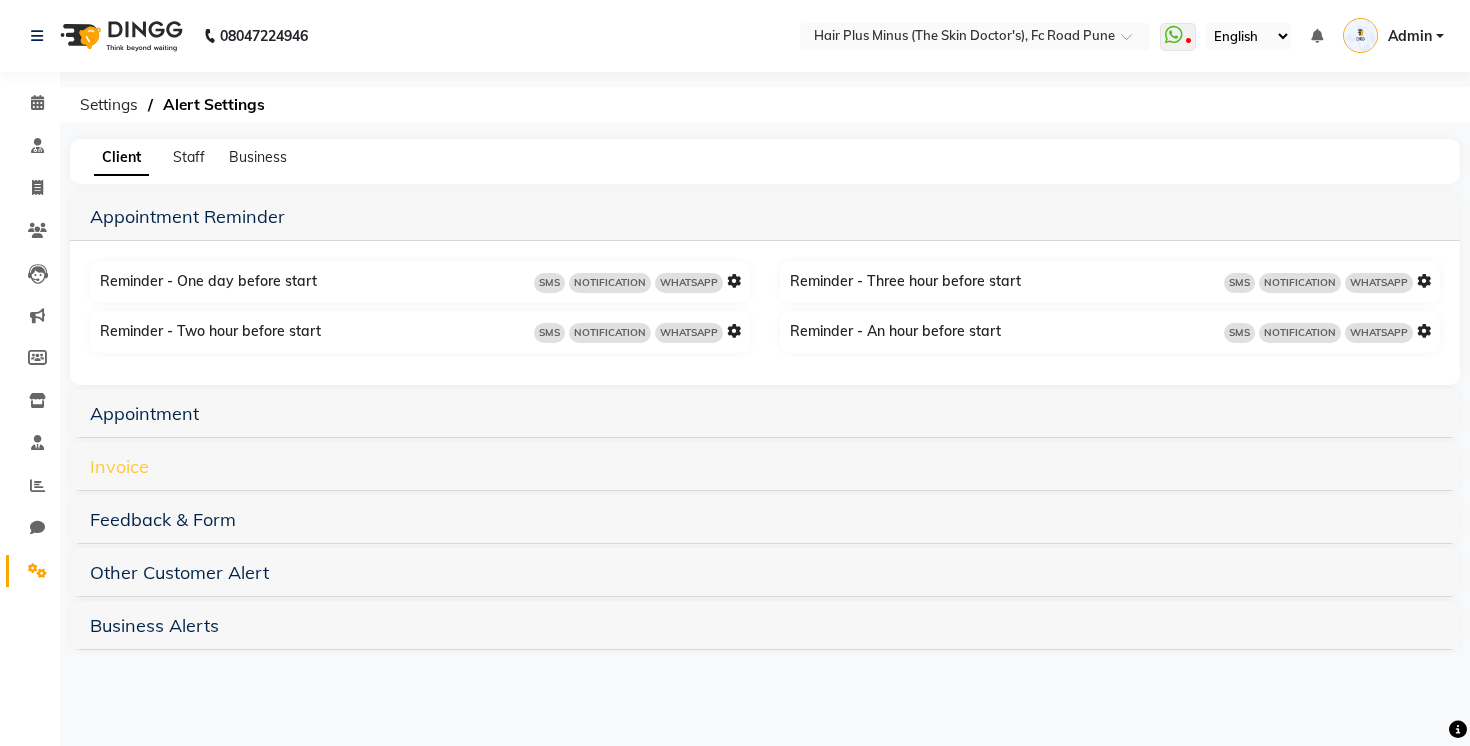 click on "Invoice" at bounding box center (119, 466) 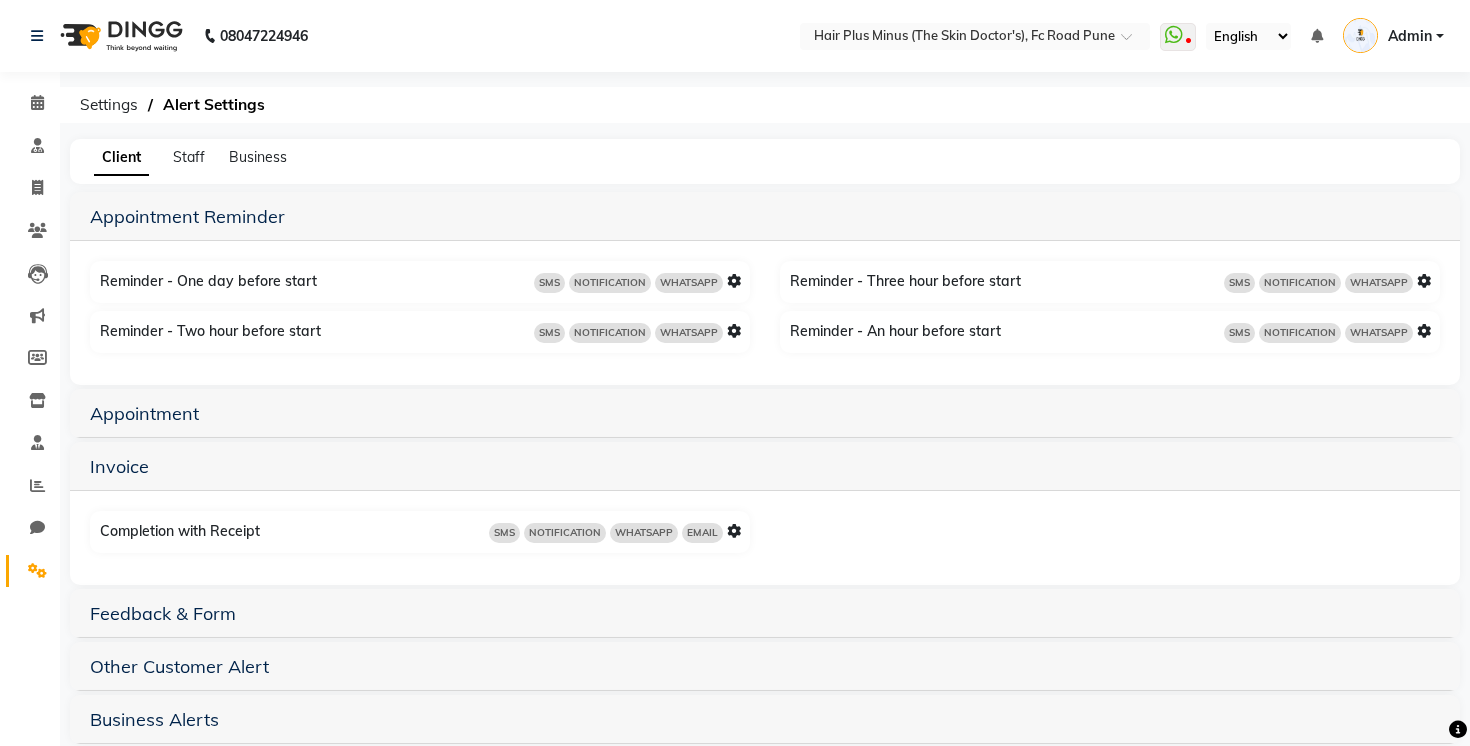 click on "Settings" 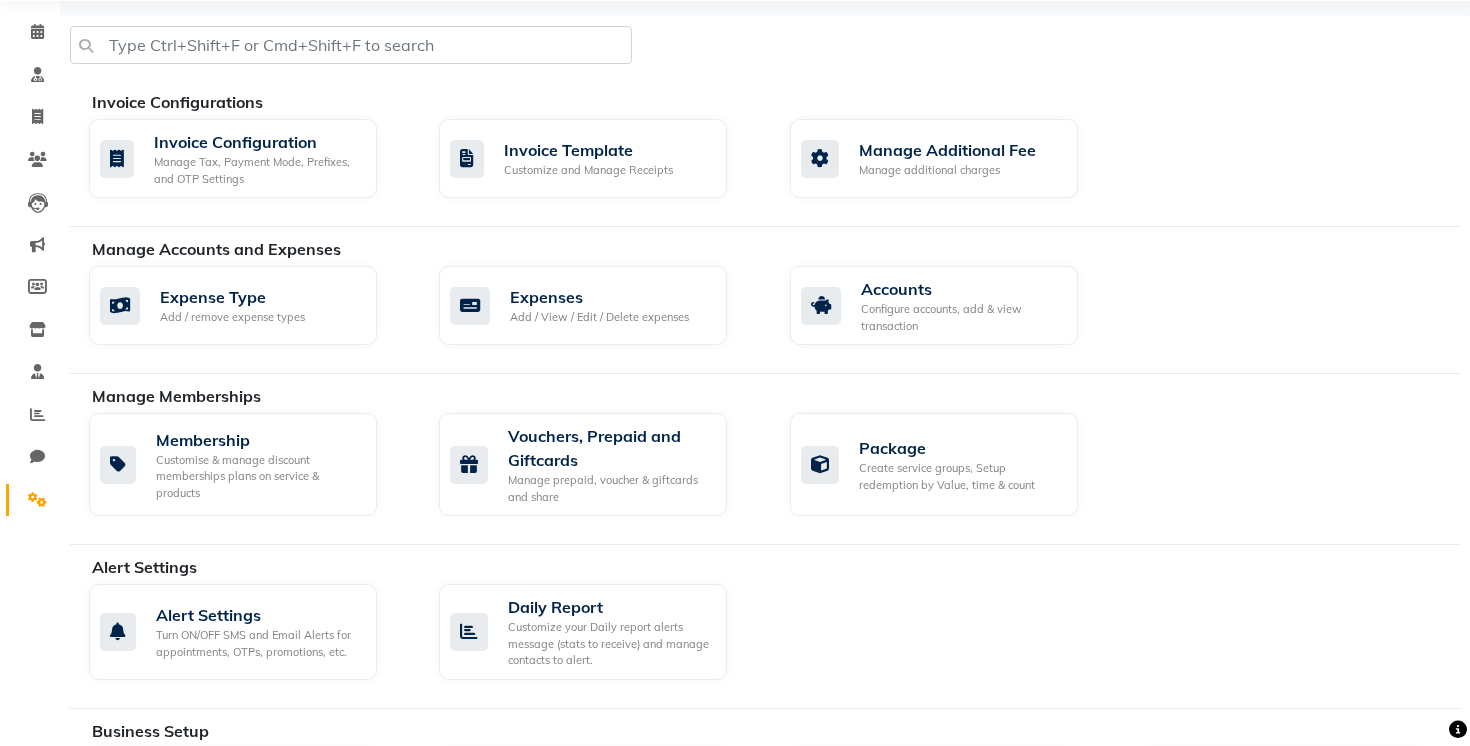 scroll, scrollTop: 0, scrollLeft: 0, axis: both 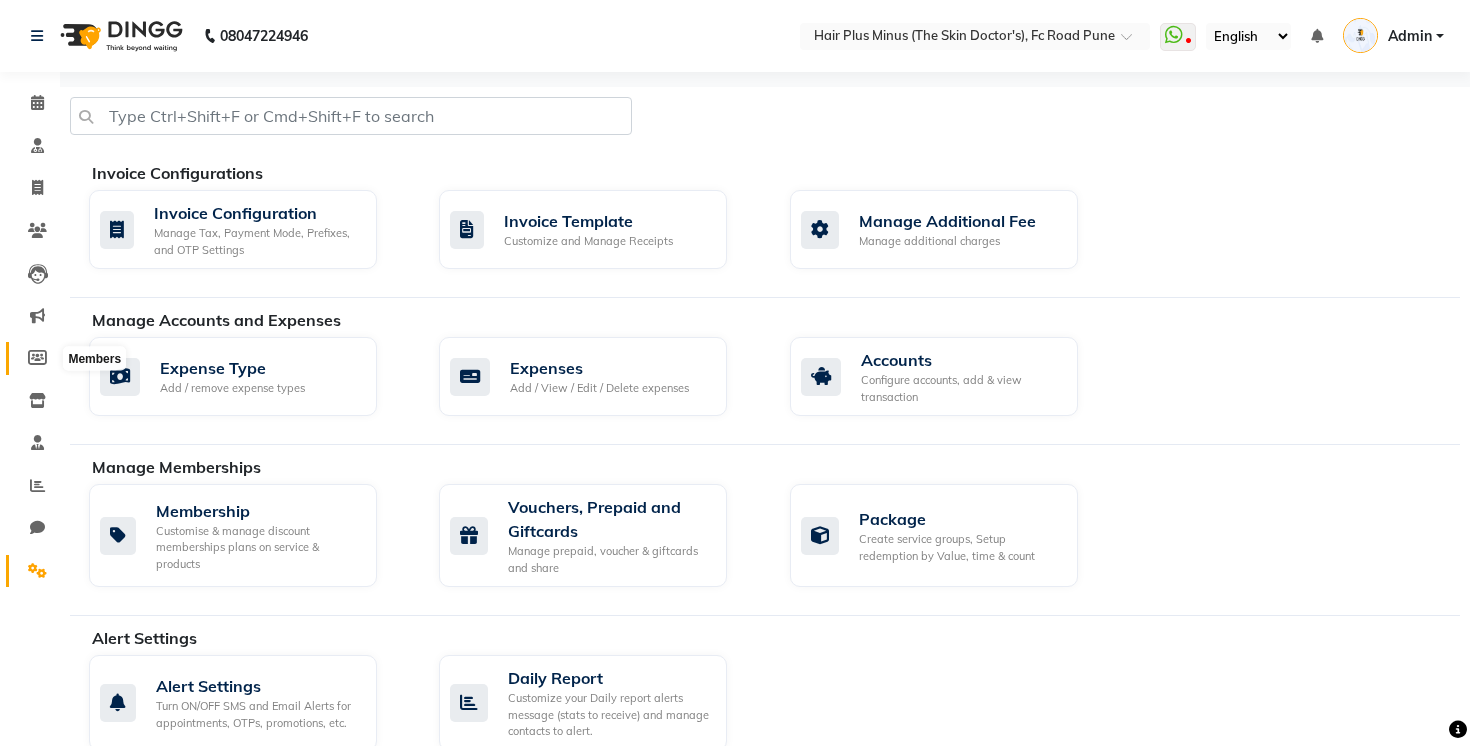click 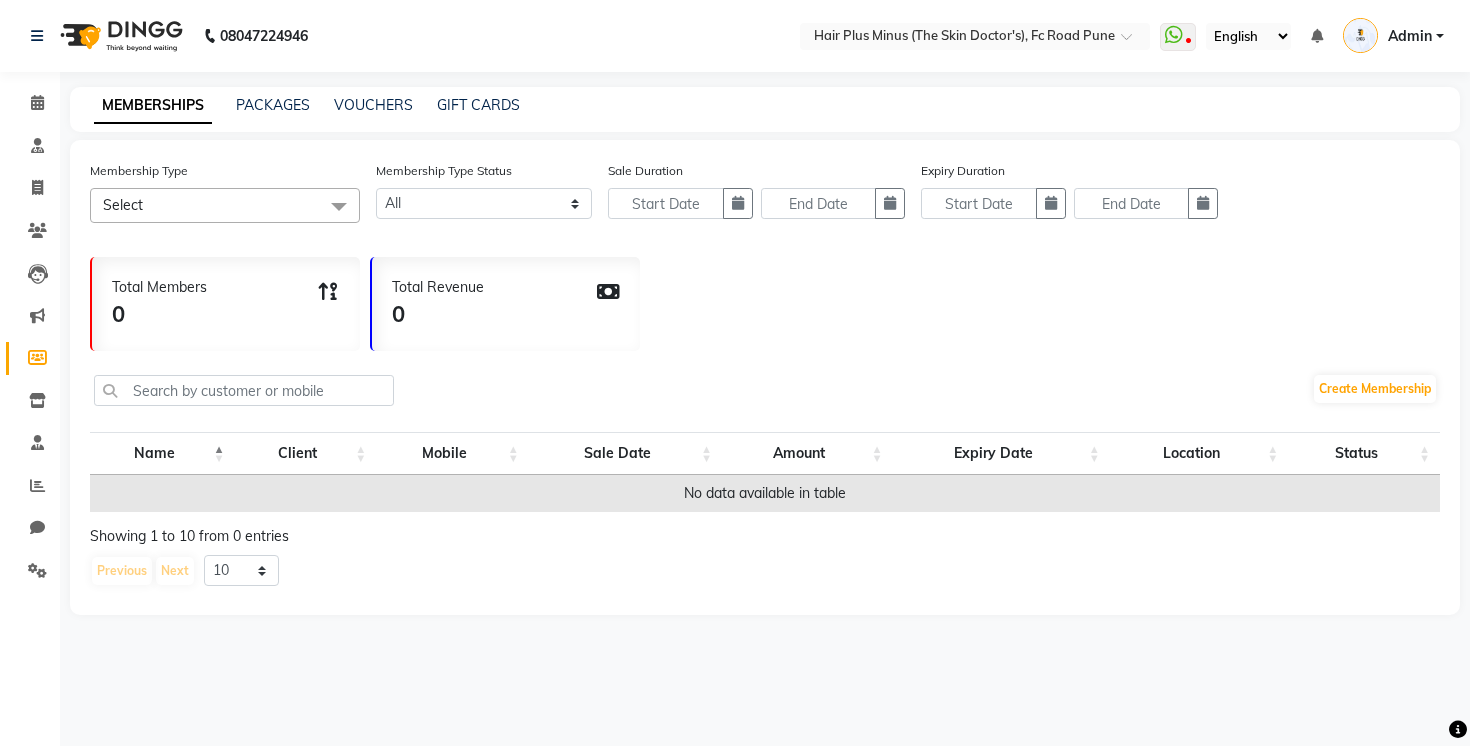click on "MEMBERSHIPS PACKAGES VOUCHERS GIFT CARDS" 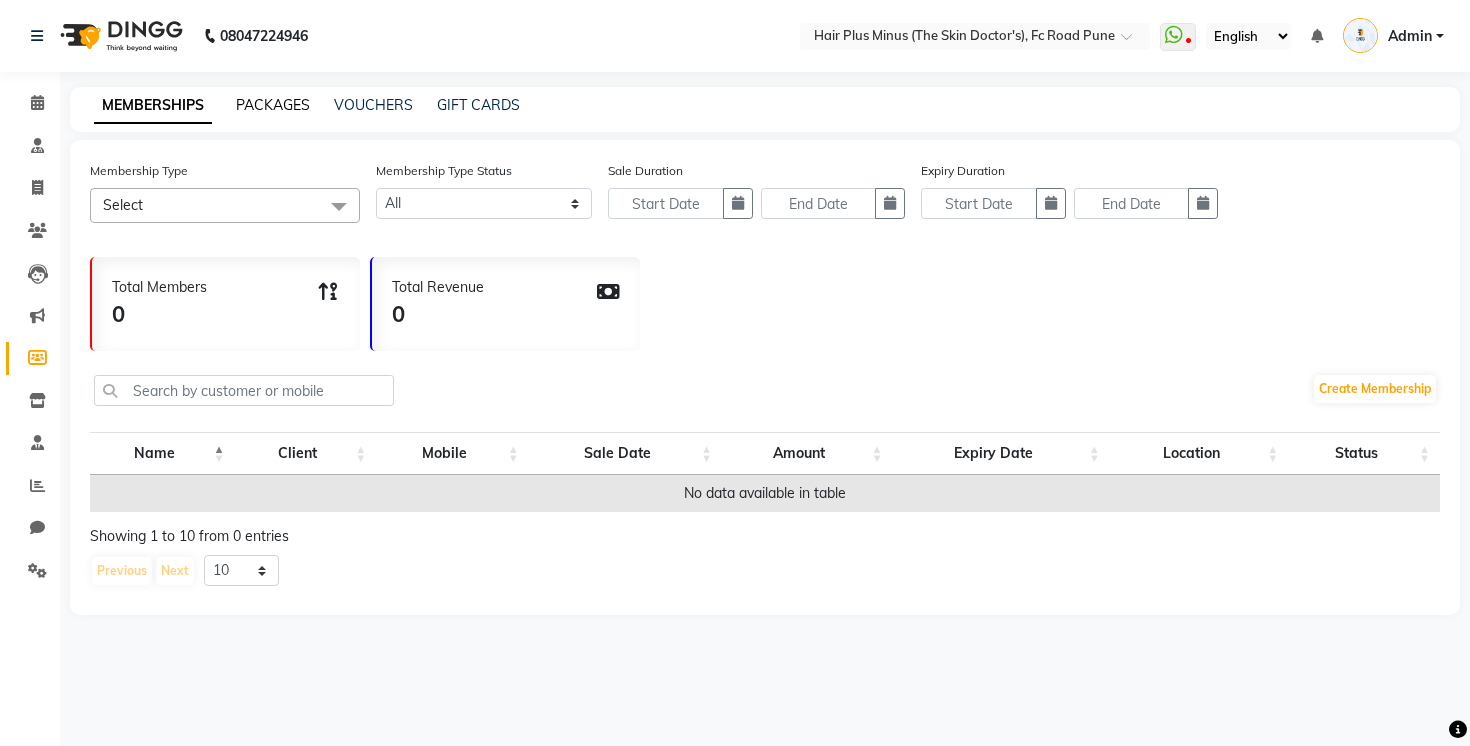 click on "PACKAGES" 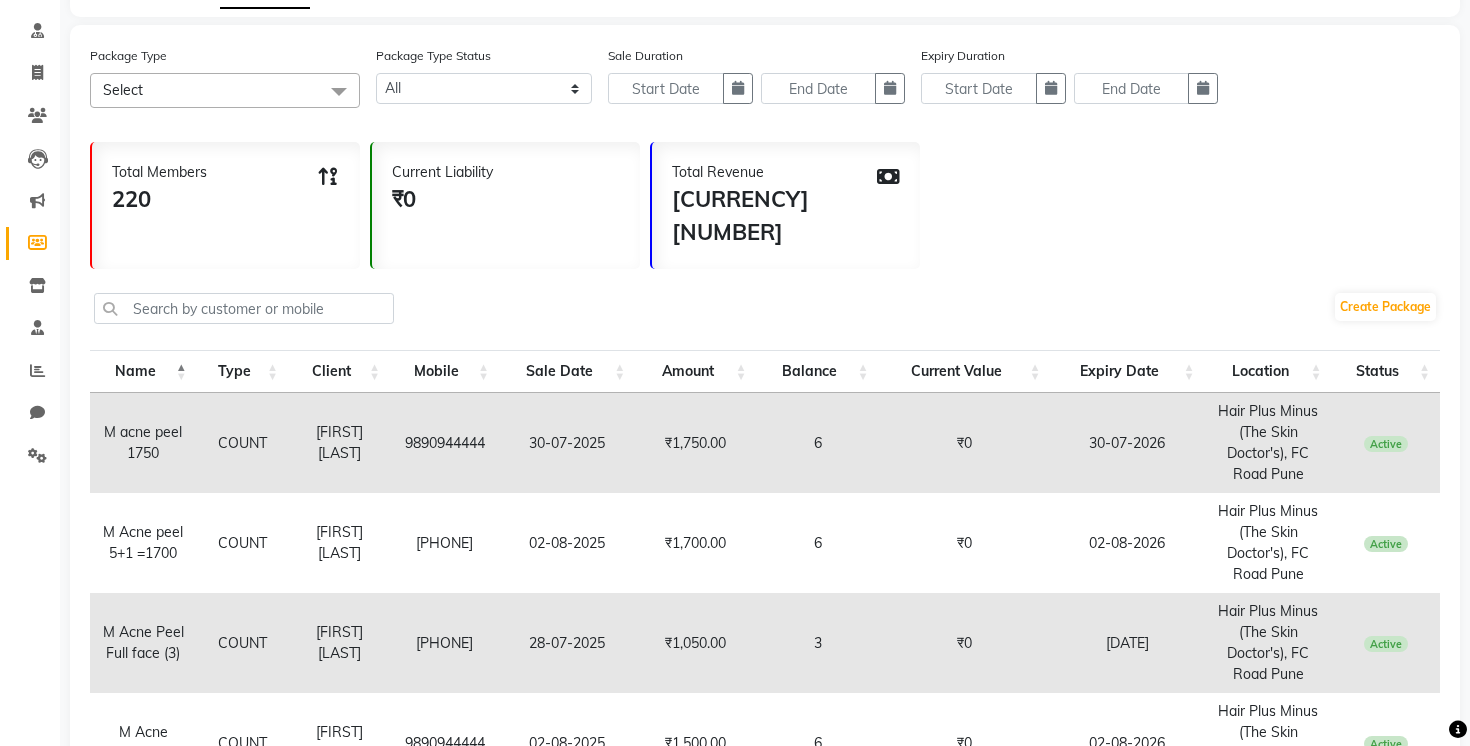 scroll, scrollTop: 0, scrollLeft: 0, axis: both 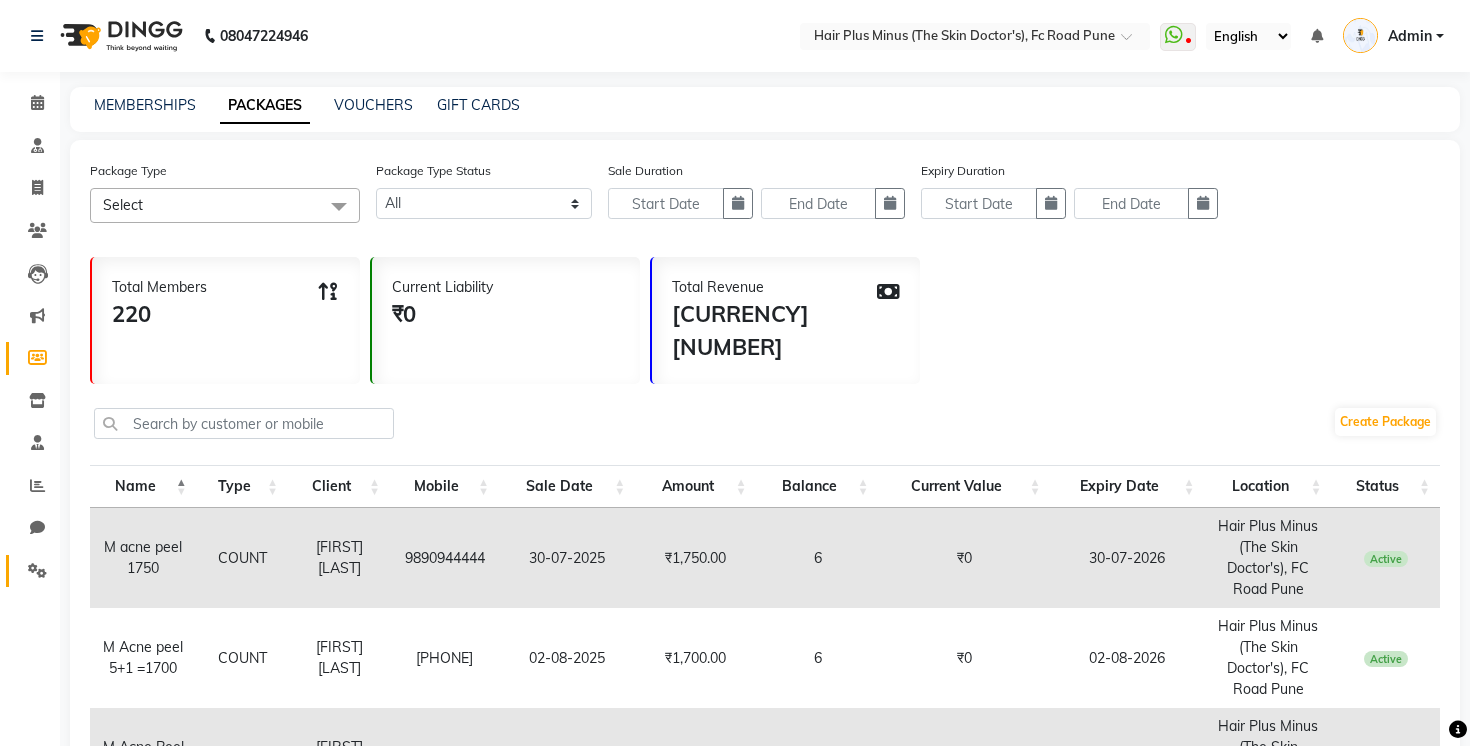 click 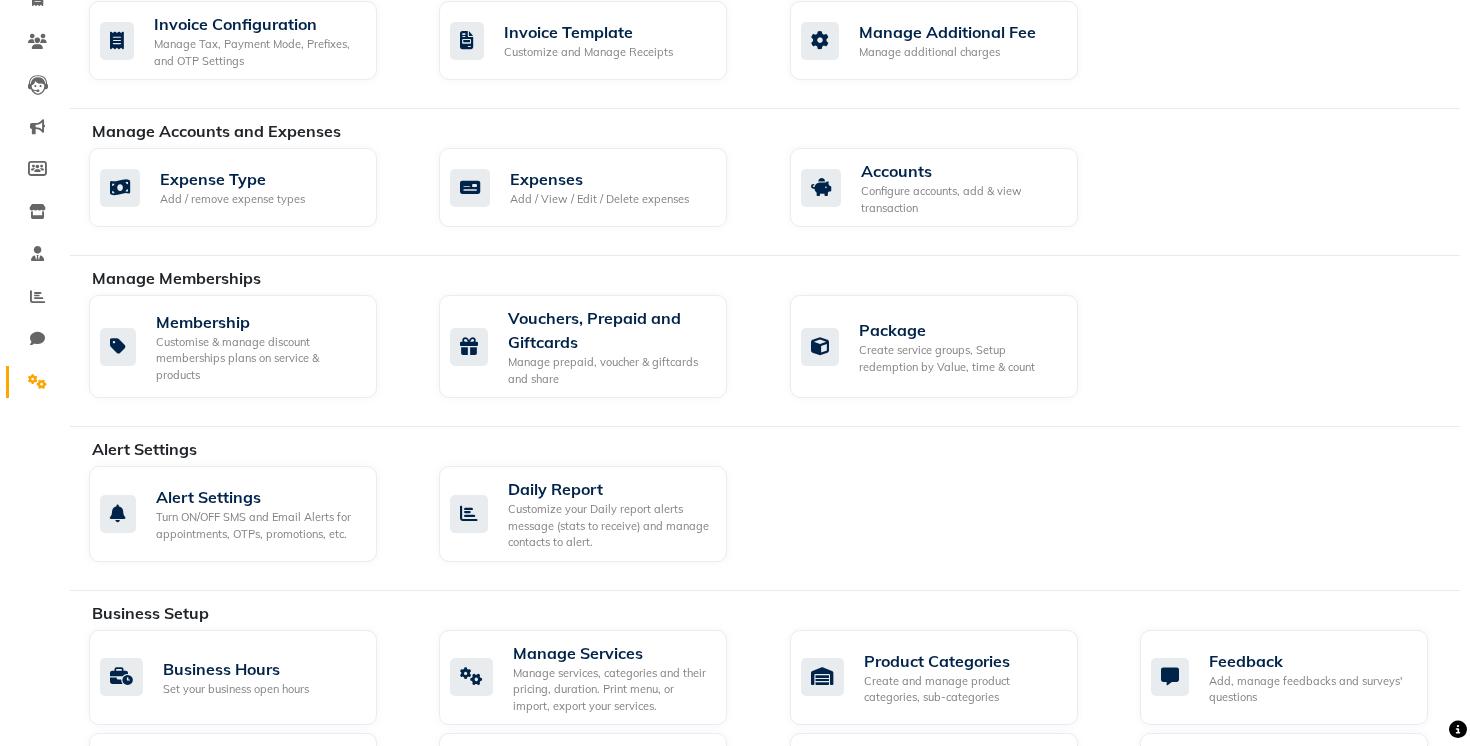 scroll, scrollTop: 191, scrollLeft: 0, axis: vertical 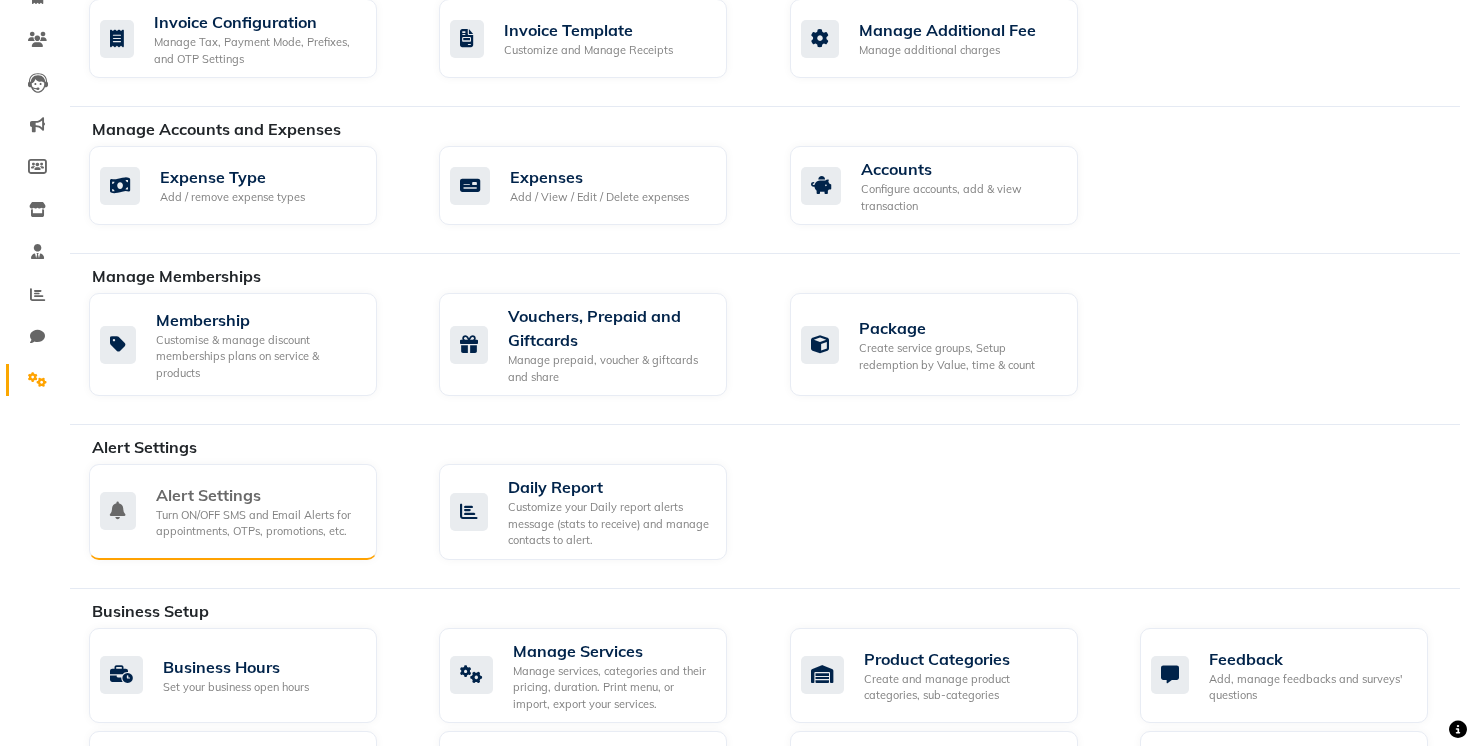 click on "Alert Settings" 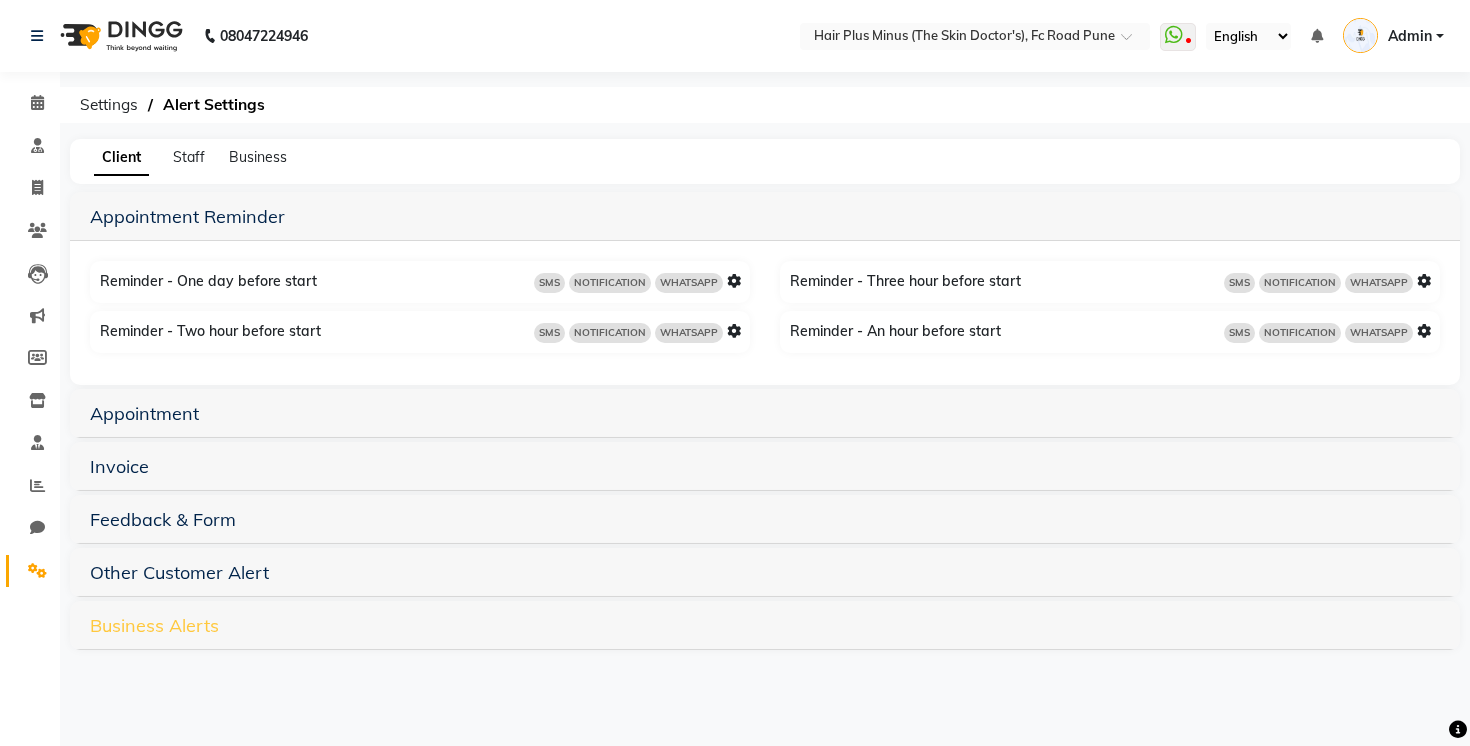 click on "Business Alerts" at bounding box center [154, 625] 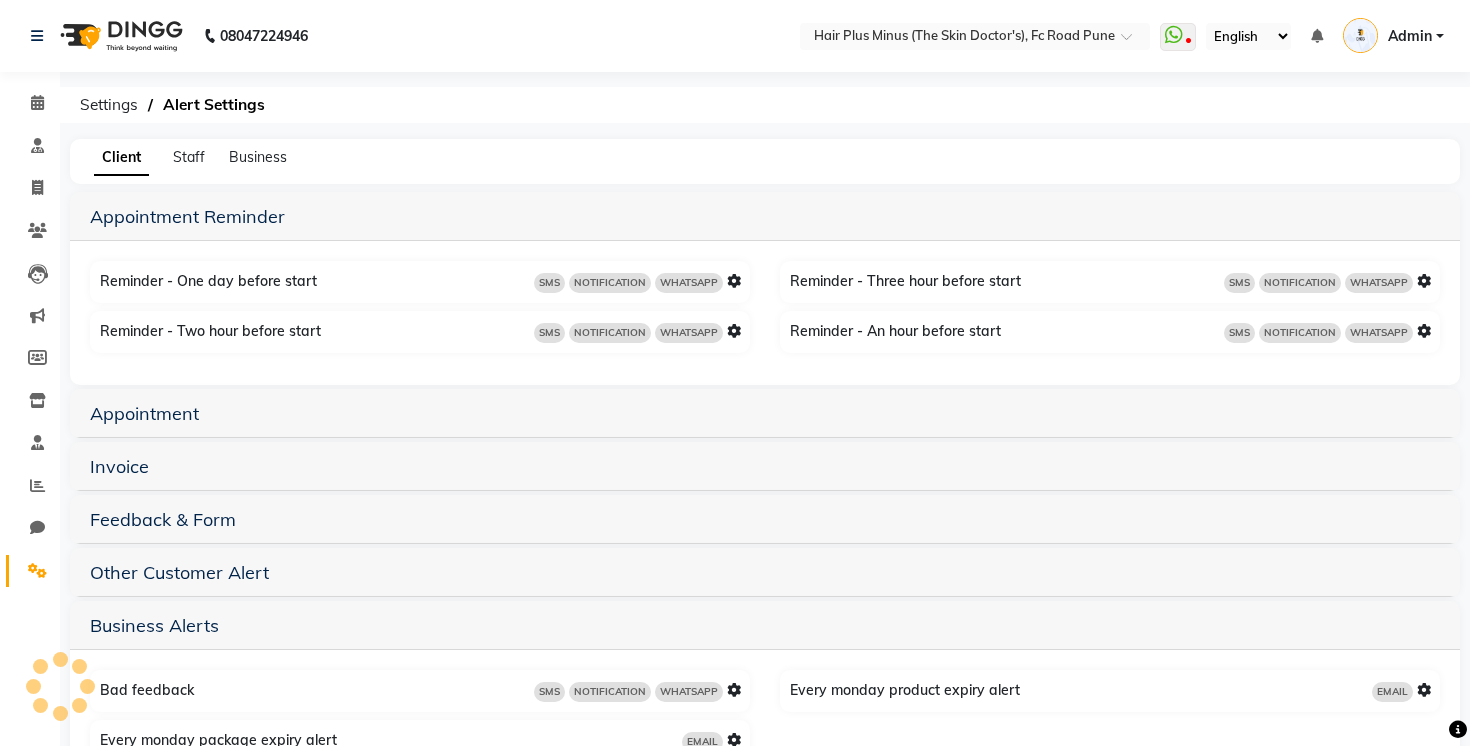 click on "Other Customer Alert" at bounding box center [765, 572] 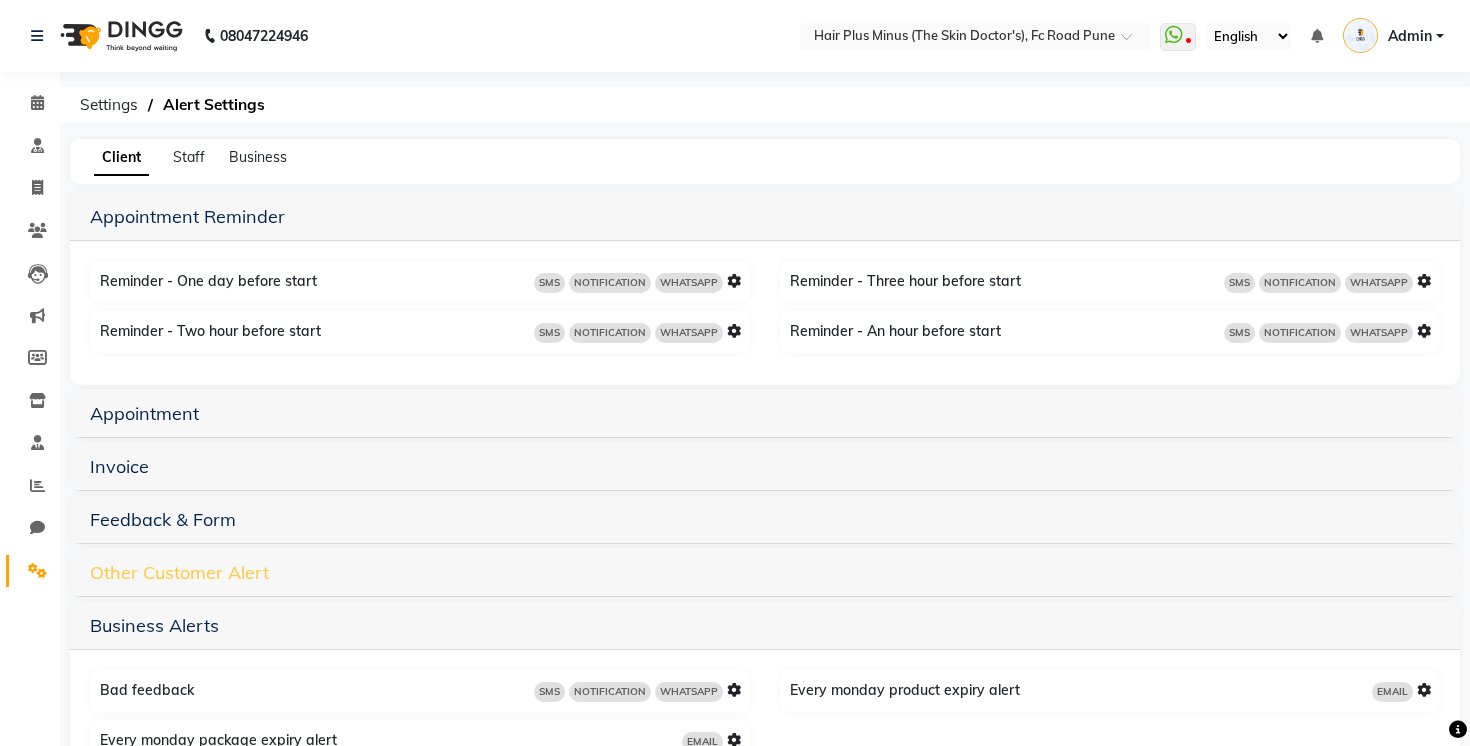 click on "Other Customer Alert" at bounding box center (179, 572) 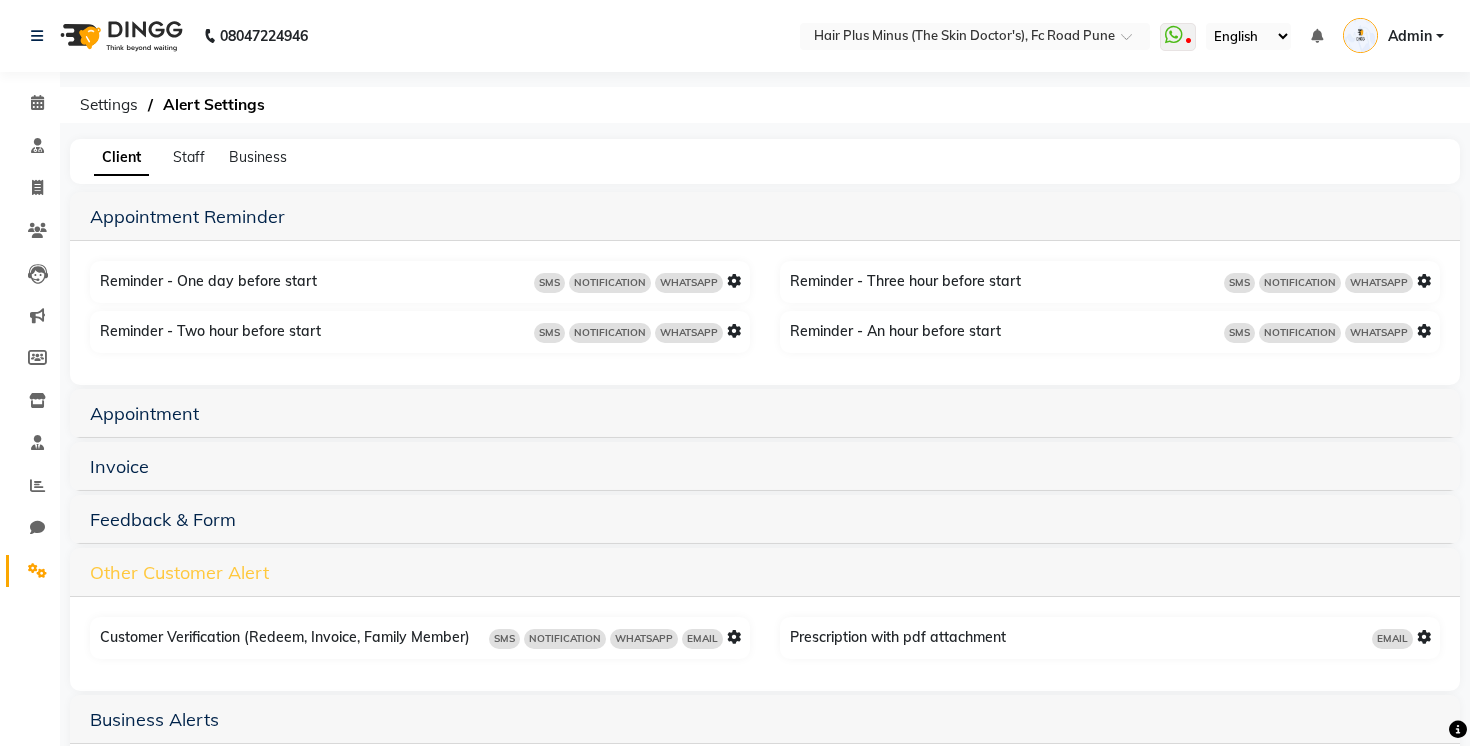 scroll, scrollTop: 51, scrollLeft: 0, axis: vertical 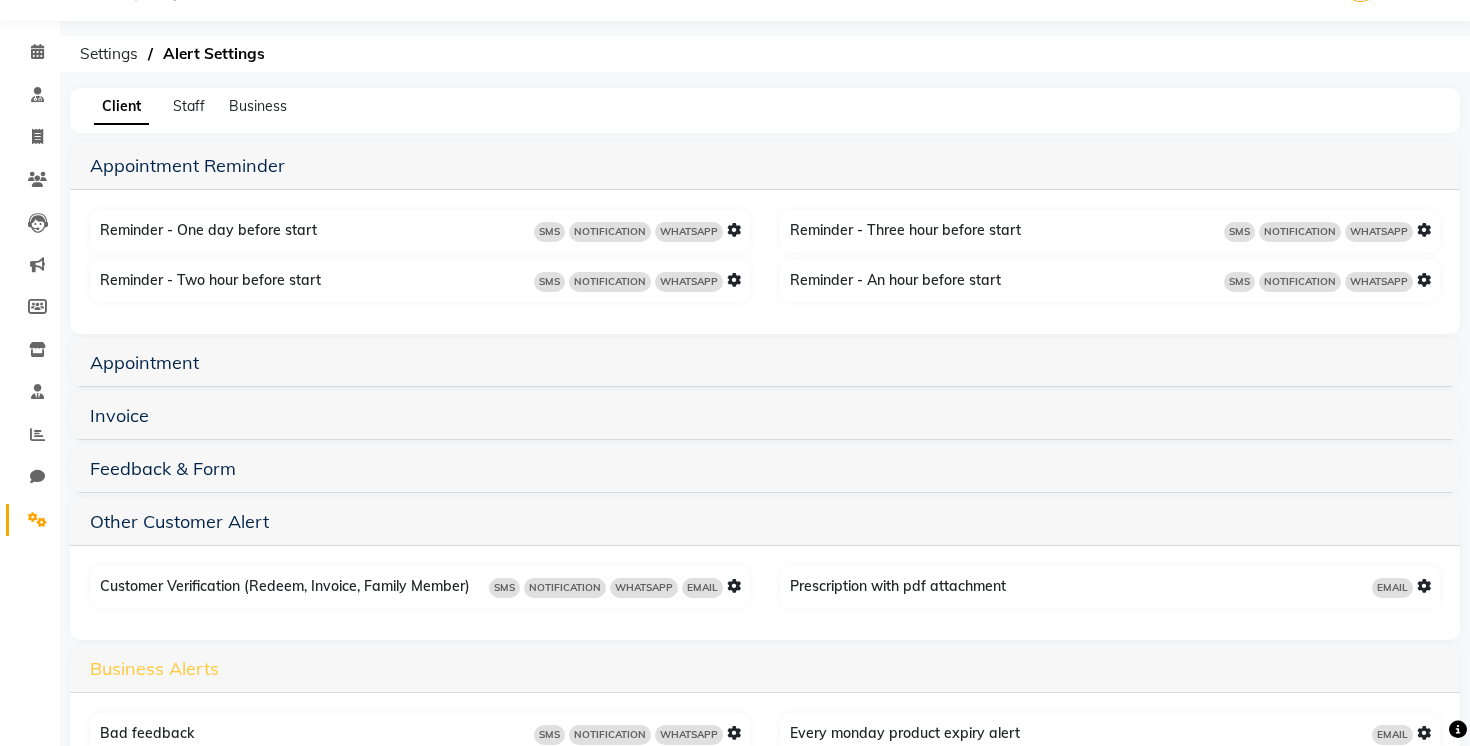 click on "Business Alerts" at bounding box center [154, 668] 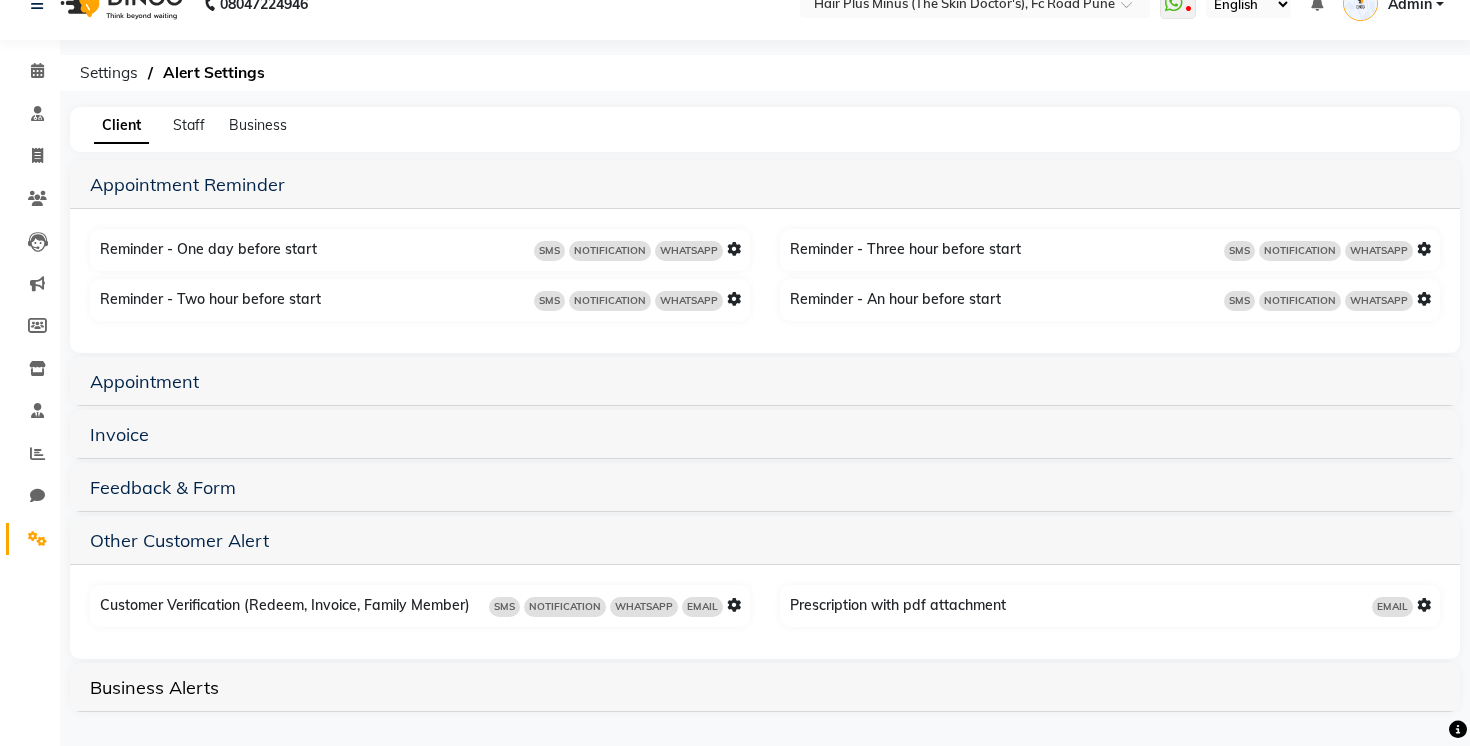 scroll, scrollTop: 32, scrollLeft: 0, axis: vertical 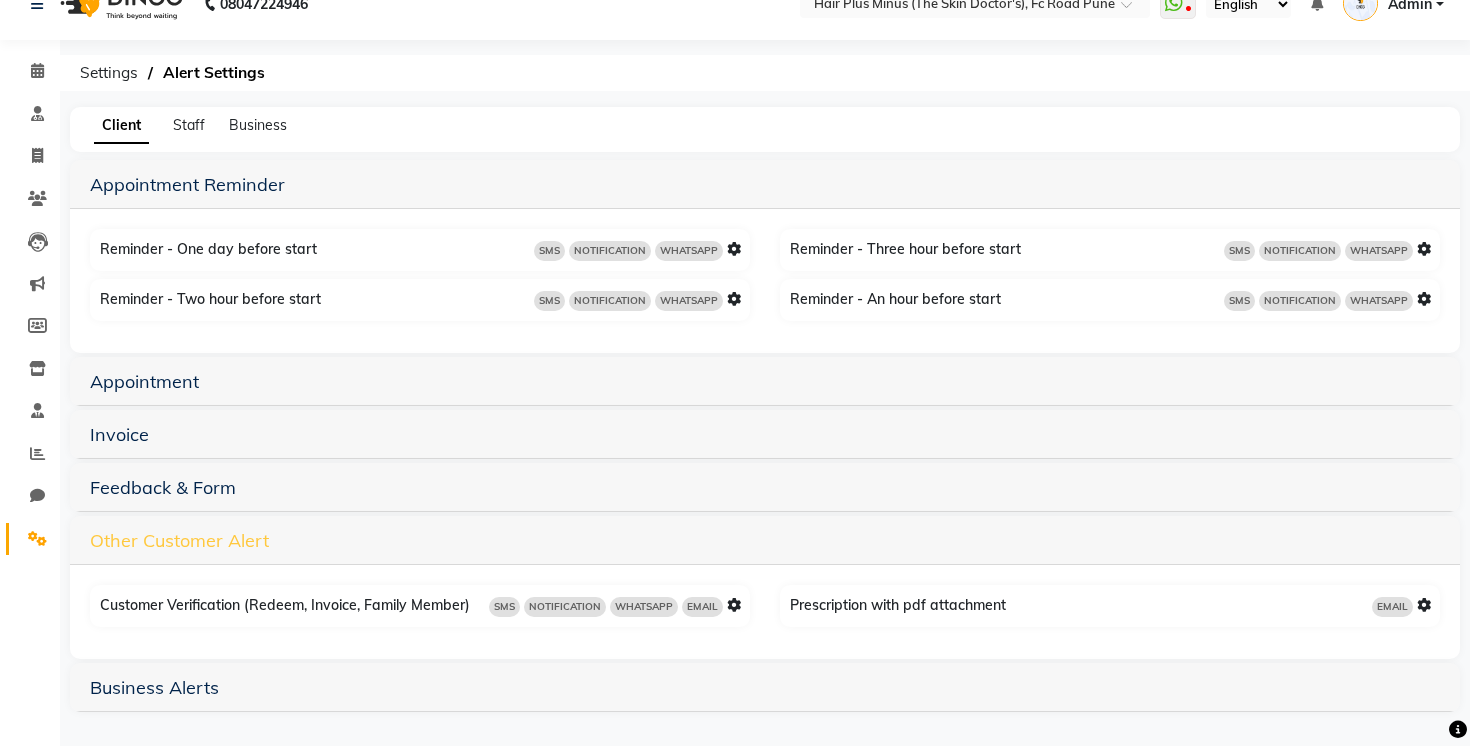 click on "Other Customer Alert" at bounding box center (179, 540) 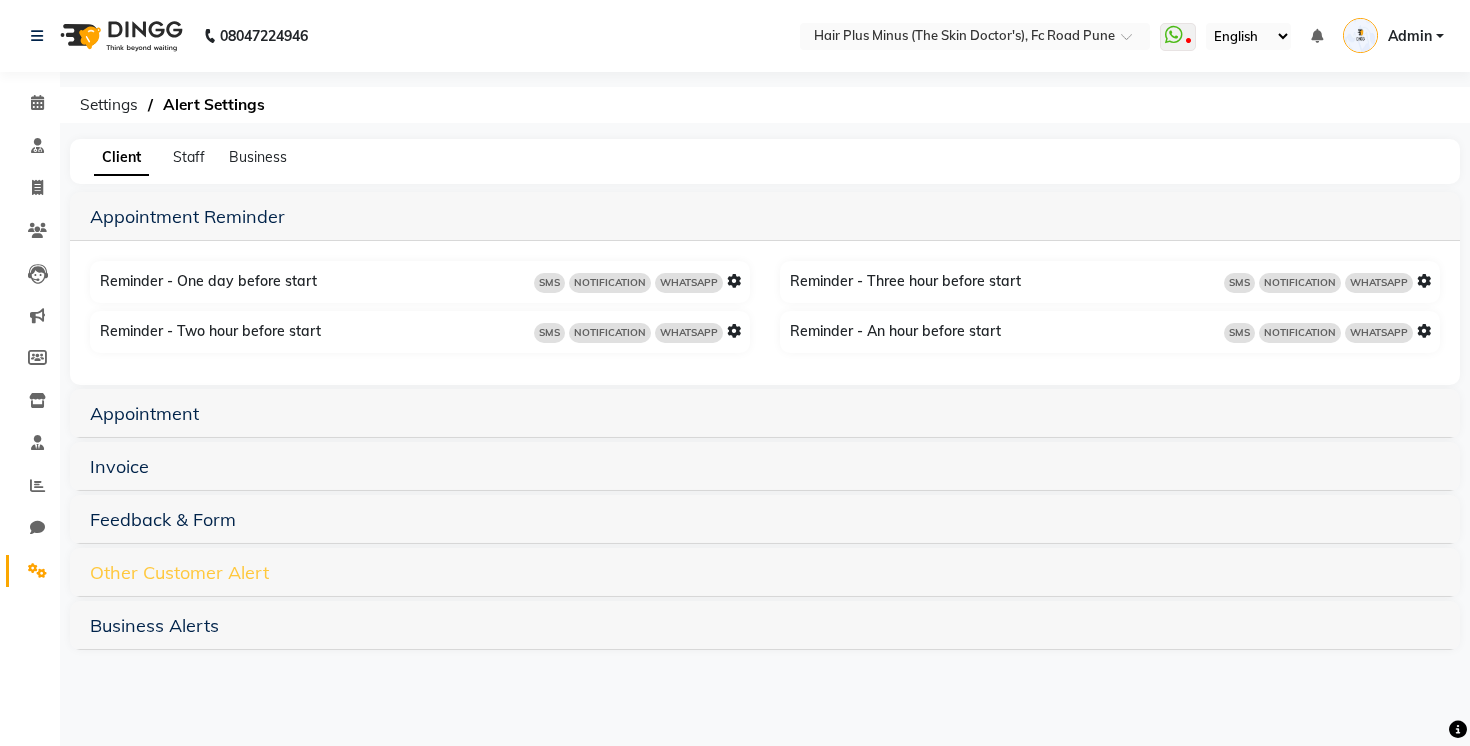 scroll, scrollTop: 0, scrollLeft: 0, axis: both 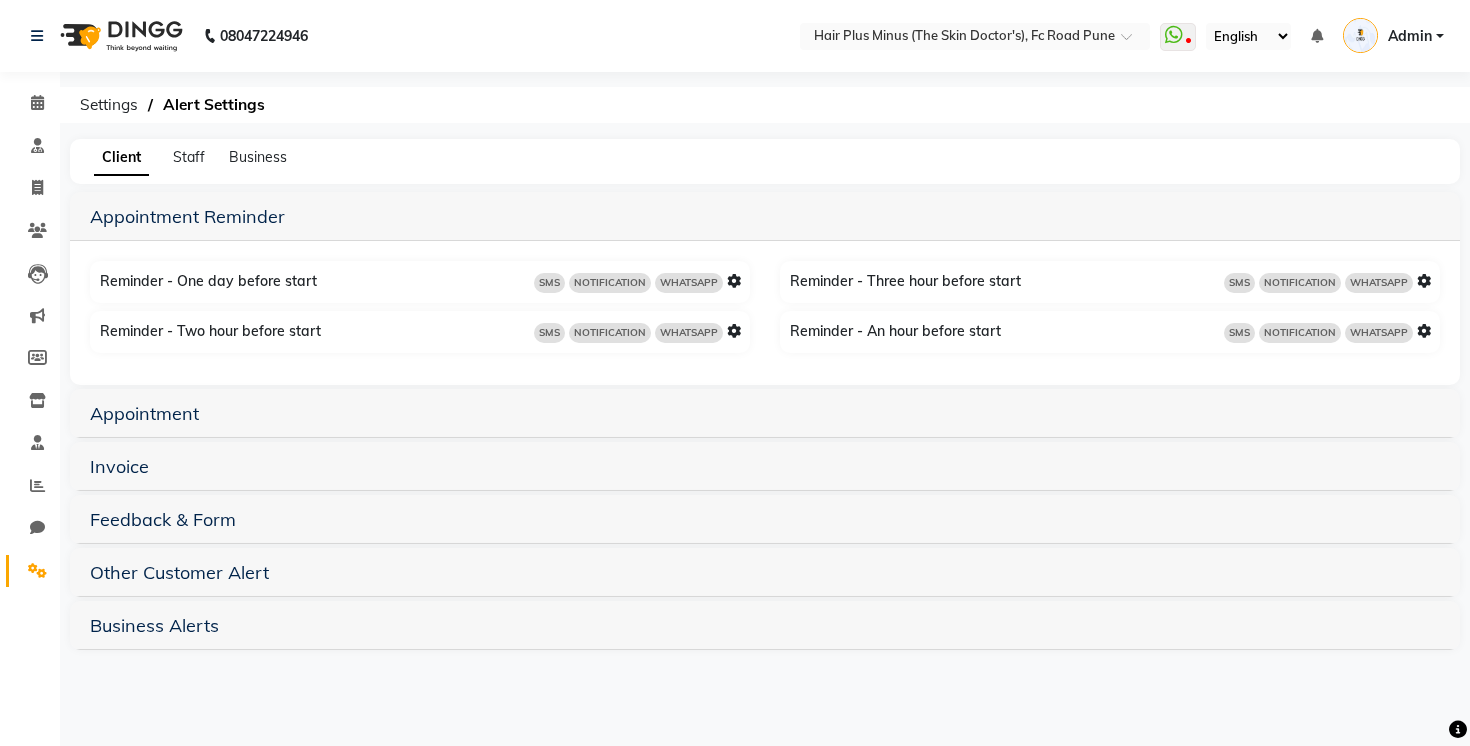 click on "Client Staff Business" 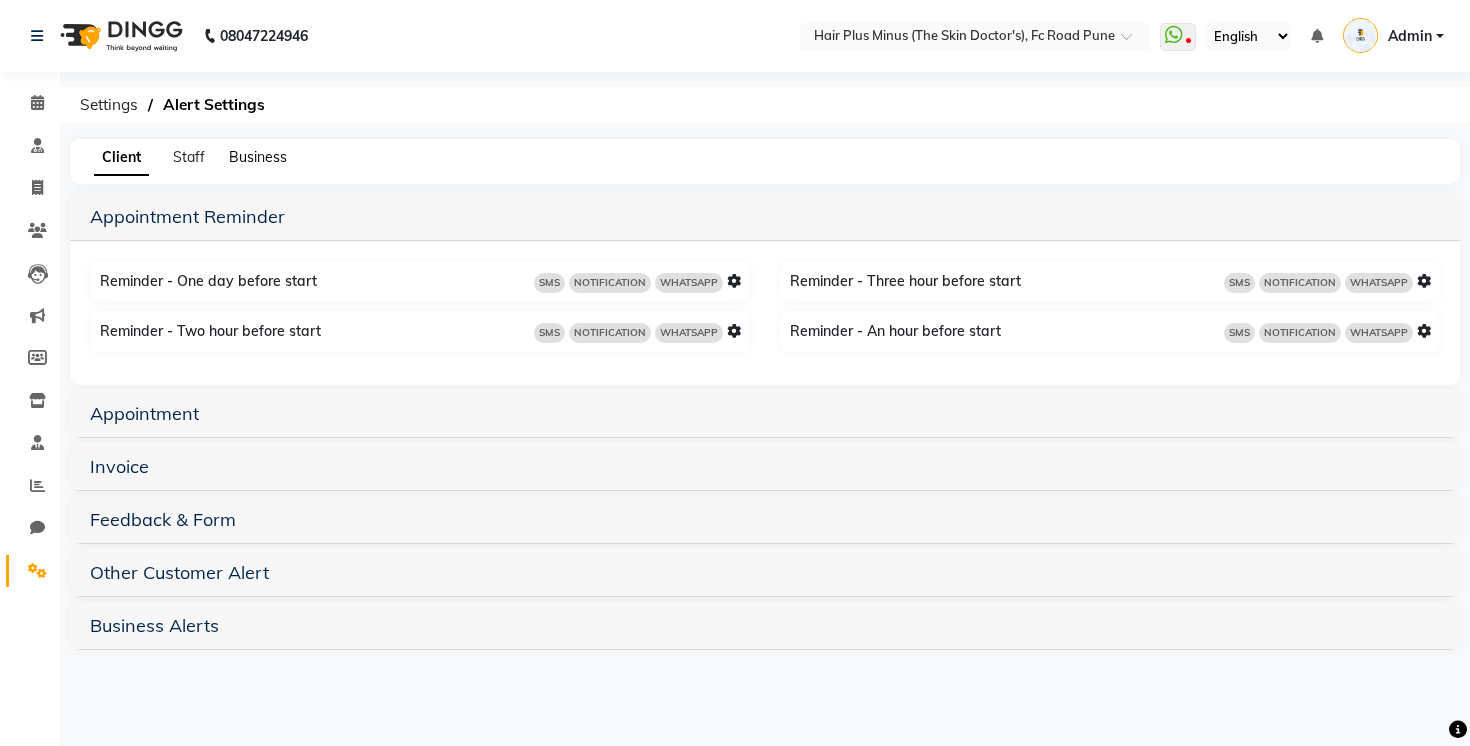 click on "Business" 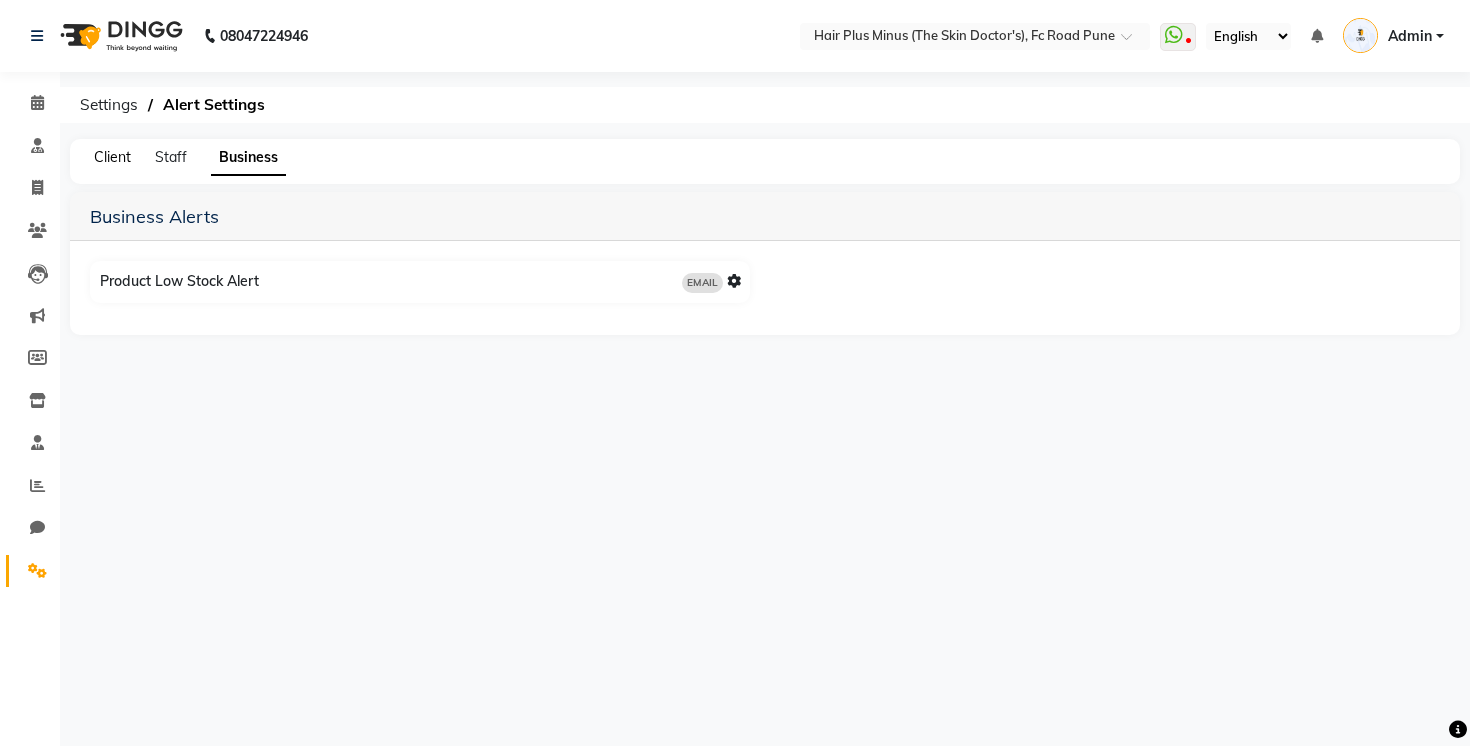 click on "Client" 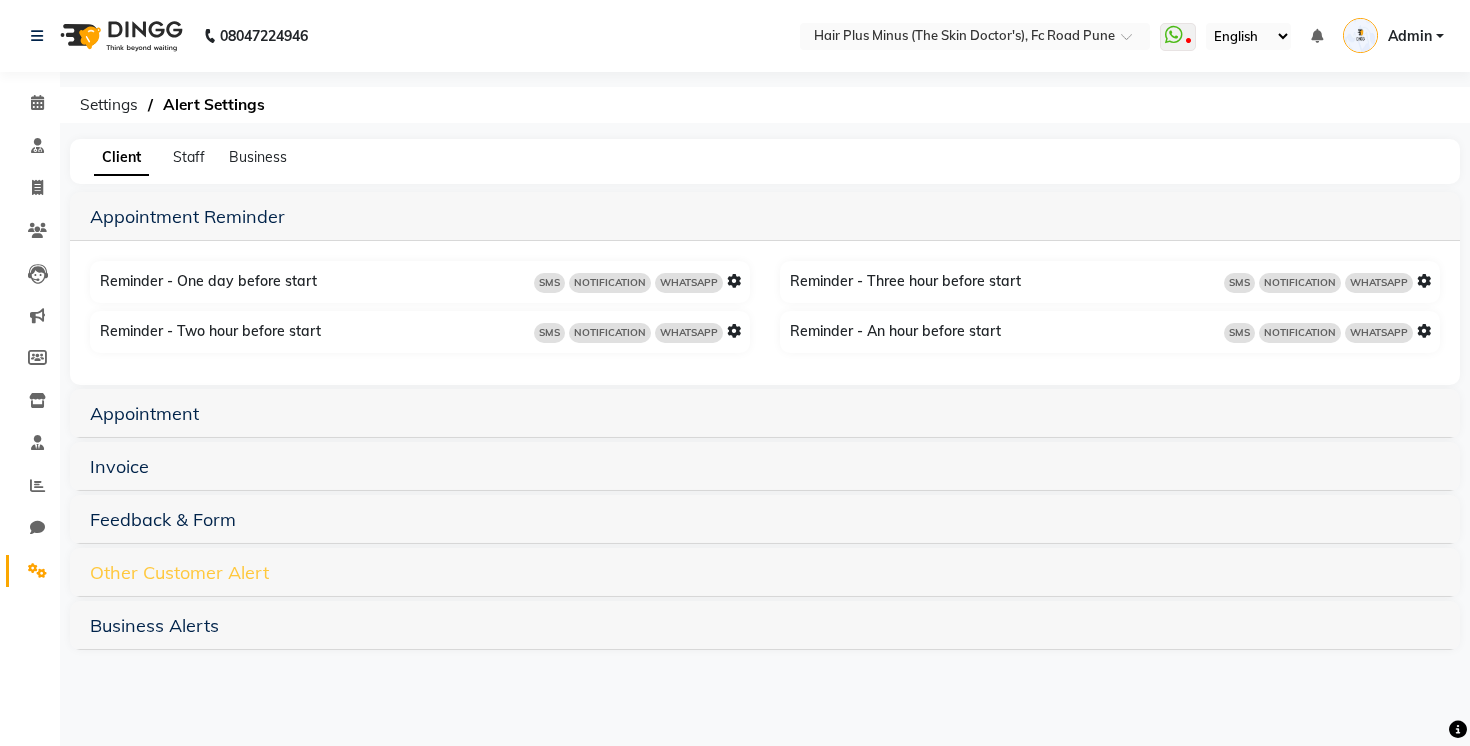 click on "Other Customer Alert" at bounding box center (179, 572) 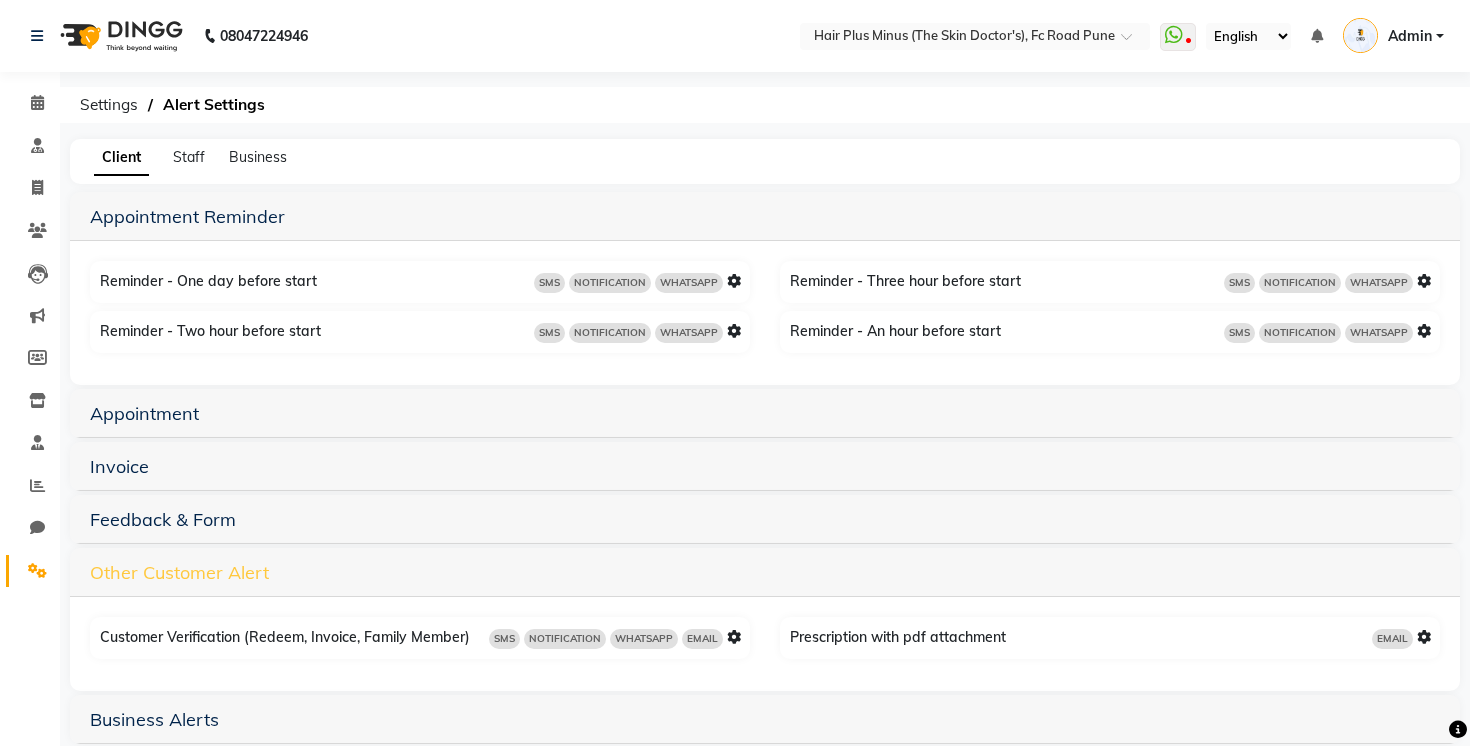 click on "Other Customer Alert" at bounding box center [179, 572] 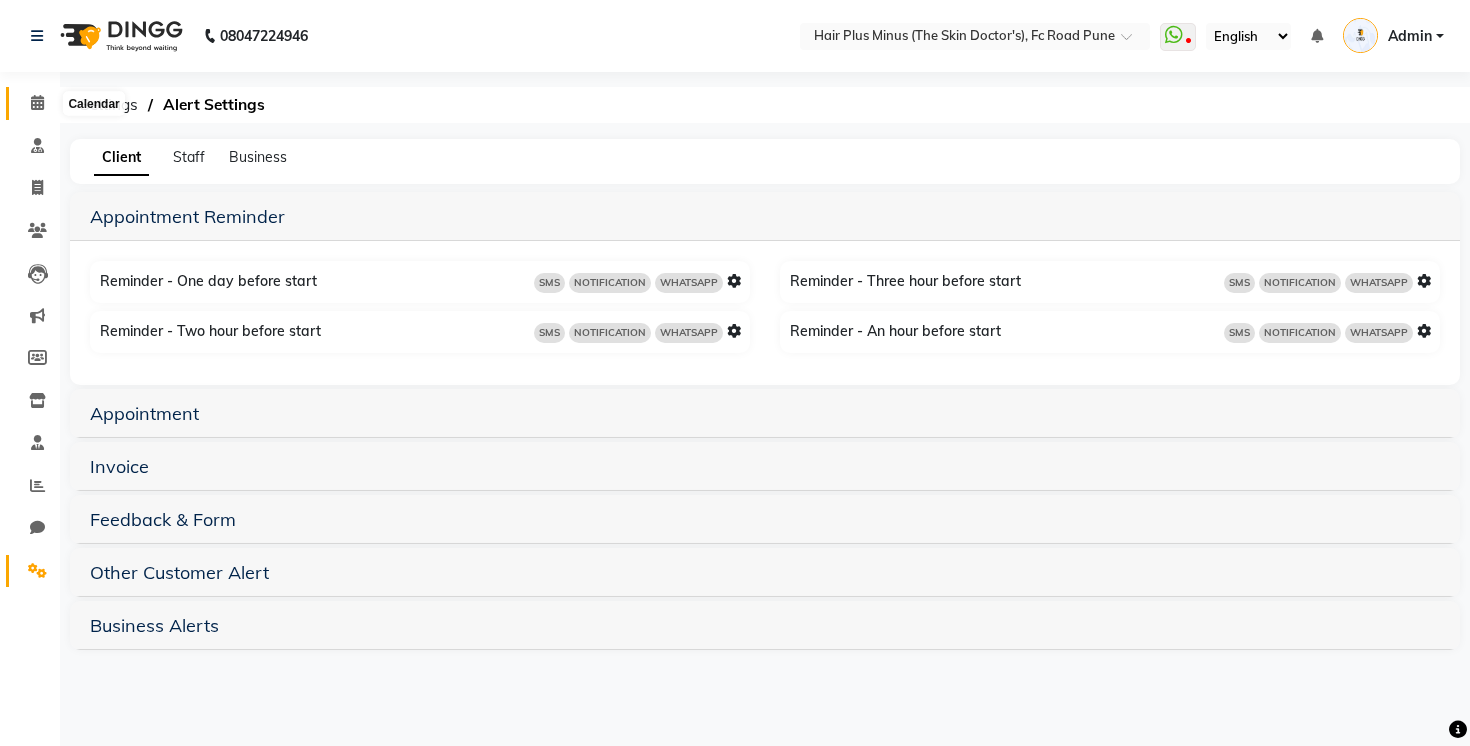 click 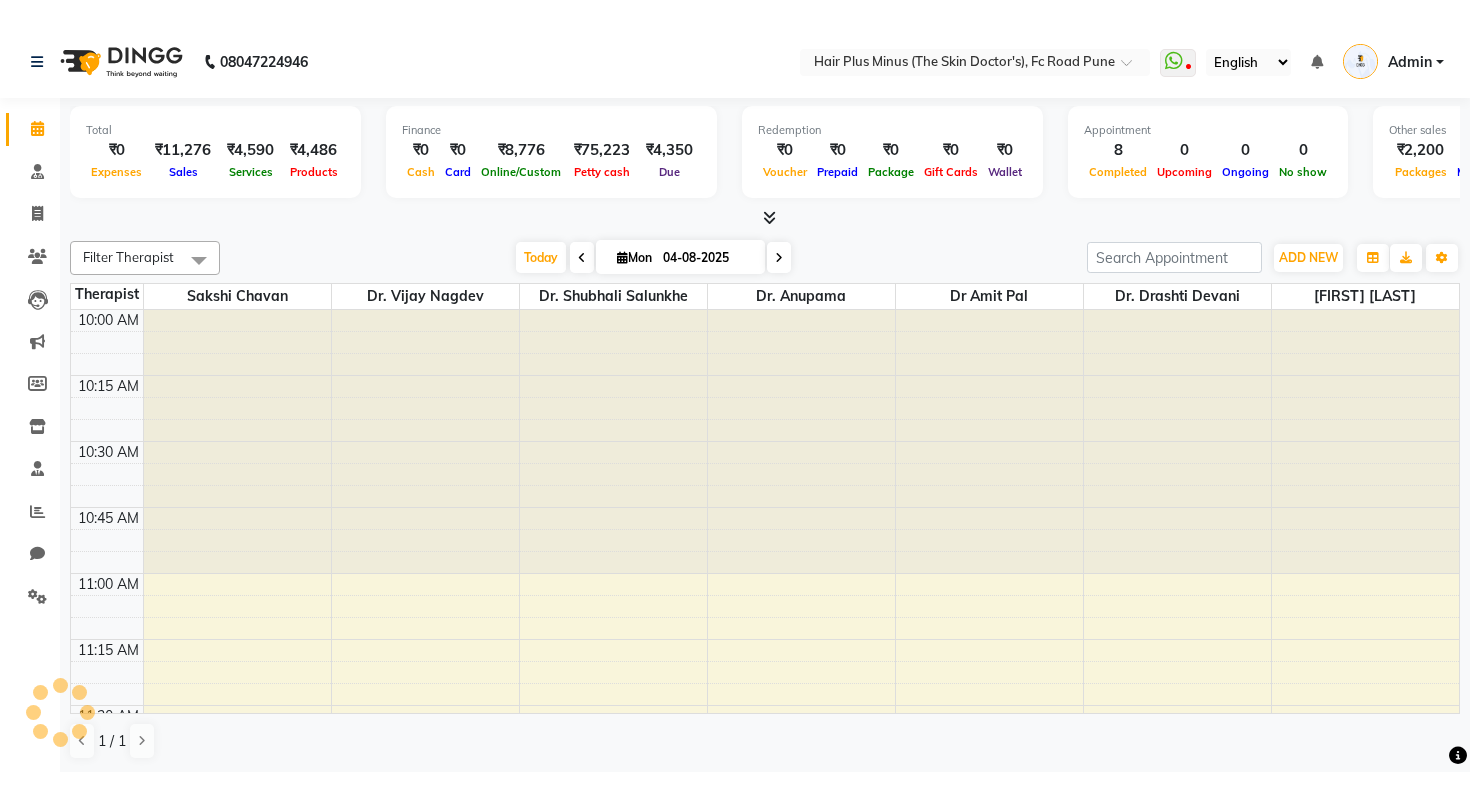 scroll, scrollTop: 2113, scrollLeft: 0, axis: vertical 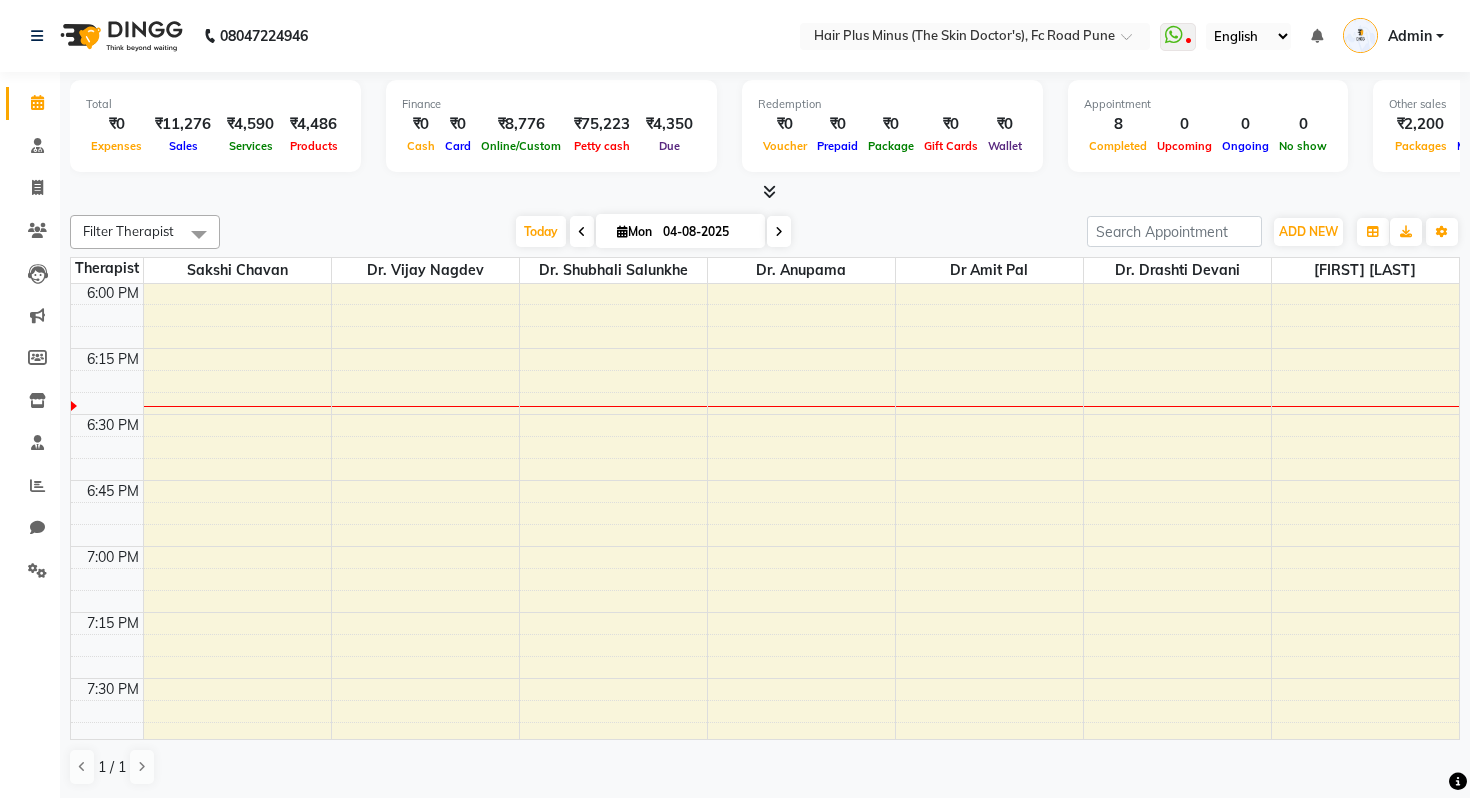 click on "Admin" at bounding box center (1410, 36) 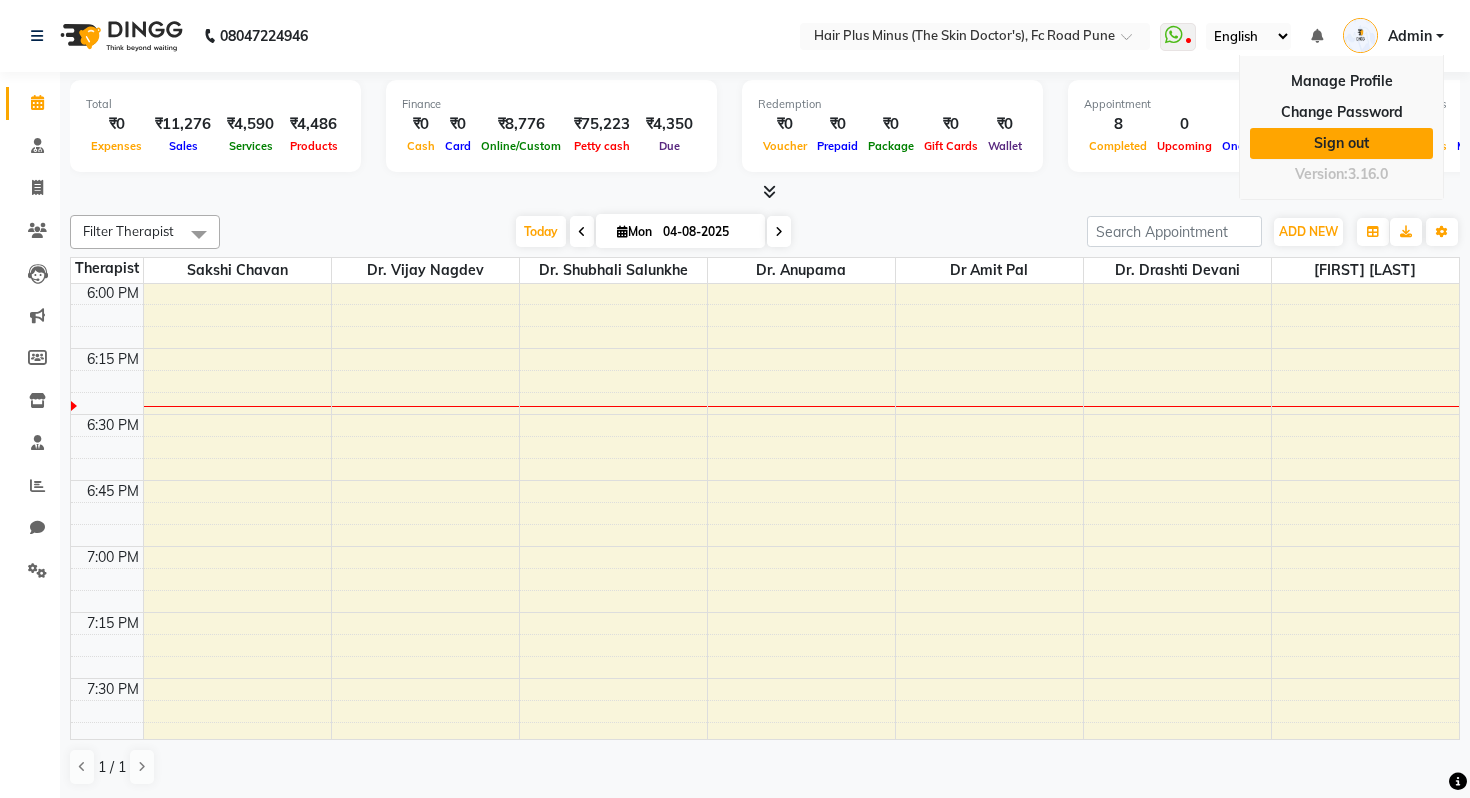 click on "Sign out" at bounding box center [1341, 143] 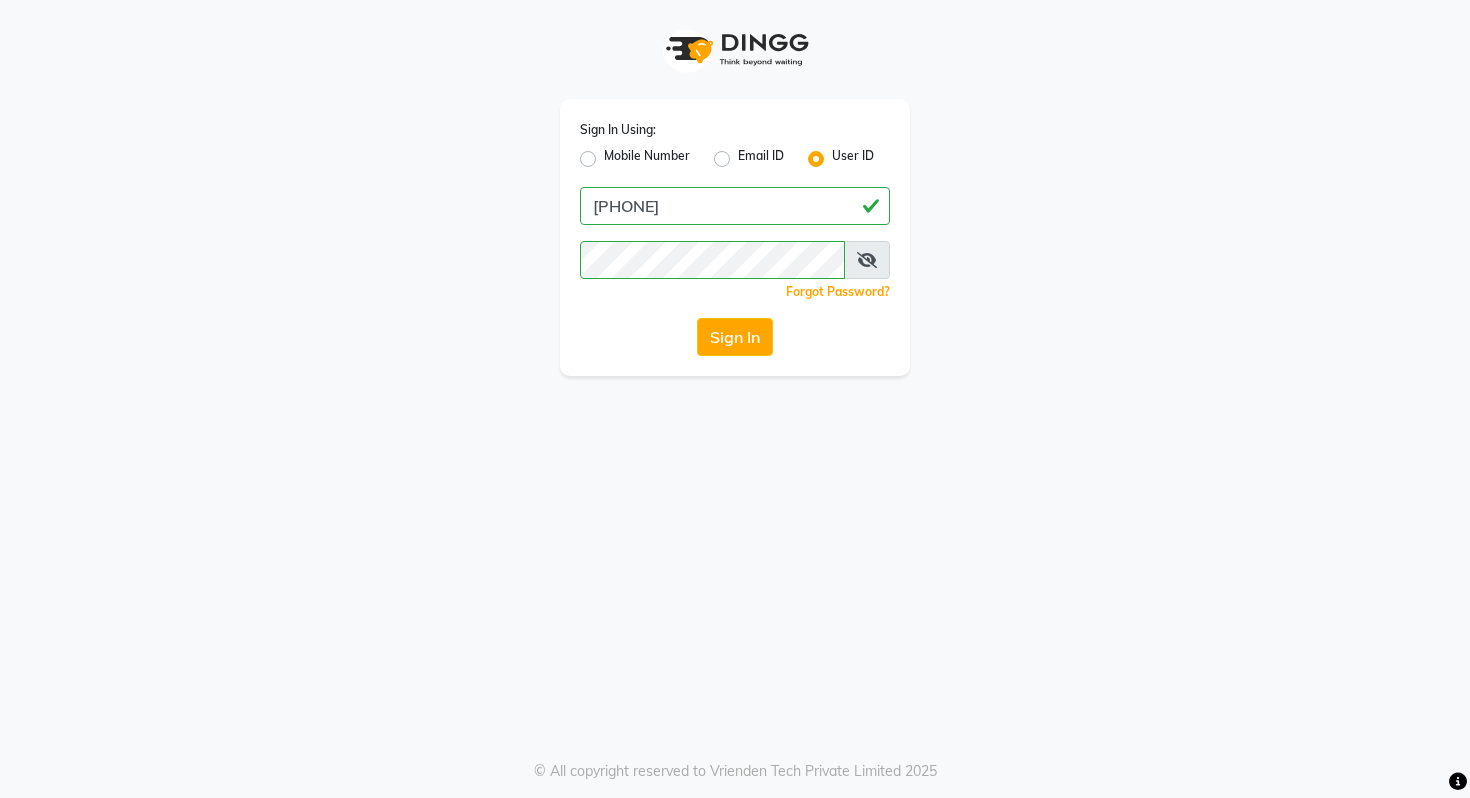 click on "Sign In Using: Mobile Number Email ID User ID" 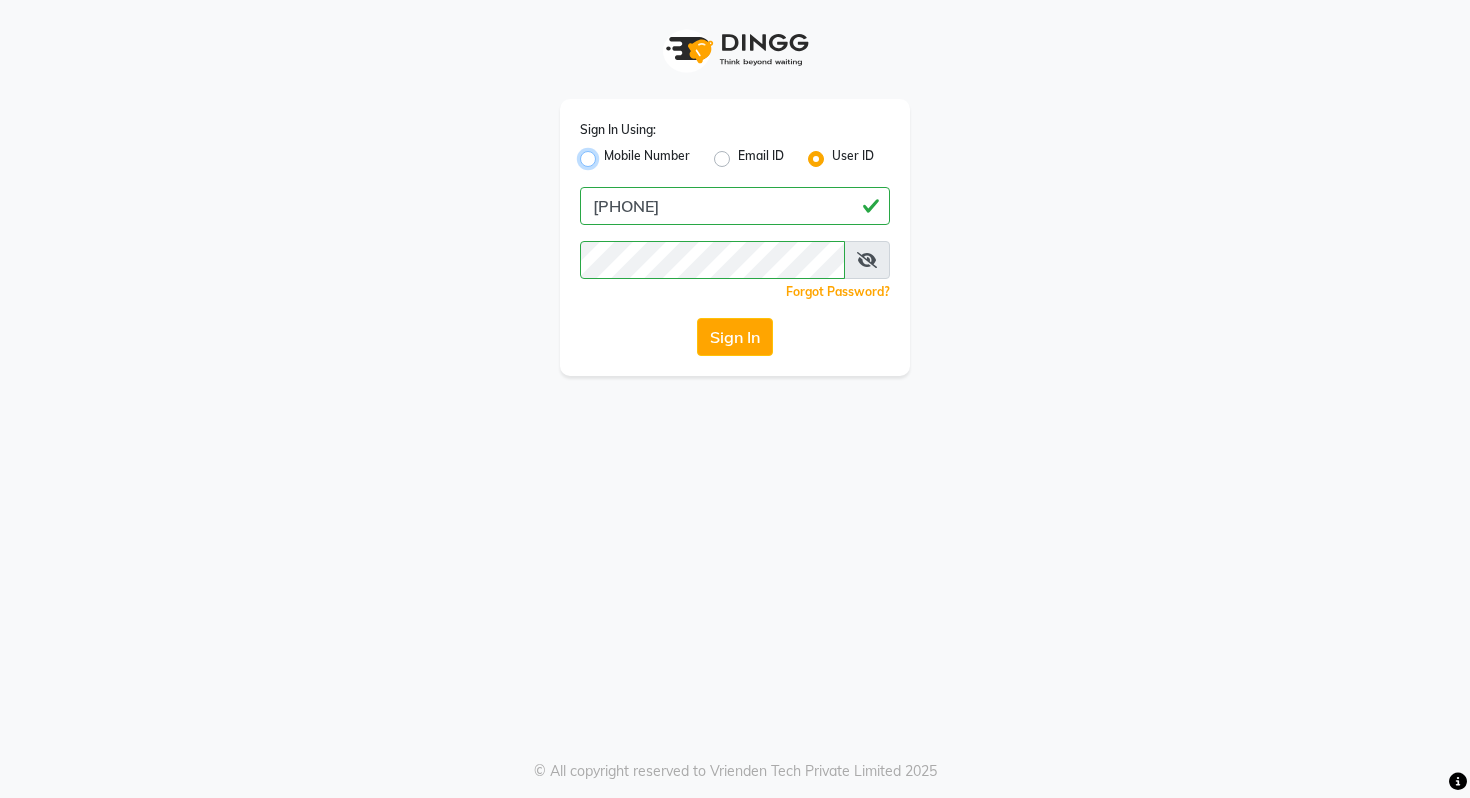 click on "Mobile Number" at bounding box center [610, 153] 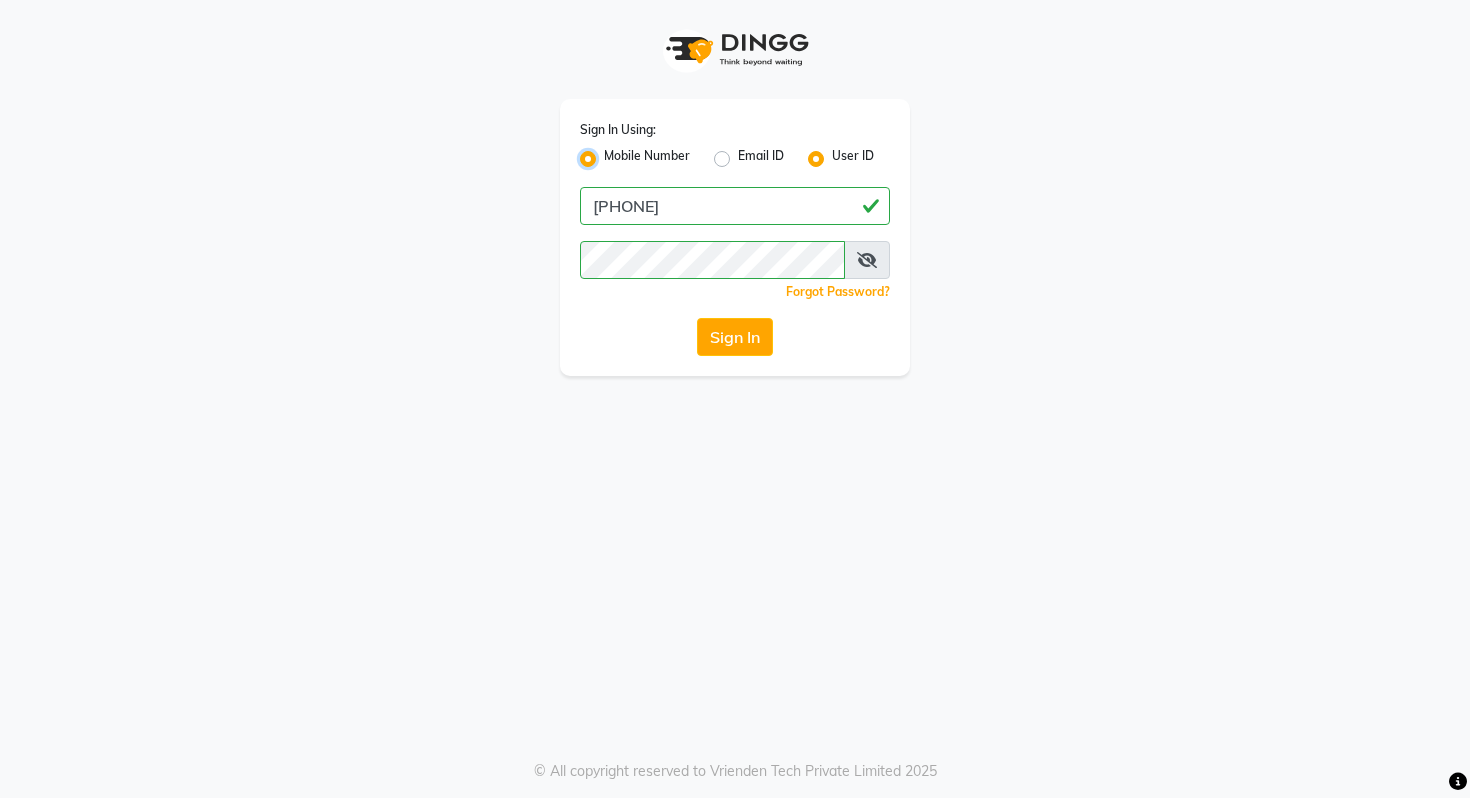 radio on "false" 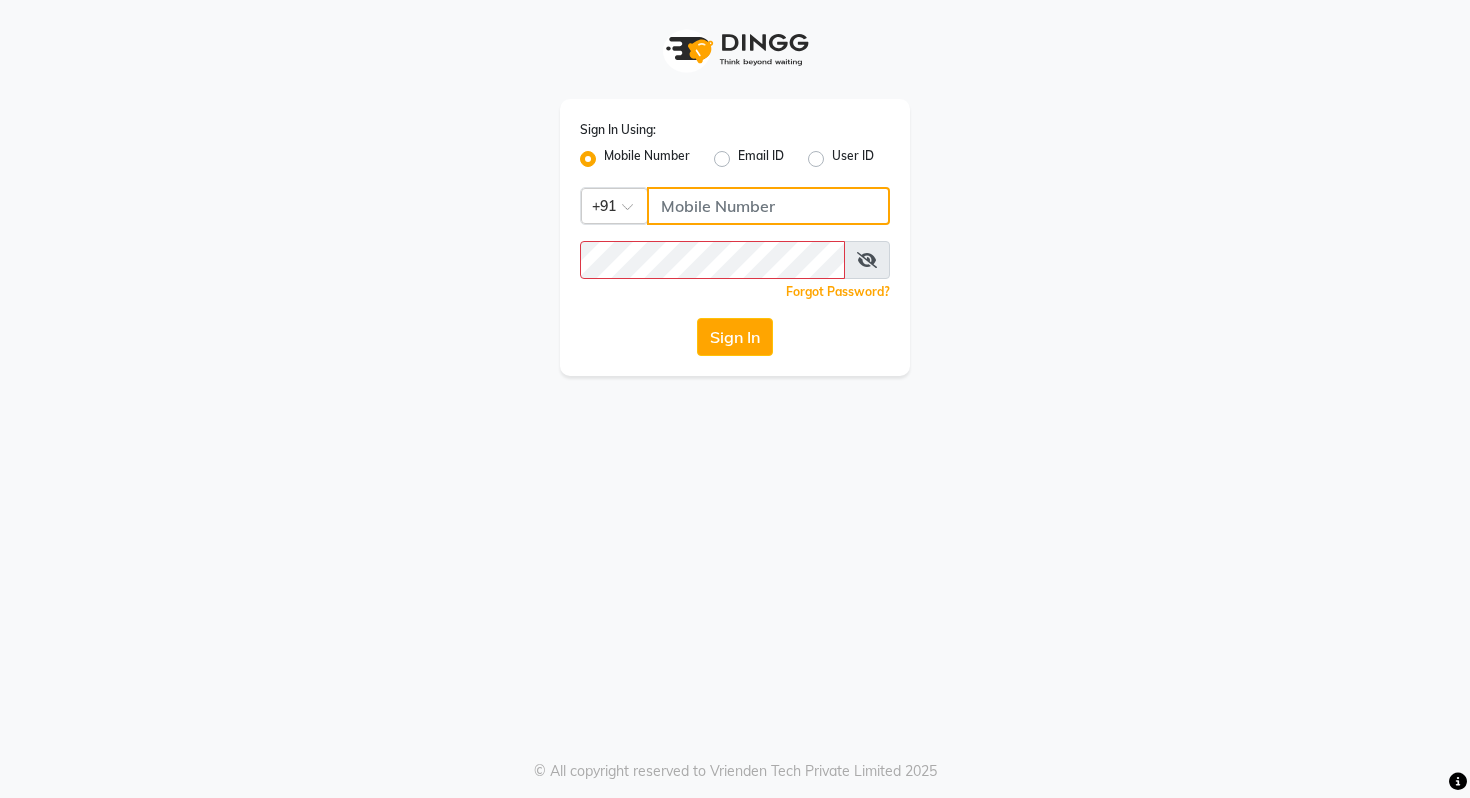 click 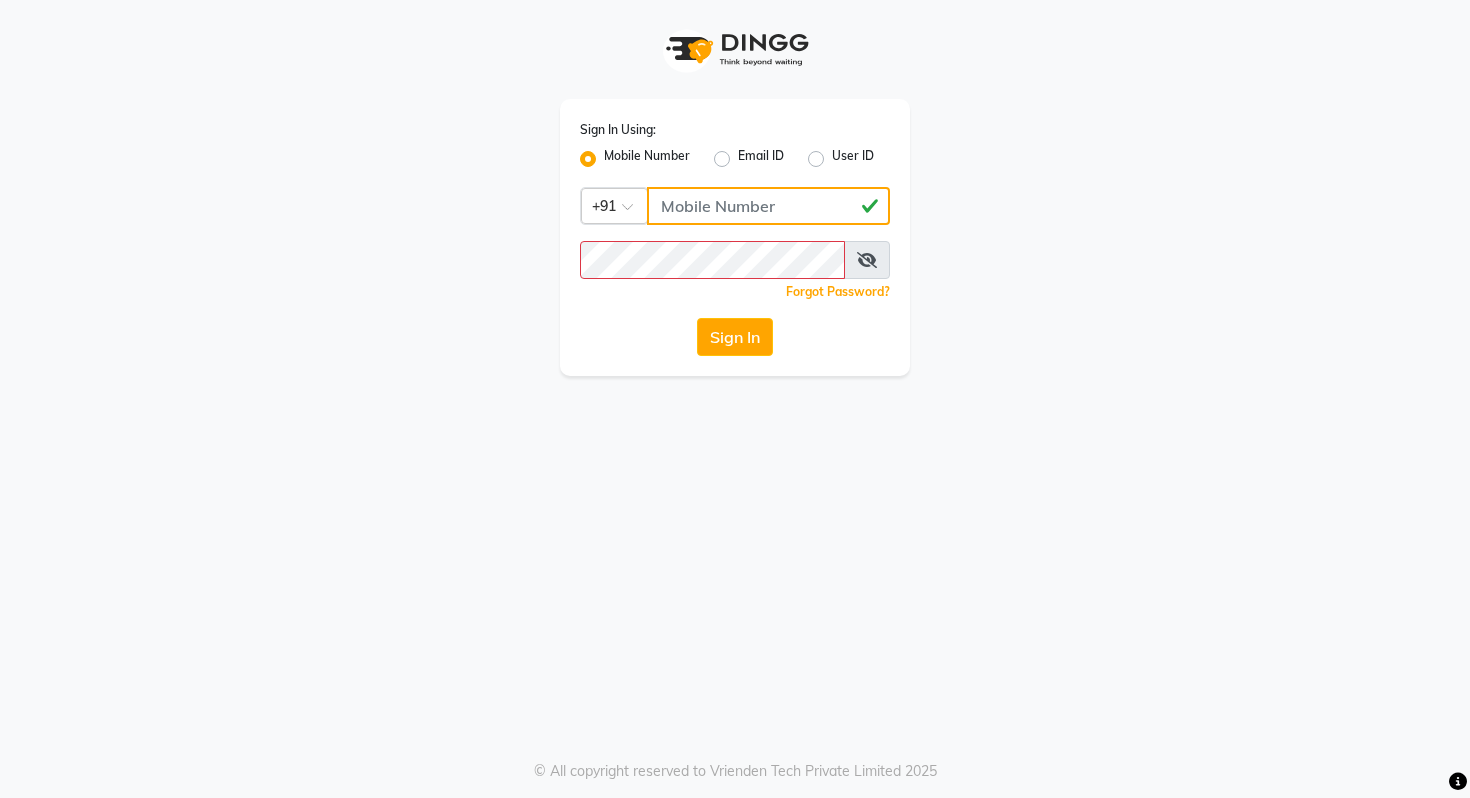 click on "[PHONE]" 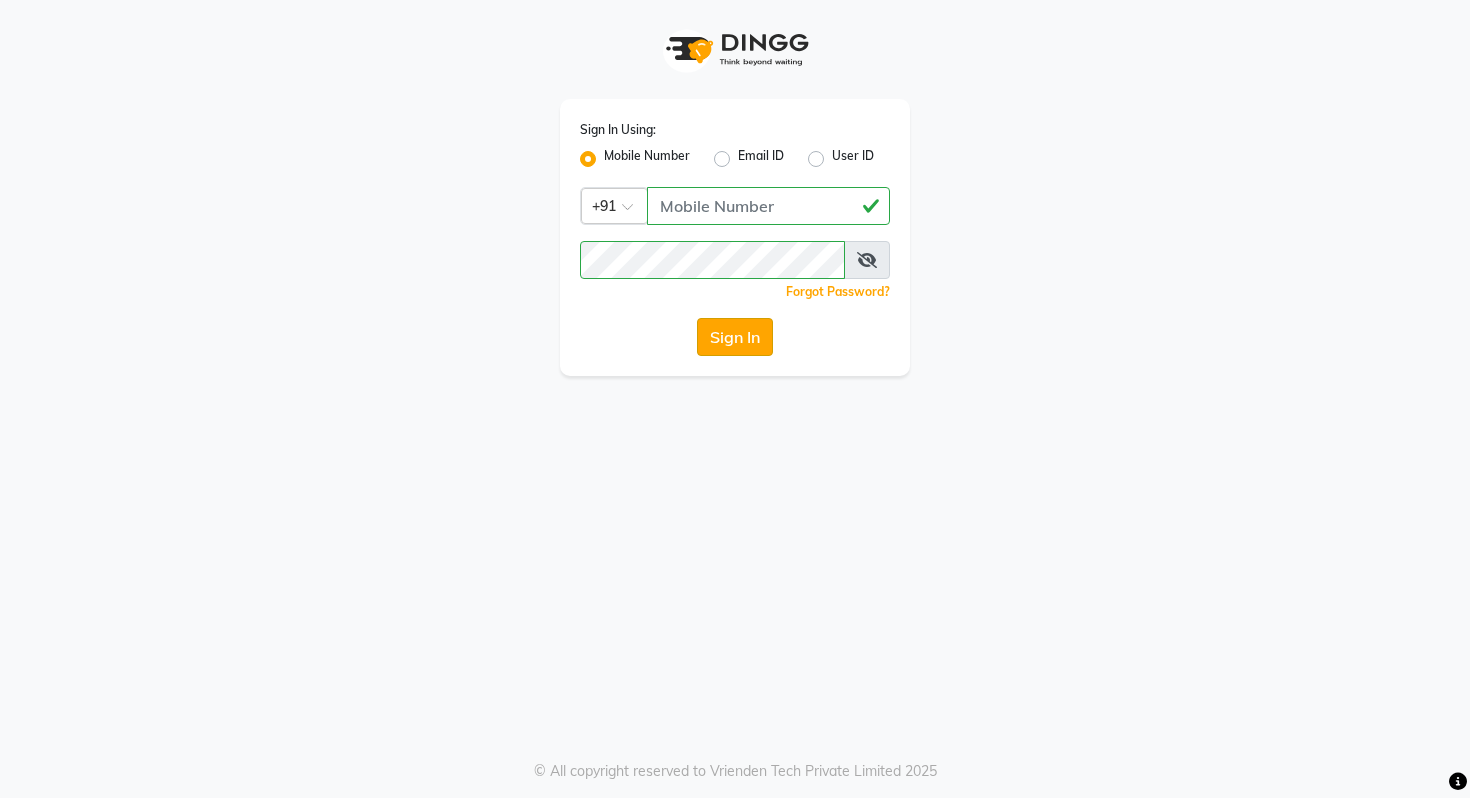 click on "Sign In" 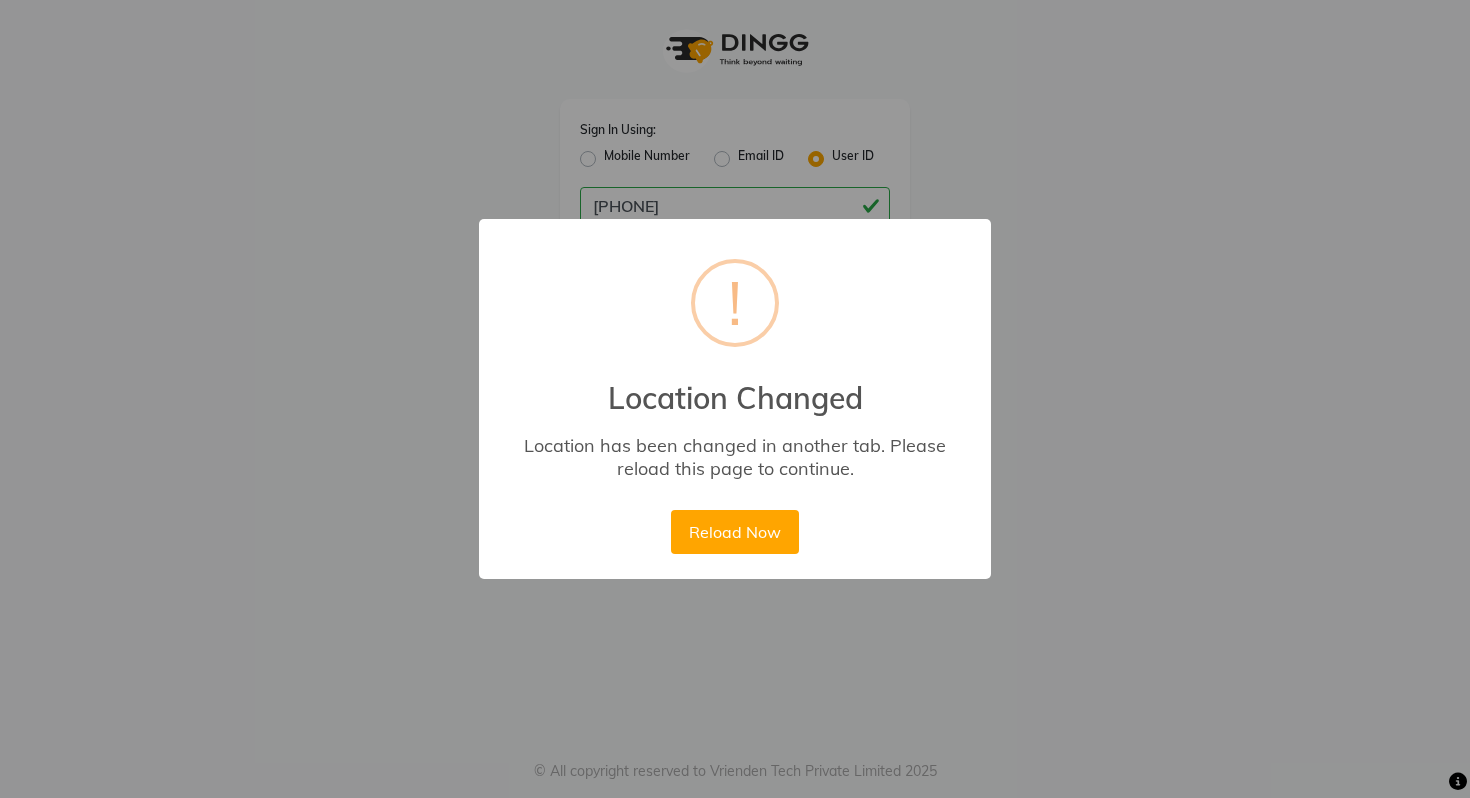 scroll, scrollTop: 0, scrollLeft: 0, axis: both 